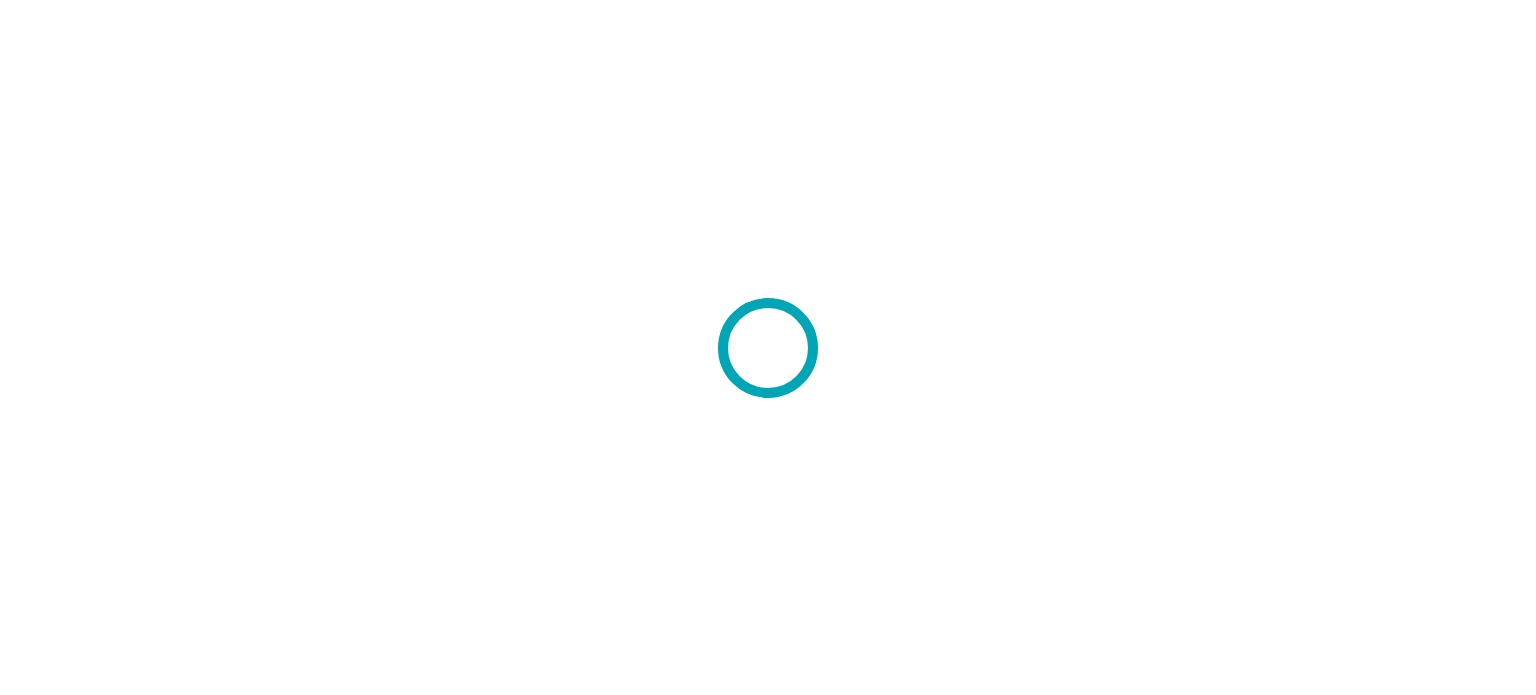 scroll, scrollTop: 0, scrollLeft: 0, axis: both 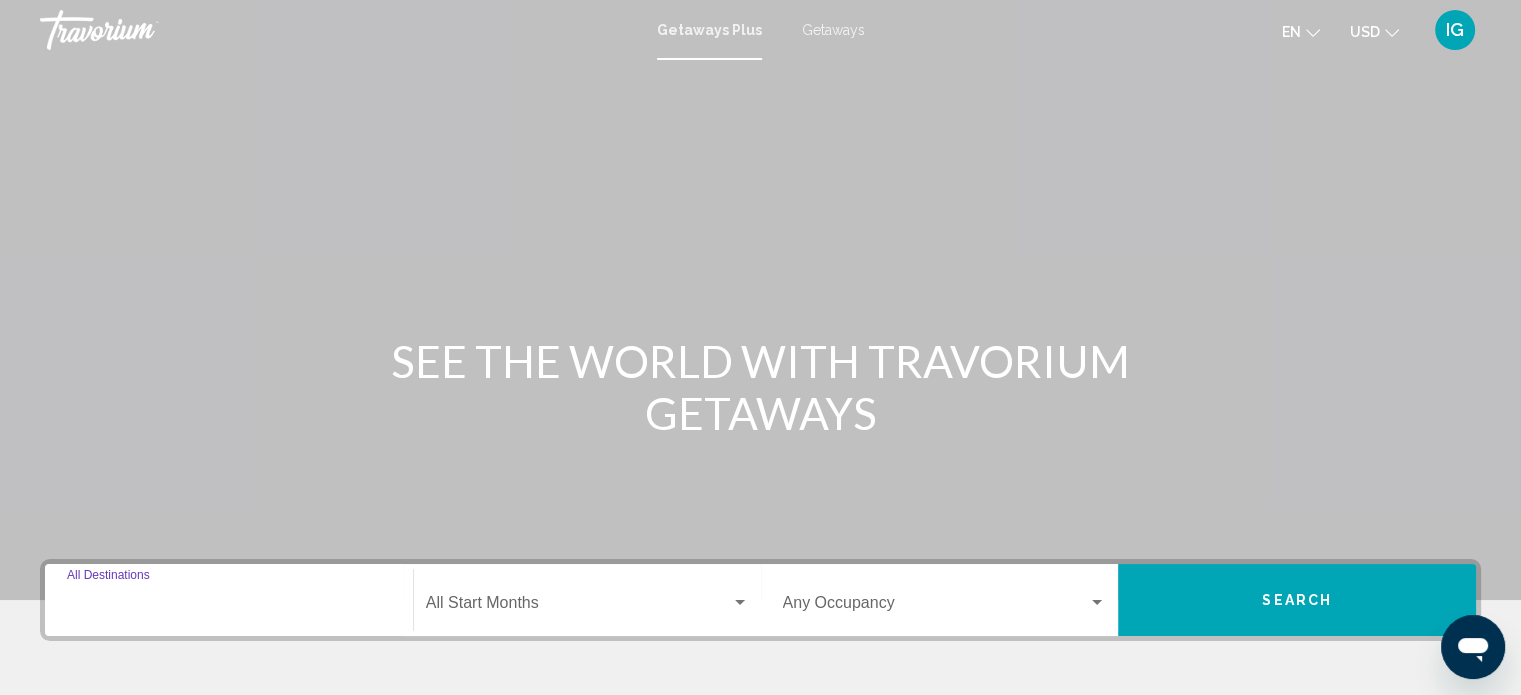 click on "Destination All Destinations" at bounding box center [229, 607] 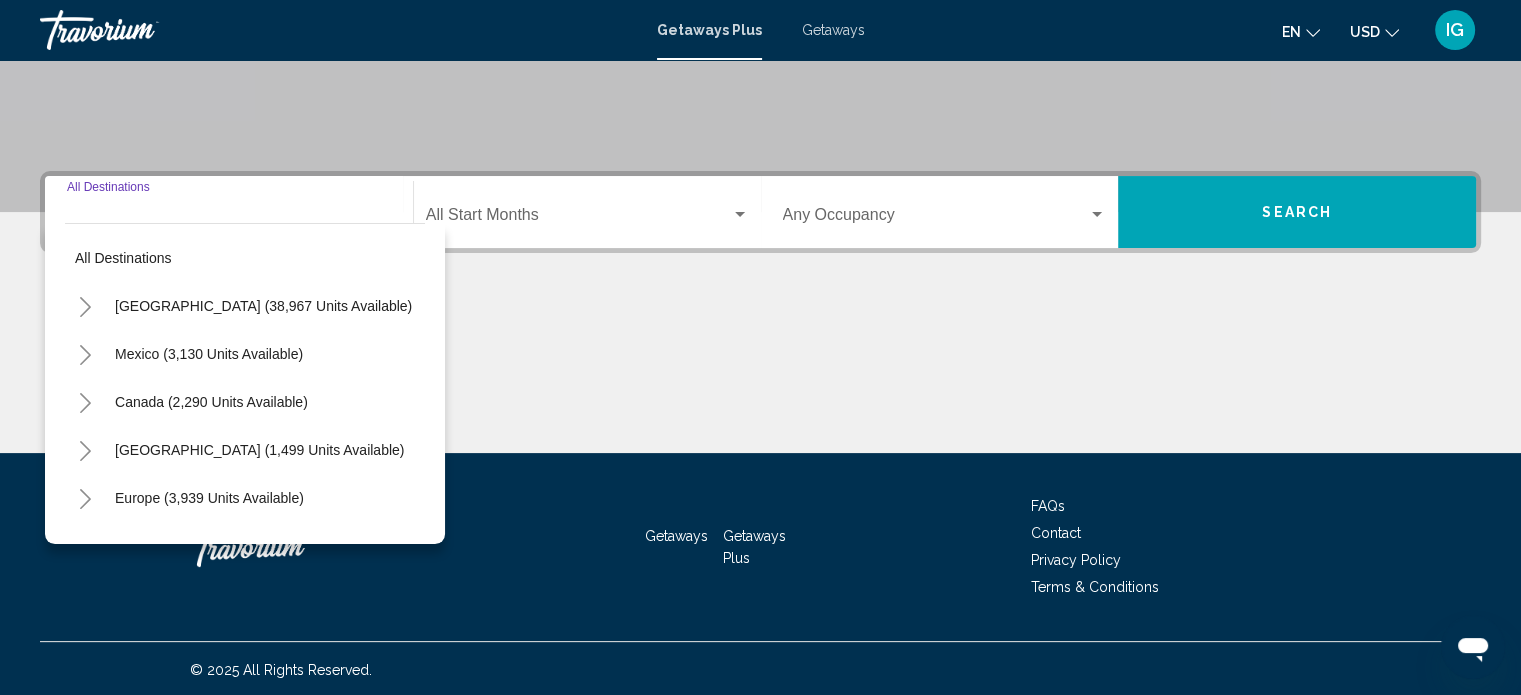scroll, scrollTop: 390, scrollLeft: 0, axis: vertical 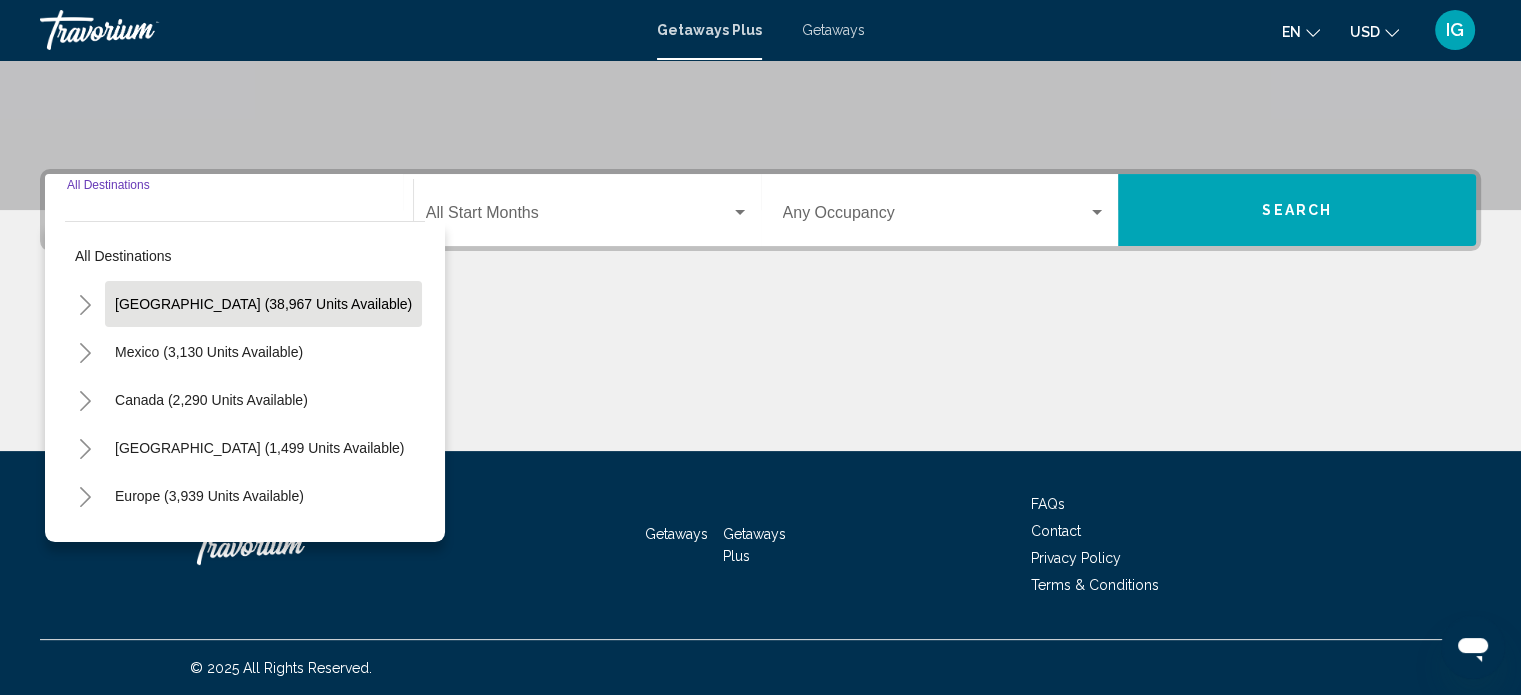 click on "[GEOGRAPHIC_DATA] (38,967 units available)" at bounding box center [209, 352] 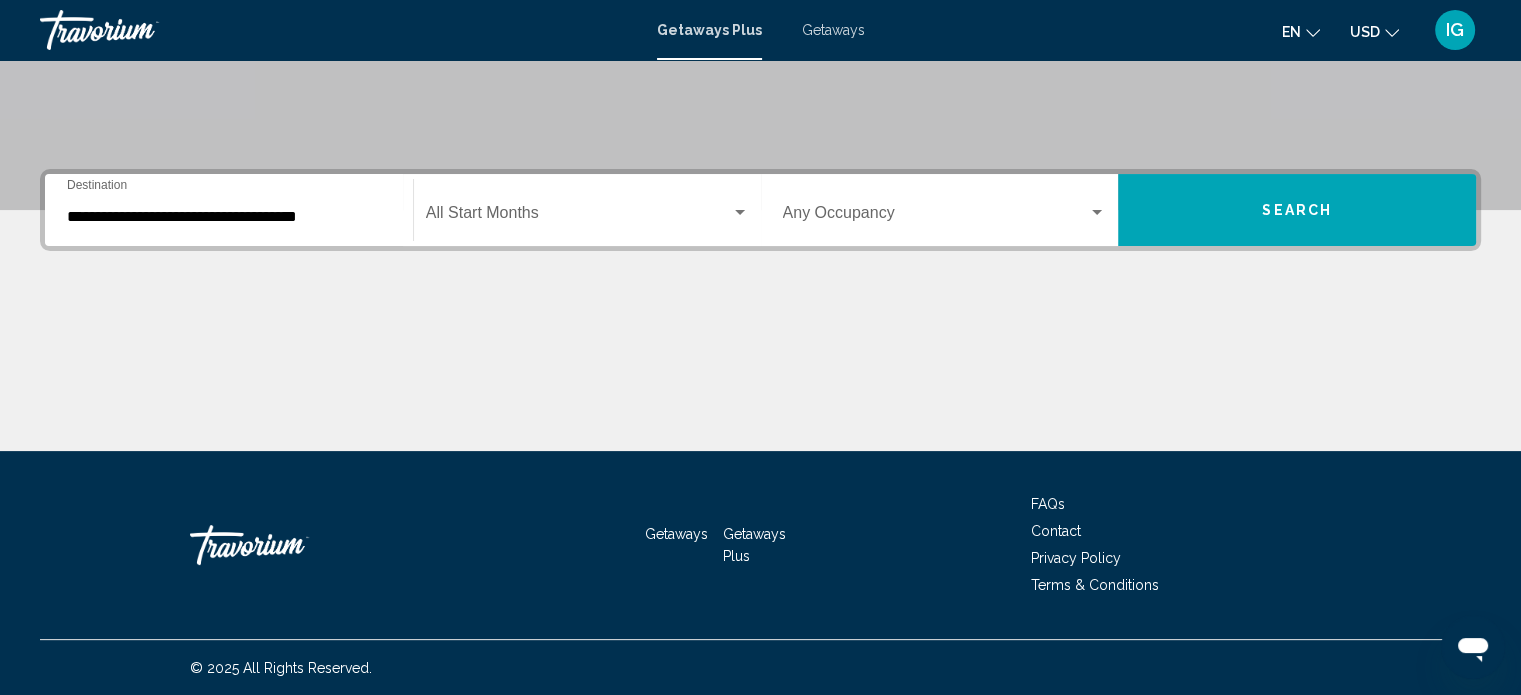 click on "**********" at bounding box center (229, 210) 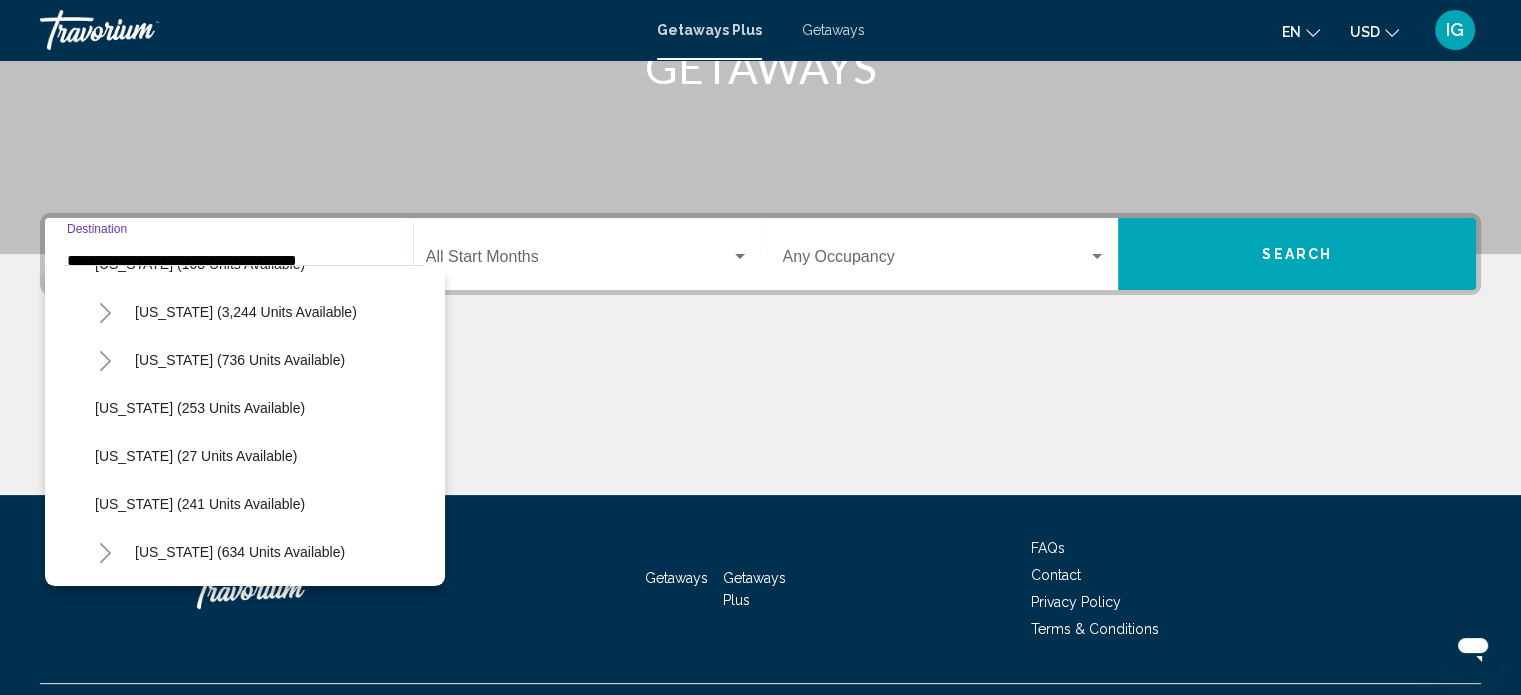 scroll, scrollTop: 1000, scrollLeft: 0, axis: vertical 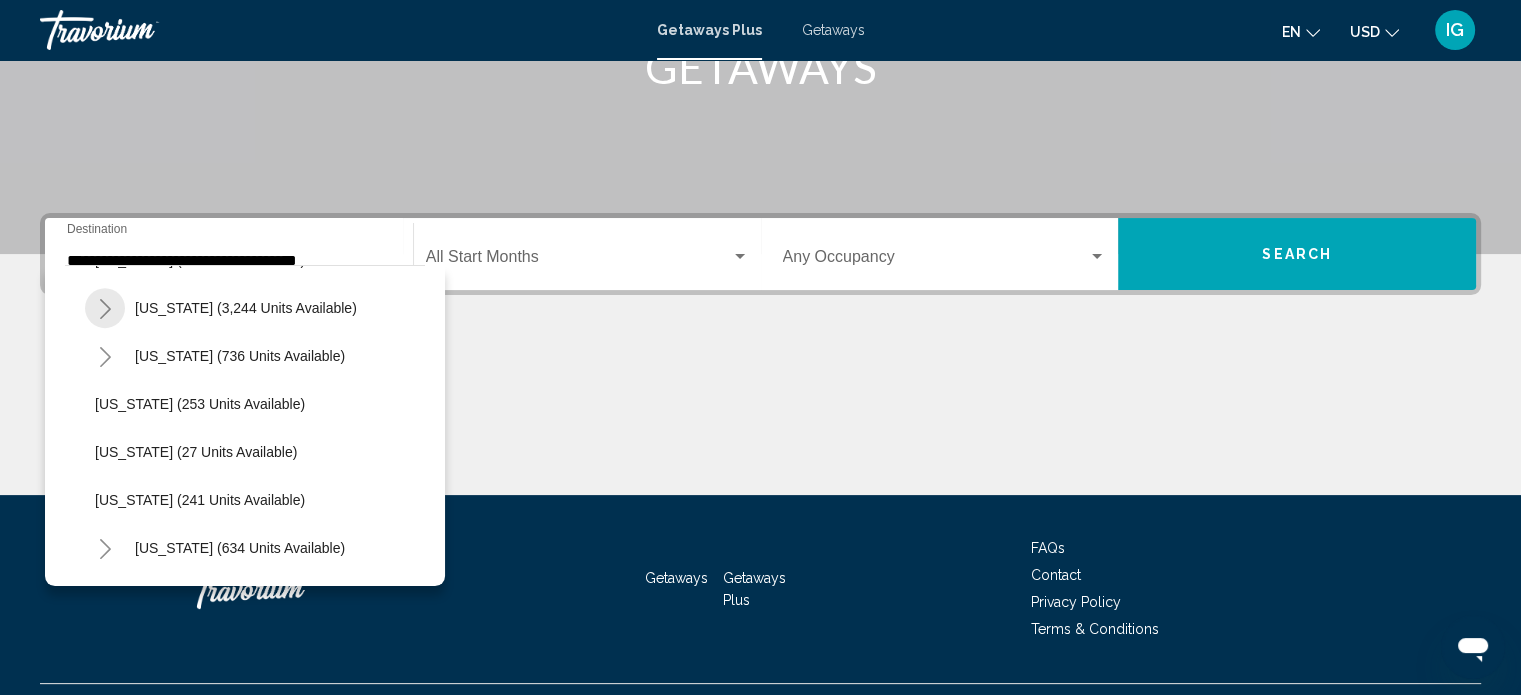 click 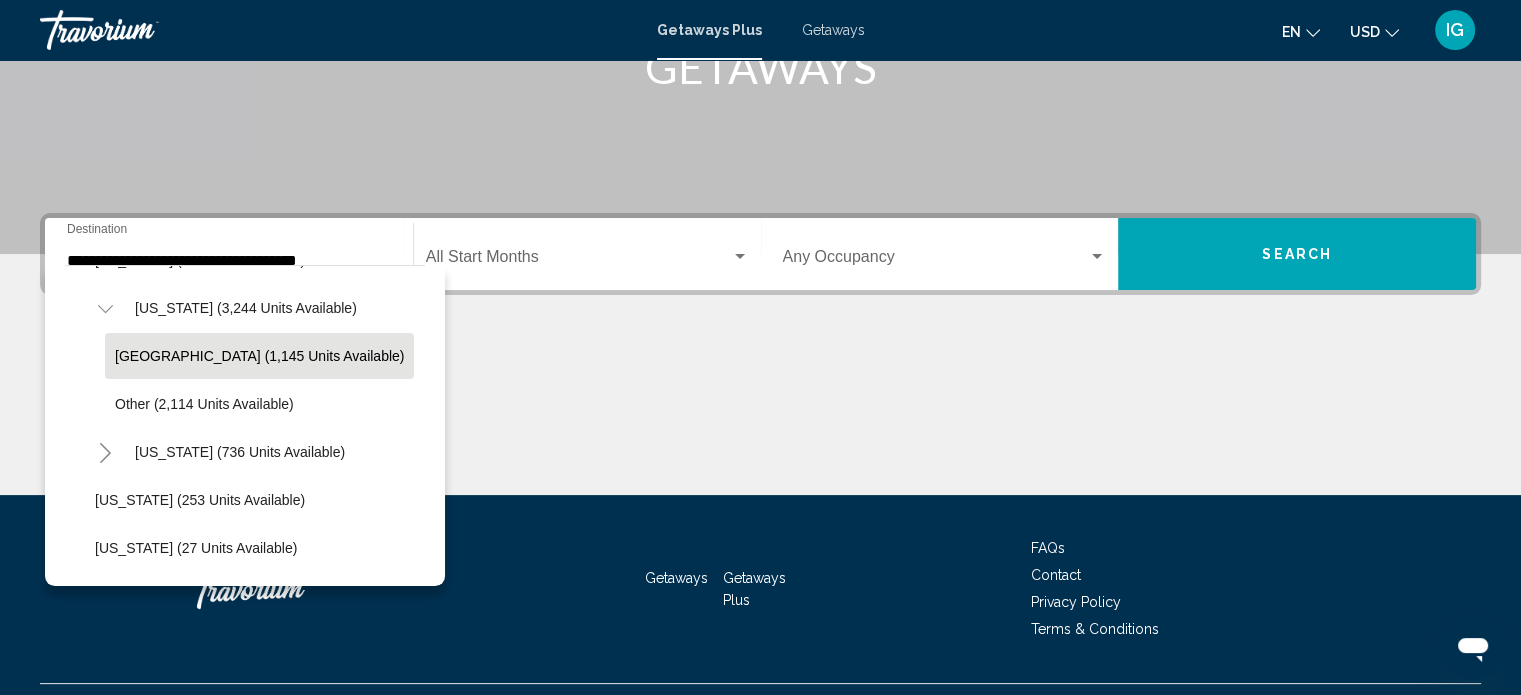 click on "[GEOGRAPHIC_DATA] (1,145 units available)" 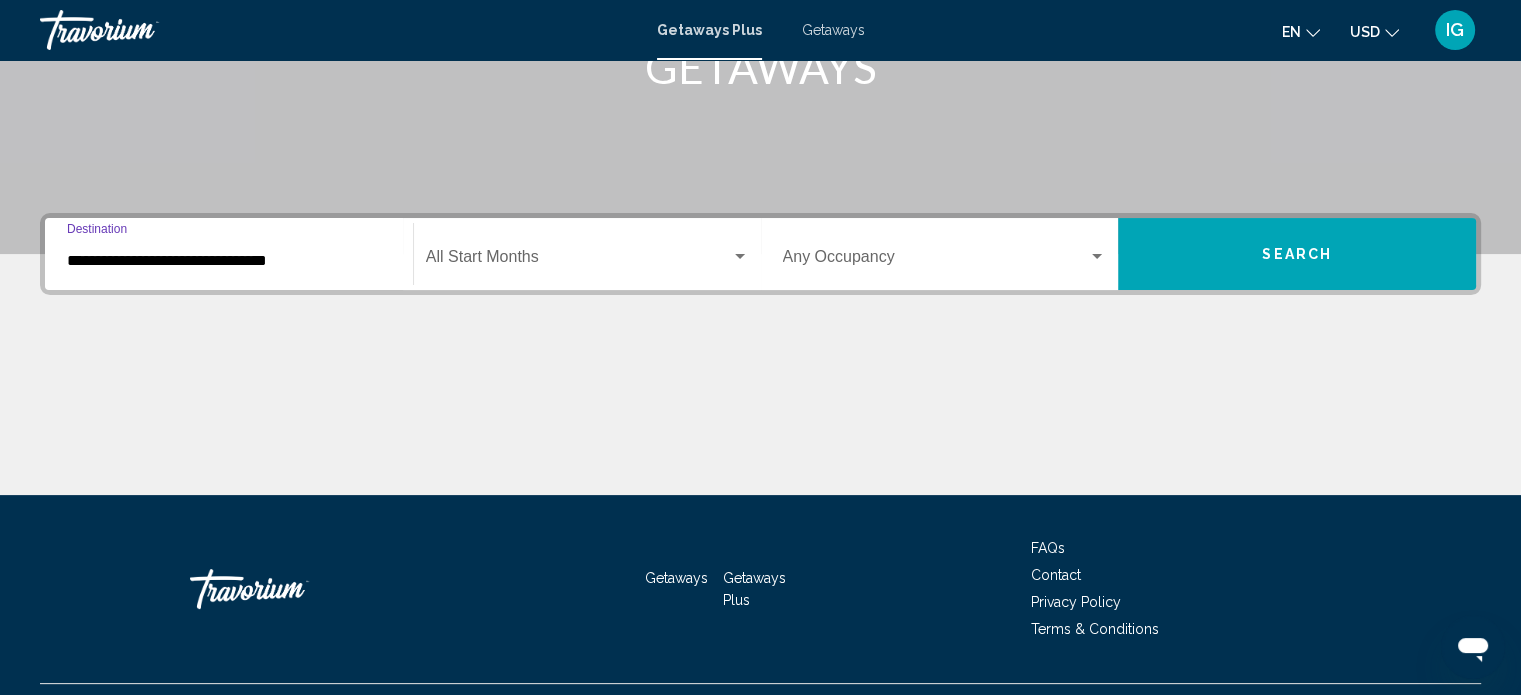 scroll, scrollTop: 390, scrollLeft: 0, axis: vertical 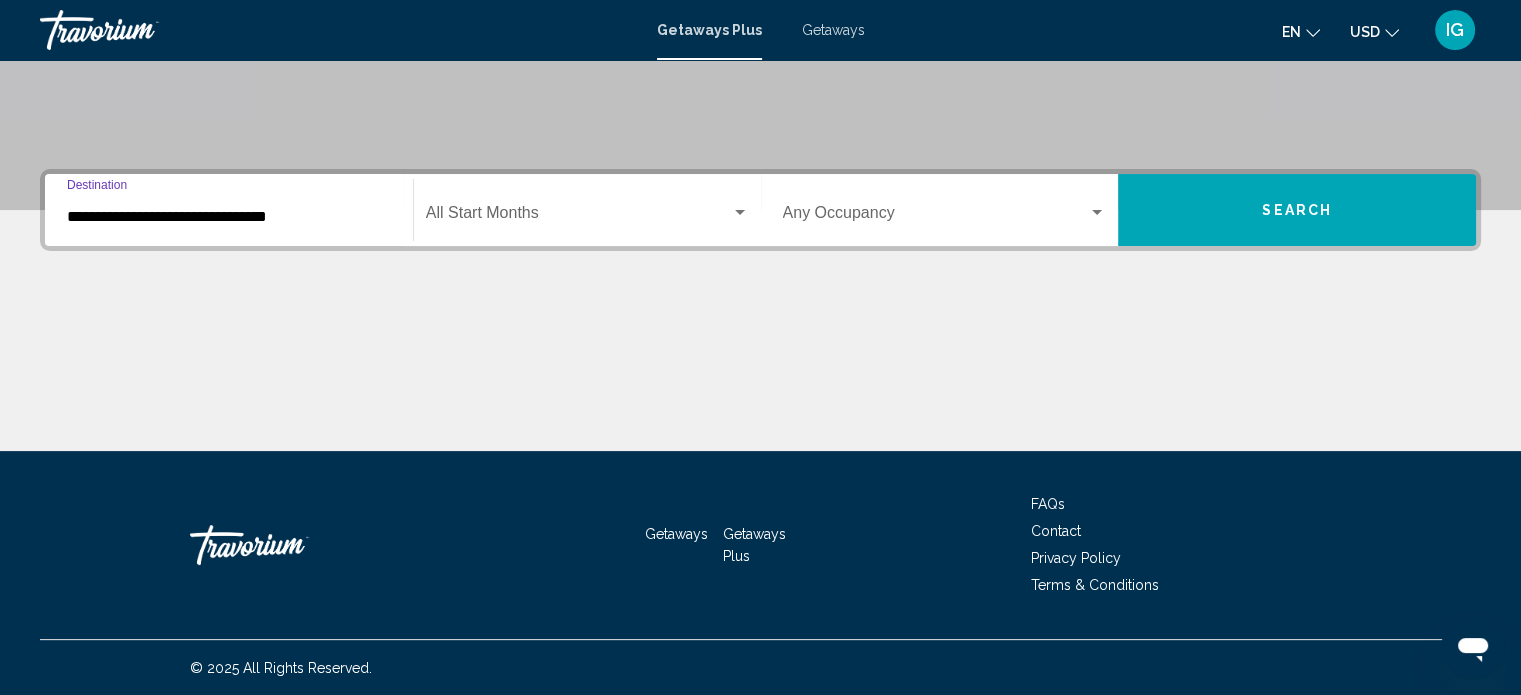 click on "Start Month All Start Months" 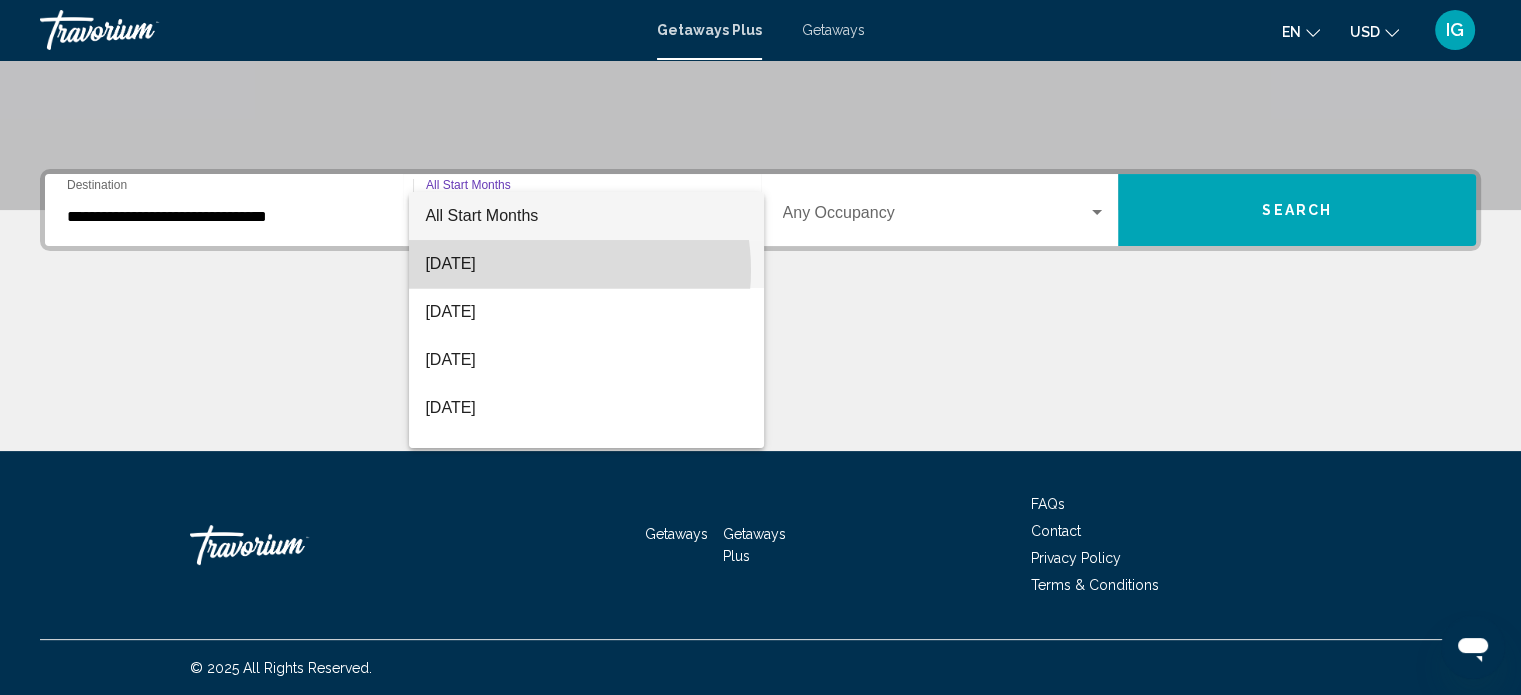 click on "[DATE]" at bounding box center (586, 264) 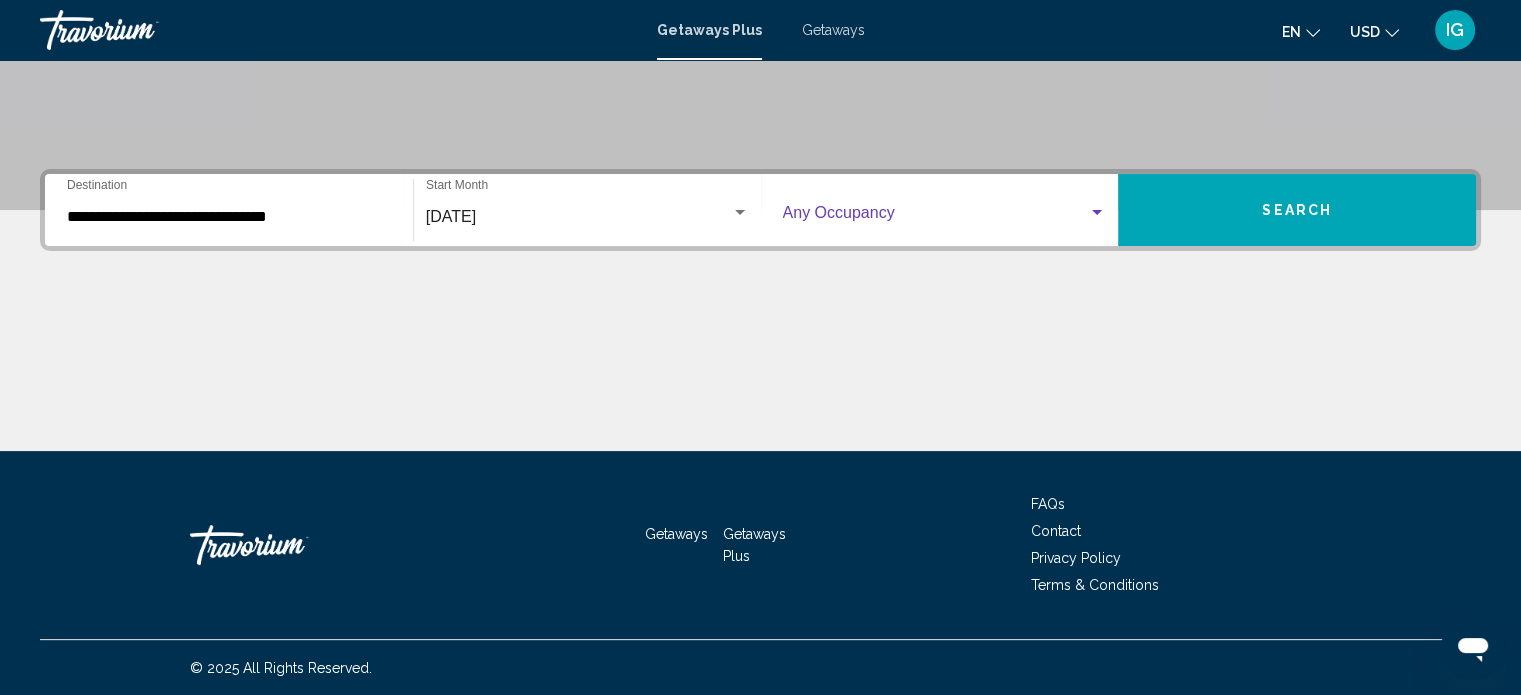 click at bounding box center (936, 217) 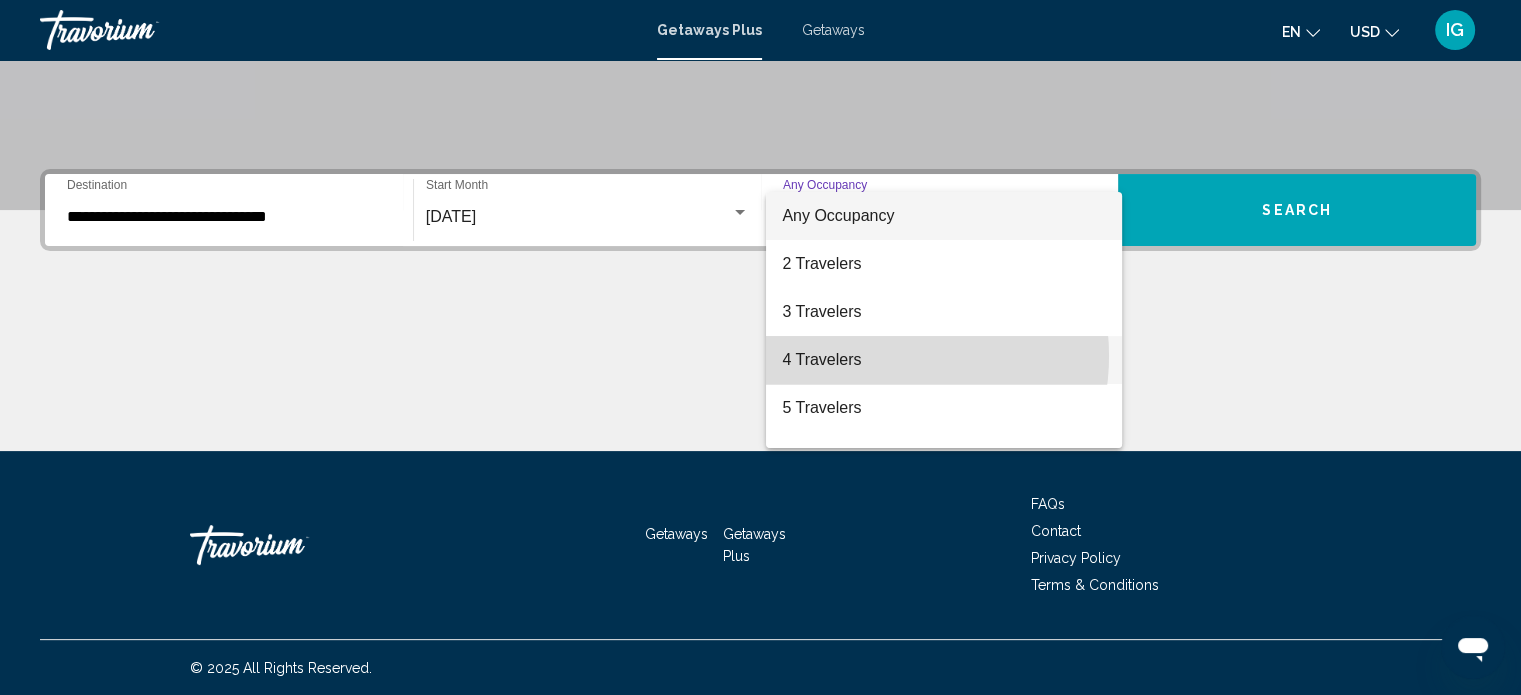 click on "4 Travelers" at bounding box center (944, 360) 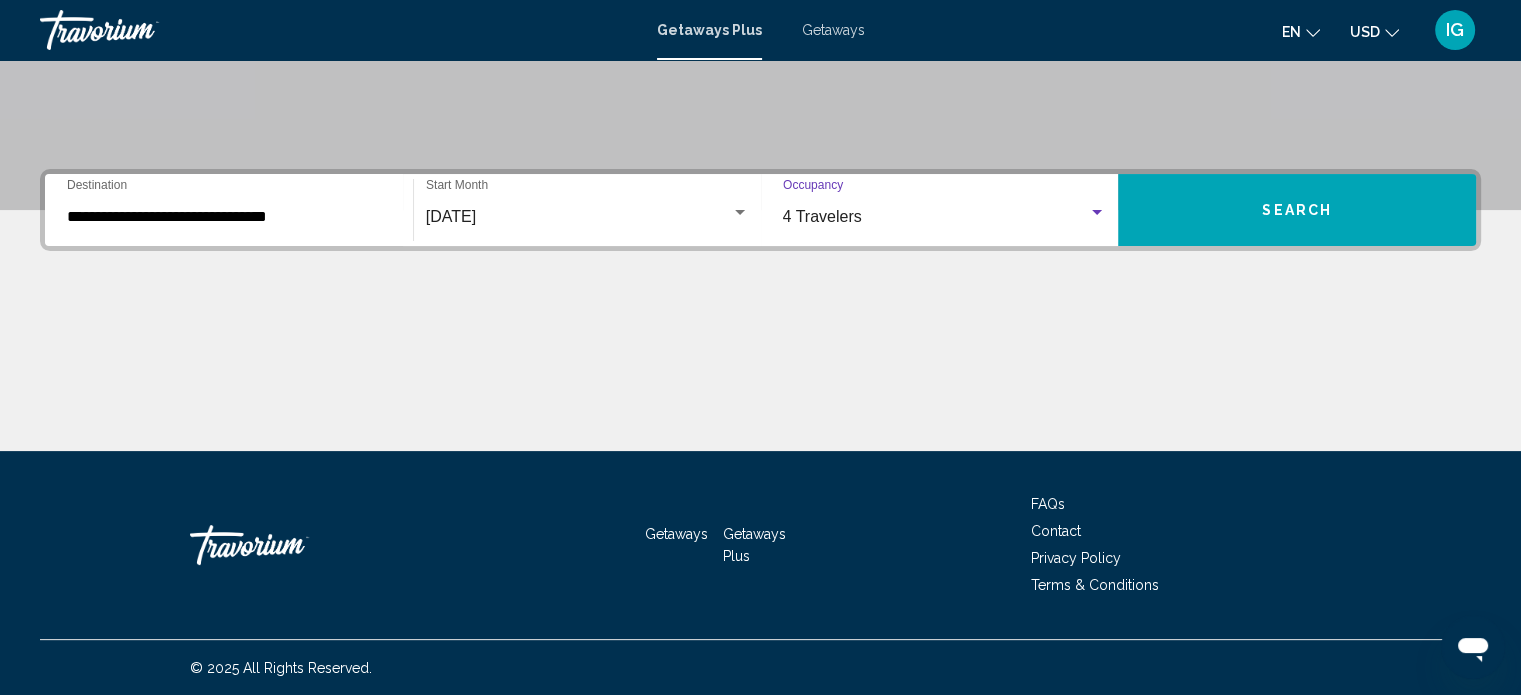 click on "Search" at bounding box center [1297, 210] 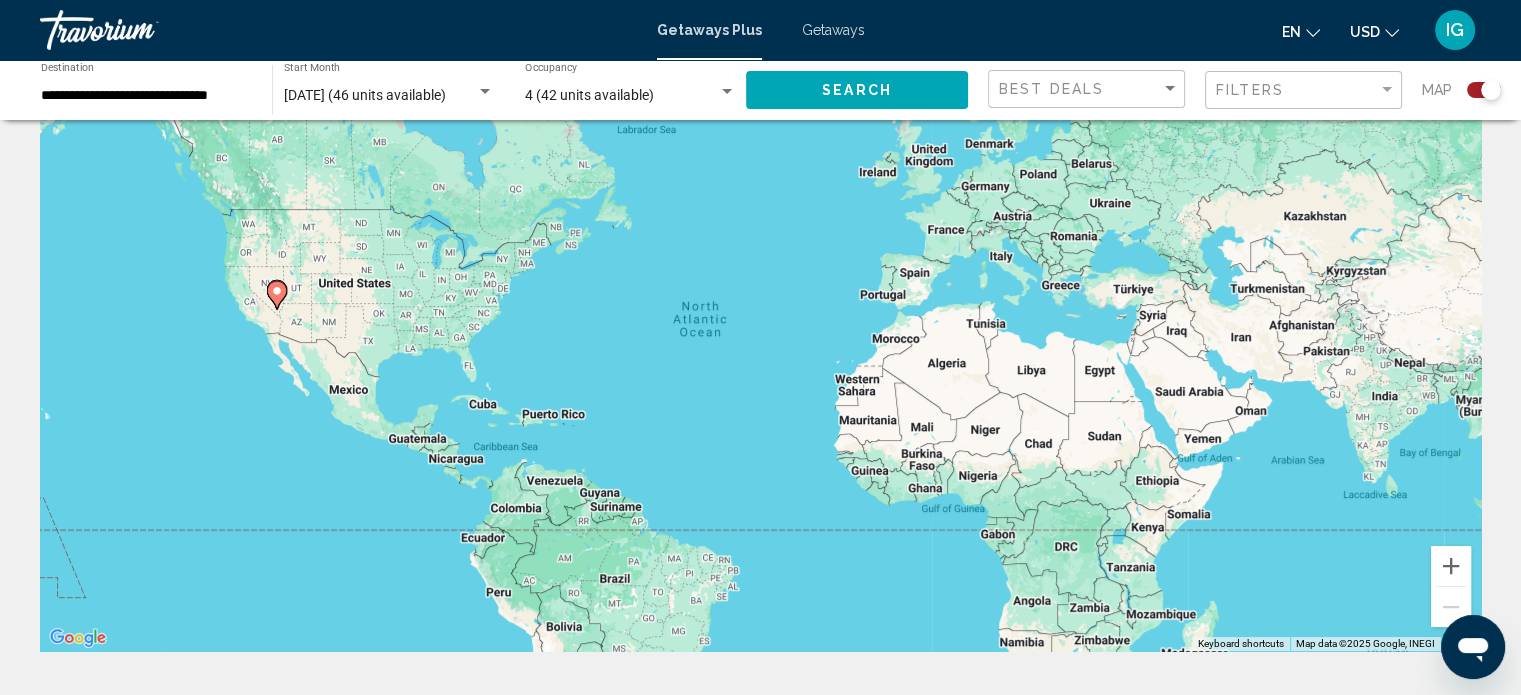scroll, scrollTop: 78, scrollLeft: 0, axis: vertical 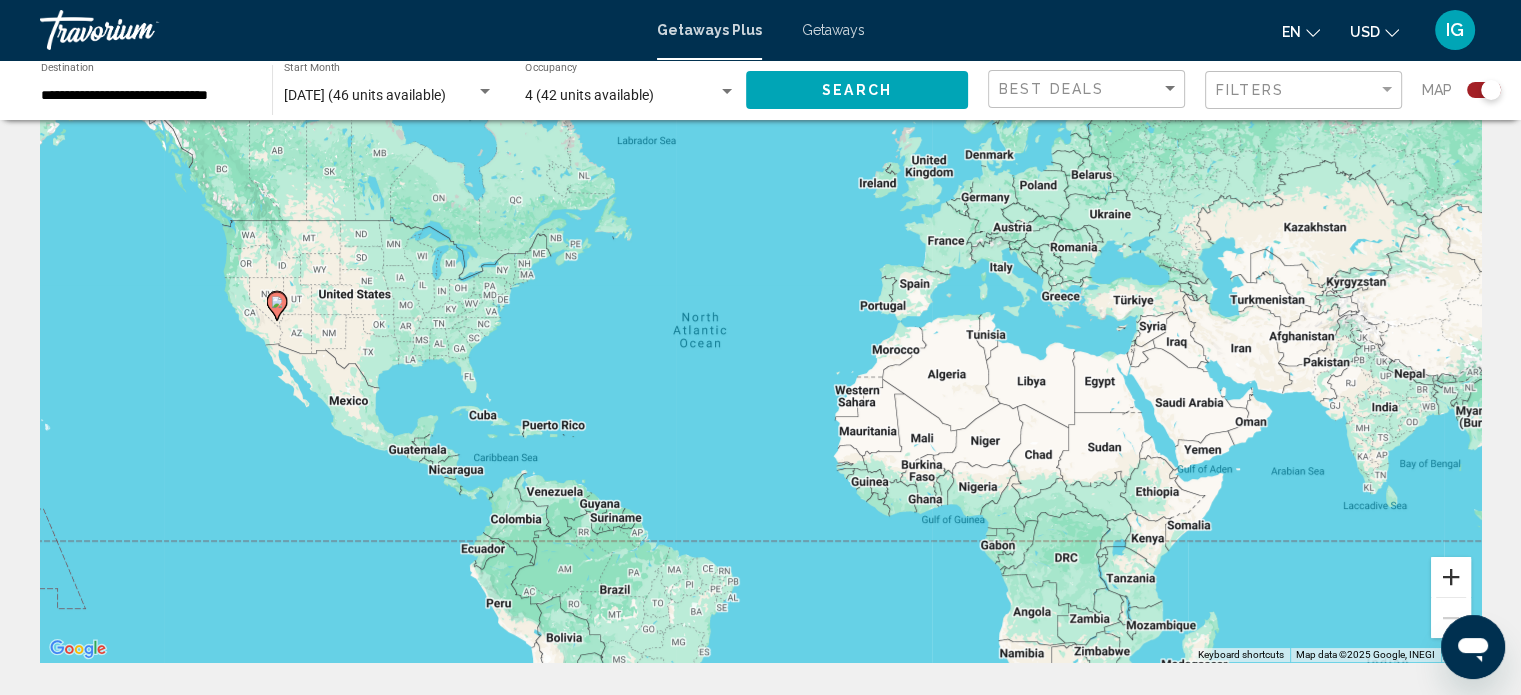 click at bounding box center (1451, 577) 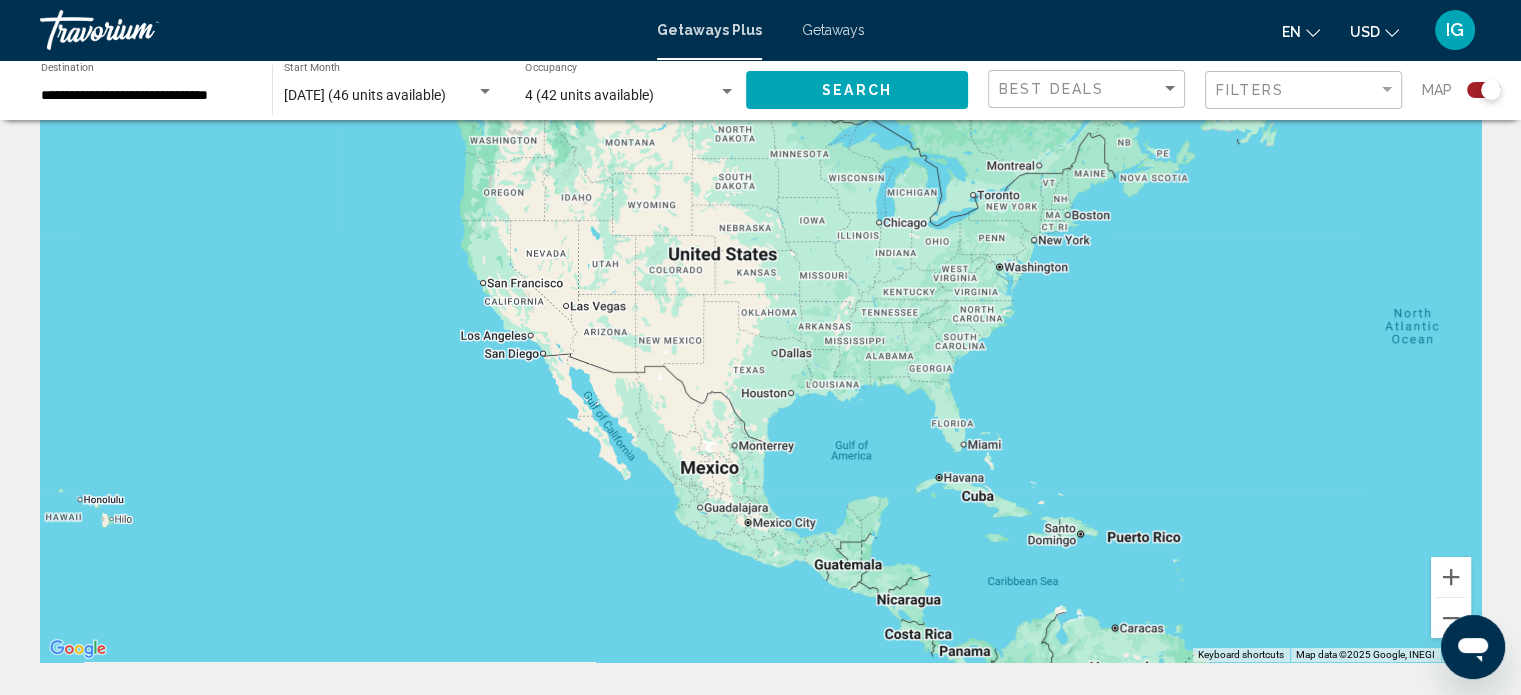 drag, startPoint x: 260, startPoint y: 376, endPoint x: 1038, endPoint y: 403, distance: 778.4684 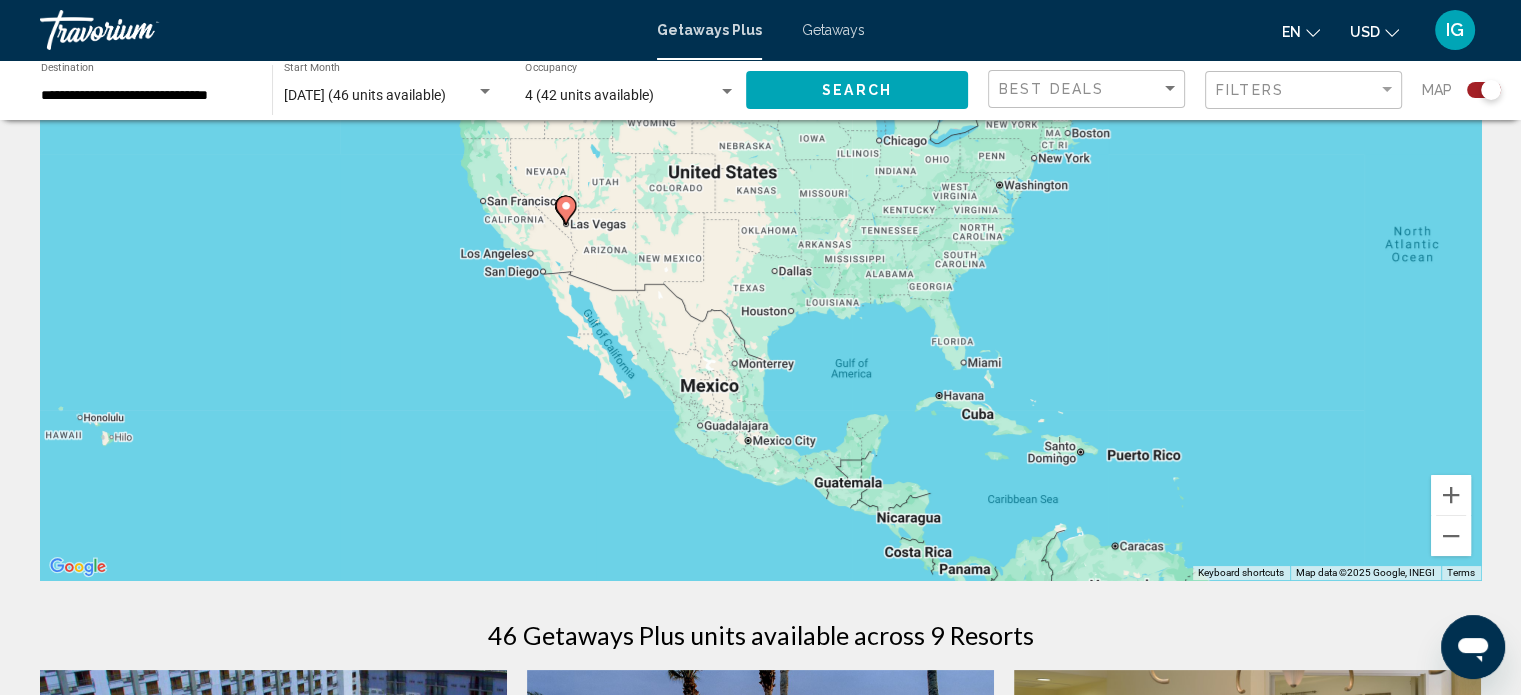 scroll, scrollTop: 400, scrollLeft: 0, axis: vertical 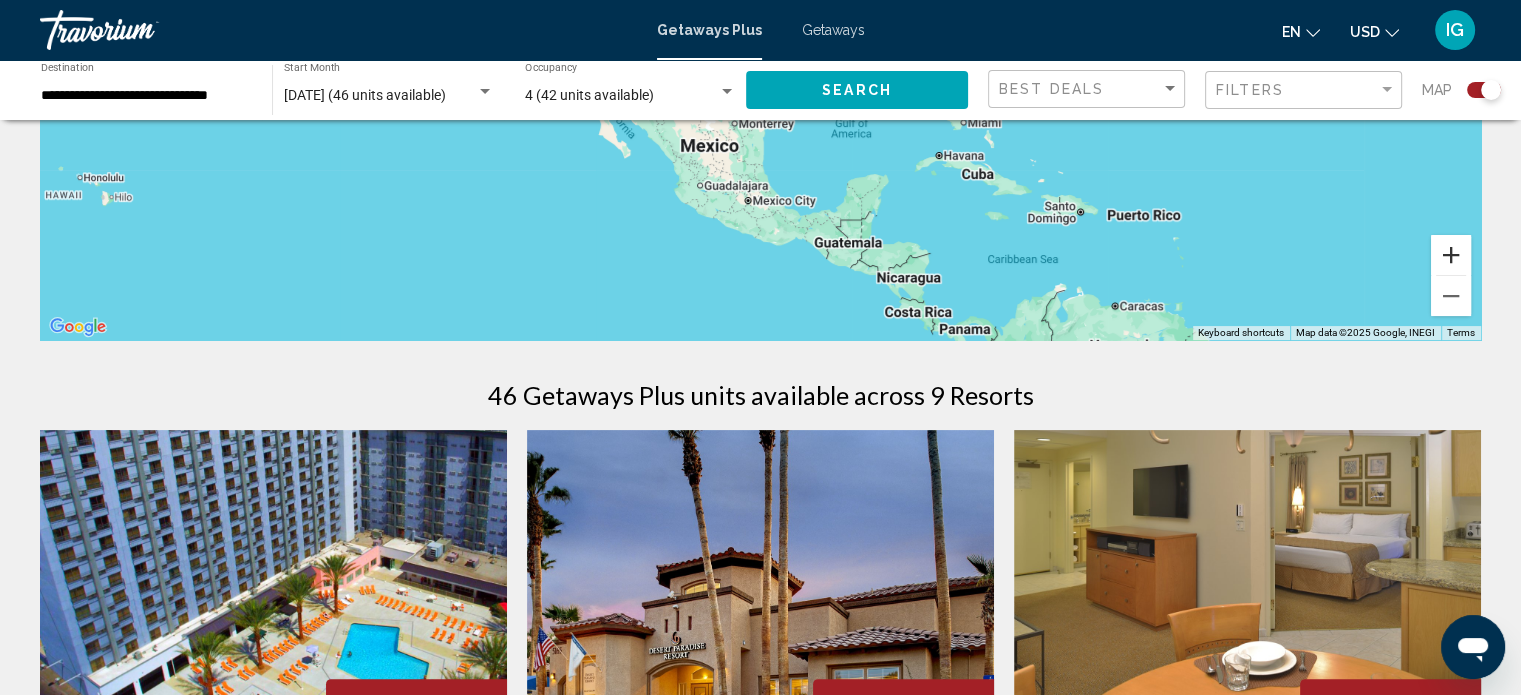 click at bounding box center (1451, 255) 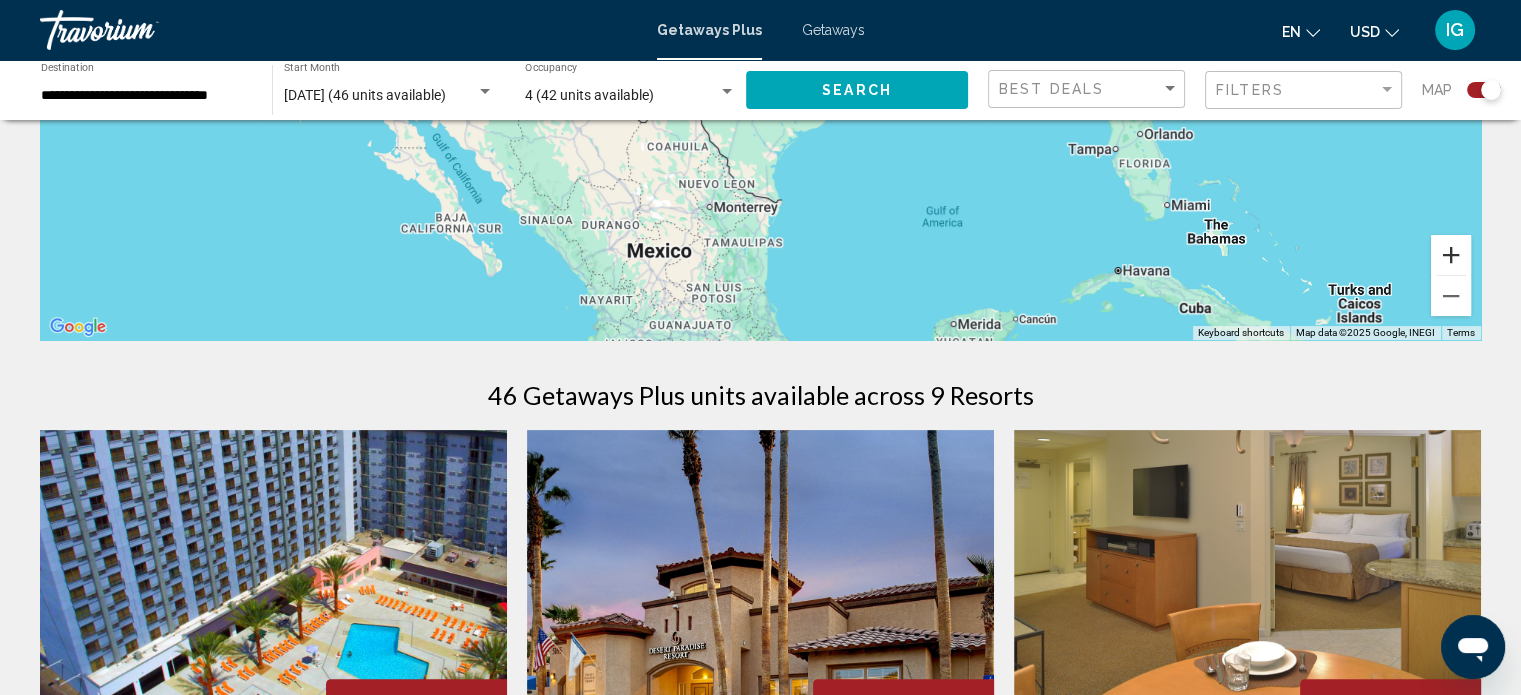 click at bounding box center [1451, 255] 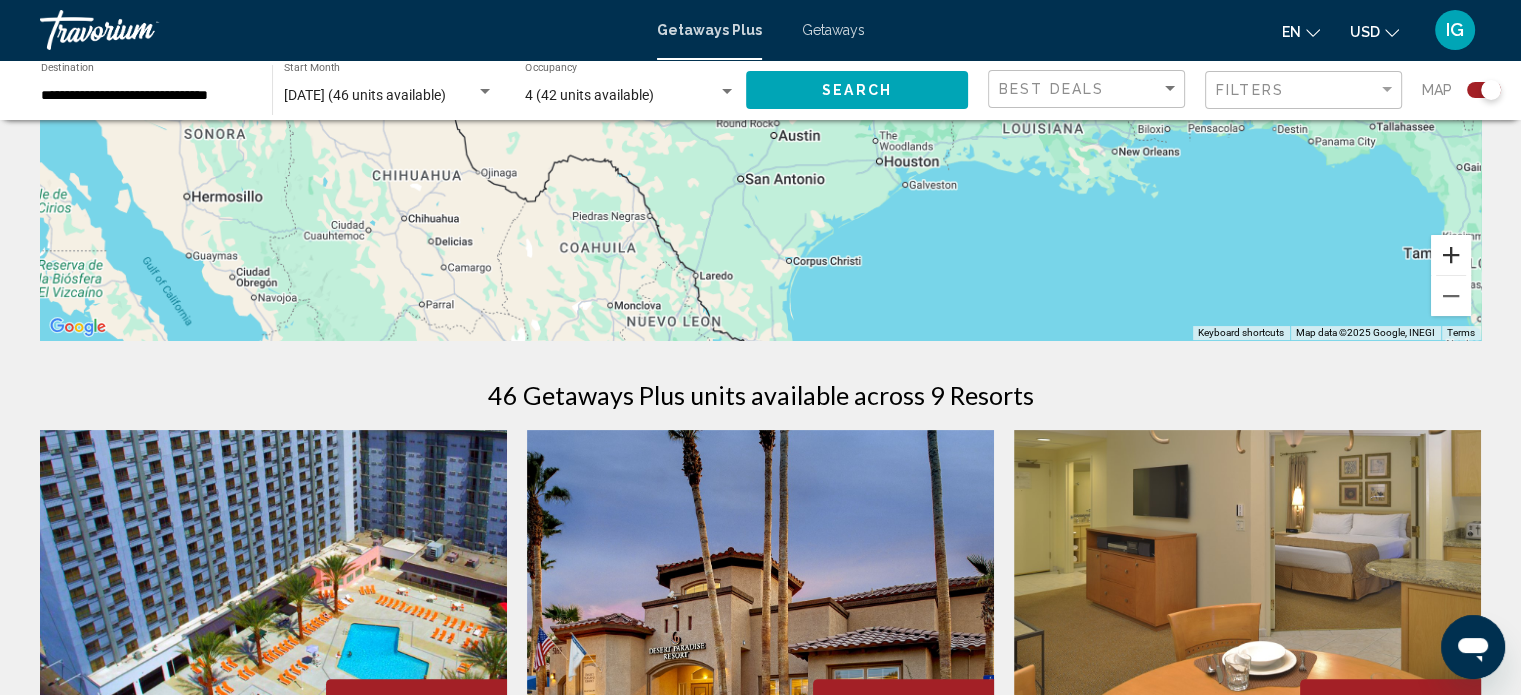 click at bounding box center [1451, 255] 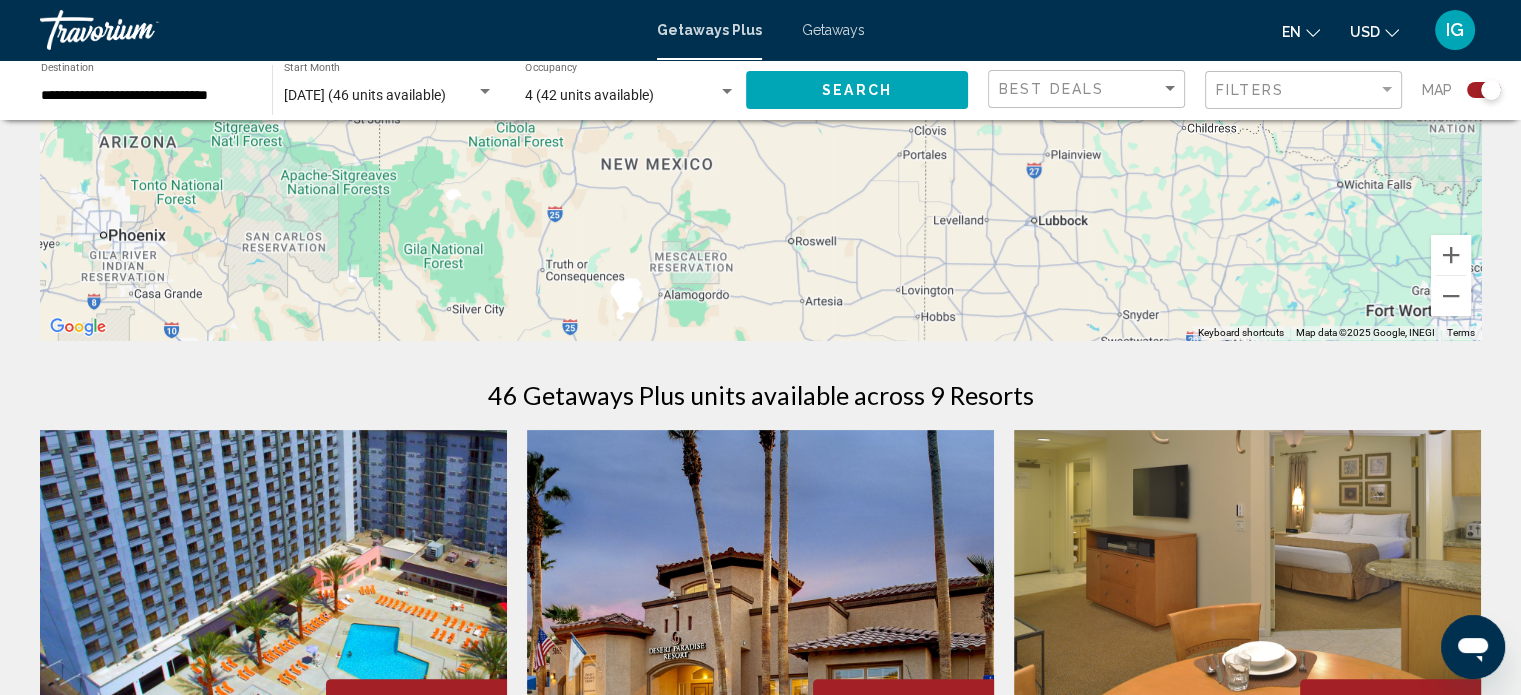 drag, startPoint x: 555, startPoint y: 224, endPoint x: 1180, endPoint y: 566, distance: 712.4528 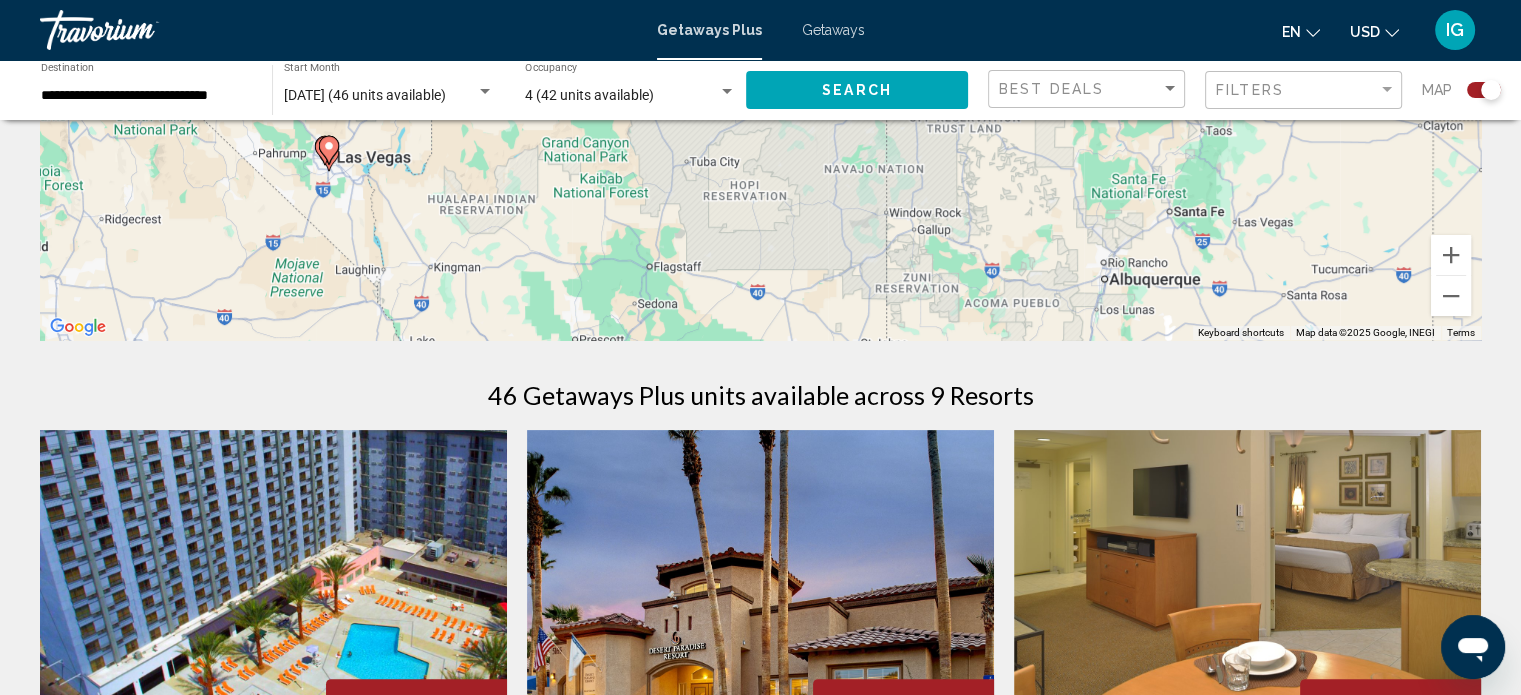 drag, startPoint x: 272, startPoint y: 213, endPoint x: 796, endPoint y: 443, distance: 572.2552 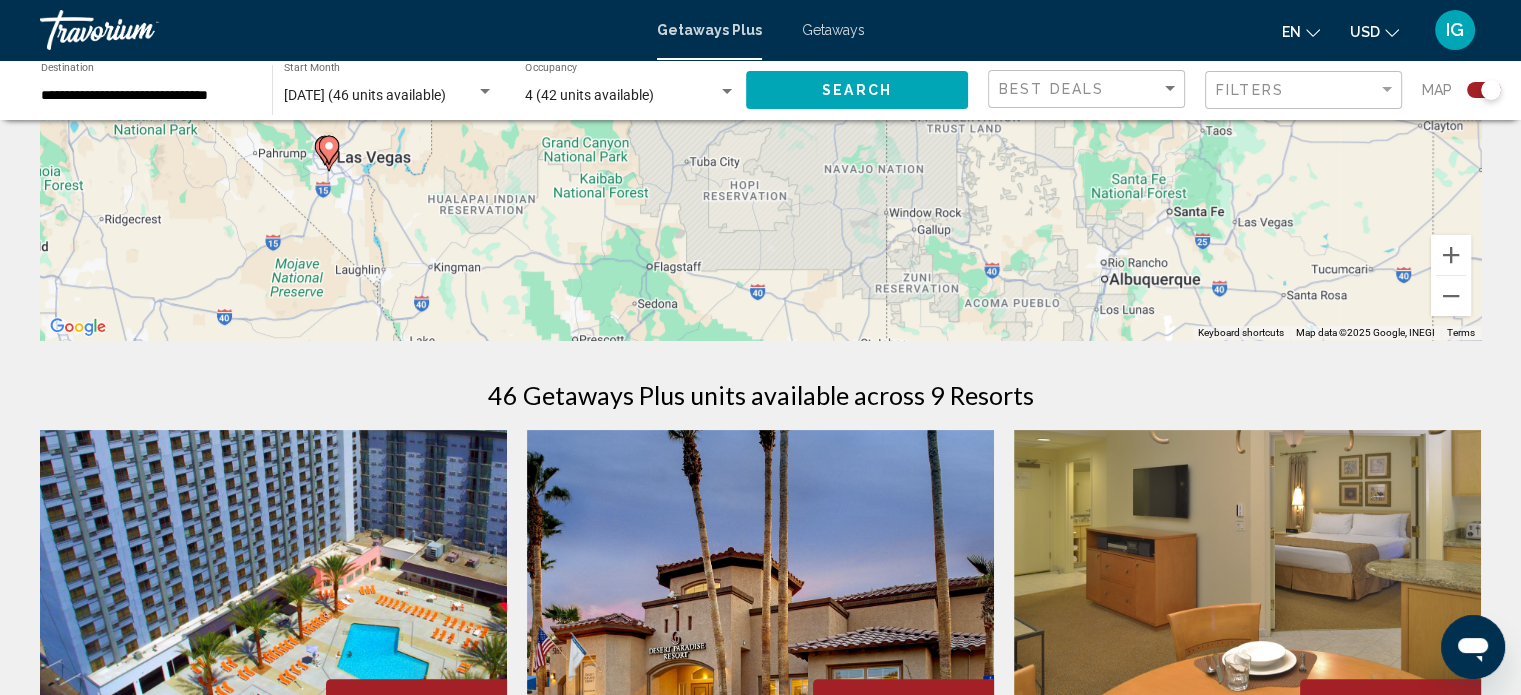 click on "To navigate the map with touch gestures double-tap and hold your finger on the map, then drag the map. ← Move left → Move right ↑ Move up ↓ Move down + Zoom in - Zoom out Home Jump left by 75% End Jump right by 75% Page Up Jump up by 75% Page Down Jump down by 75% To navigate, press the arrow keys. To activate drag with keyboard, press Alt + Enter. Once in keyboard drag state, use the arrow keys to move the marker. To complete the drag, press the Enter key. To cancel, press Escape. Keyboard shortcuts Map Data Map data ©2025 Google, INEGI Map data ©2025 Google, INEGI 50 km  Click to toggle between metric and imperial units Terms Report a map error 46 Getaways Plus units available across 9 Resorts Save up to  100%   [GEOGRAPHIC_DATA] [GEOGRAPHIC_DATA]  -  This is an adults only resort
[GEOGRAPHIC_DATA], [GEOGRAPHIC_DATA], [GEOGRAPHIC_DATA] From $749.00 USD $0.00 USD For 7 nights You save  $749.00 USD   temp
[GEOGRAPHIC_DATA]" at bounding box center (760, 1148) 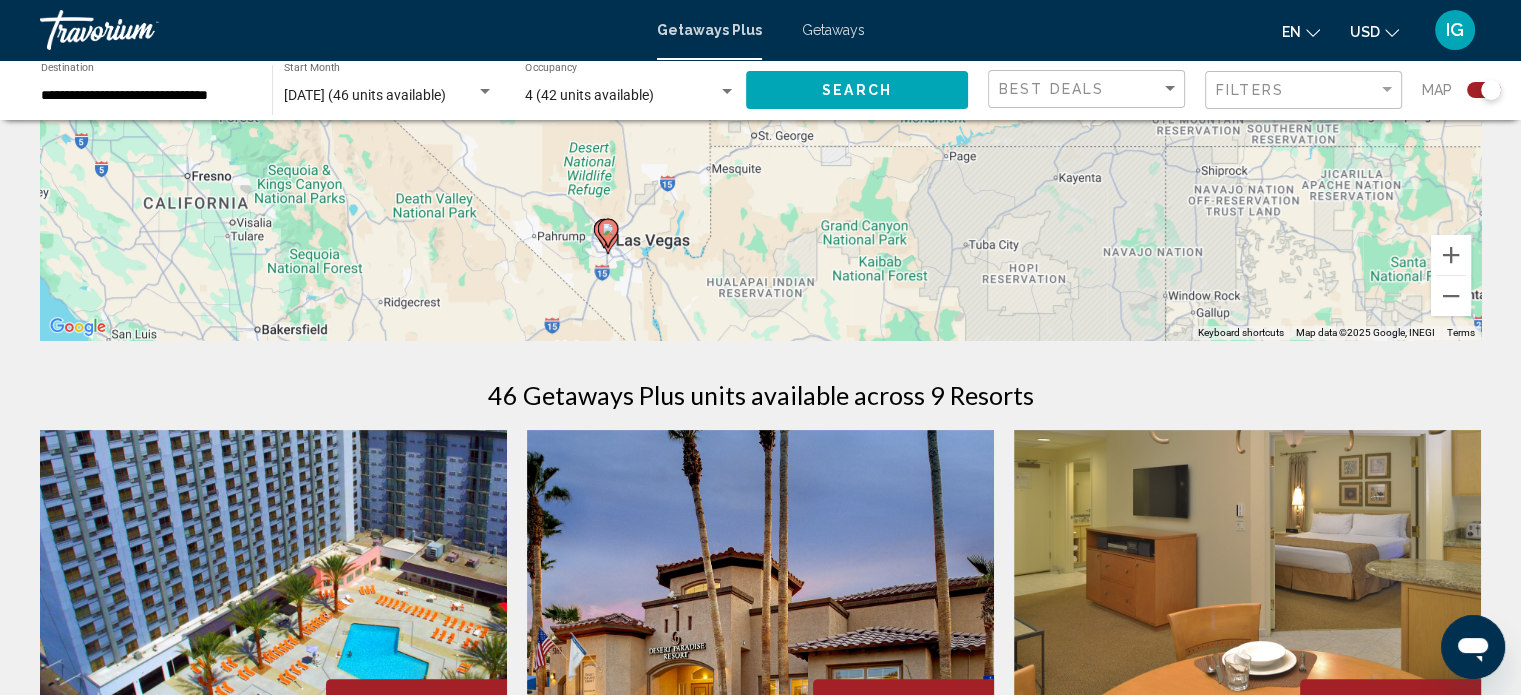 drag, startPoint x: 524, startPoint y: 259, endPoint x: 807, endPoint y: 344, distance: 295.4894 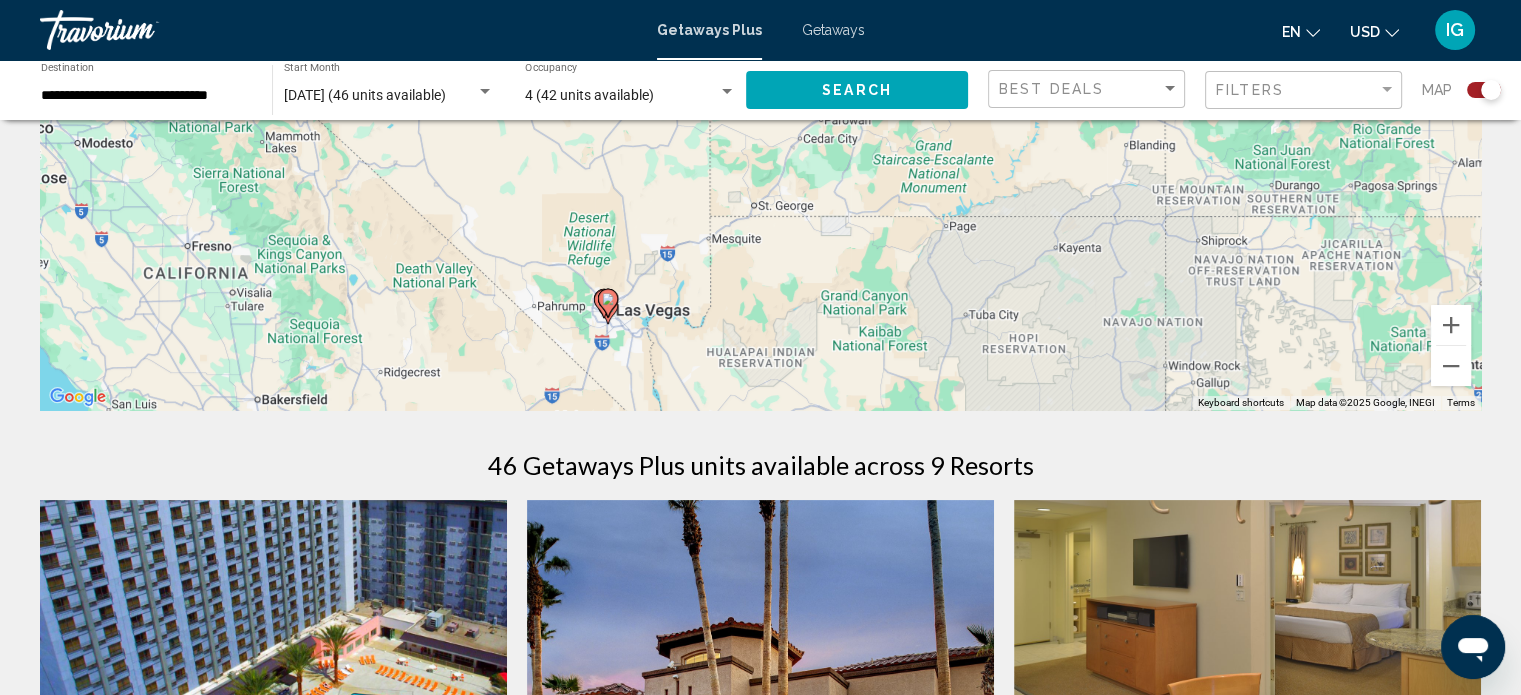 scroll, scrollTop: 300, scrollLeft: 0, axis: vertical 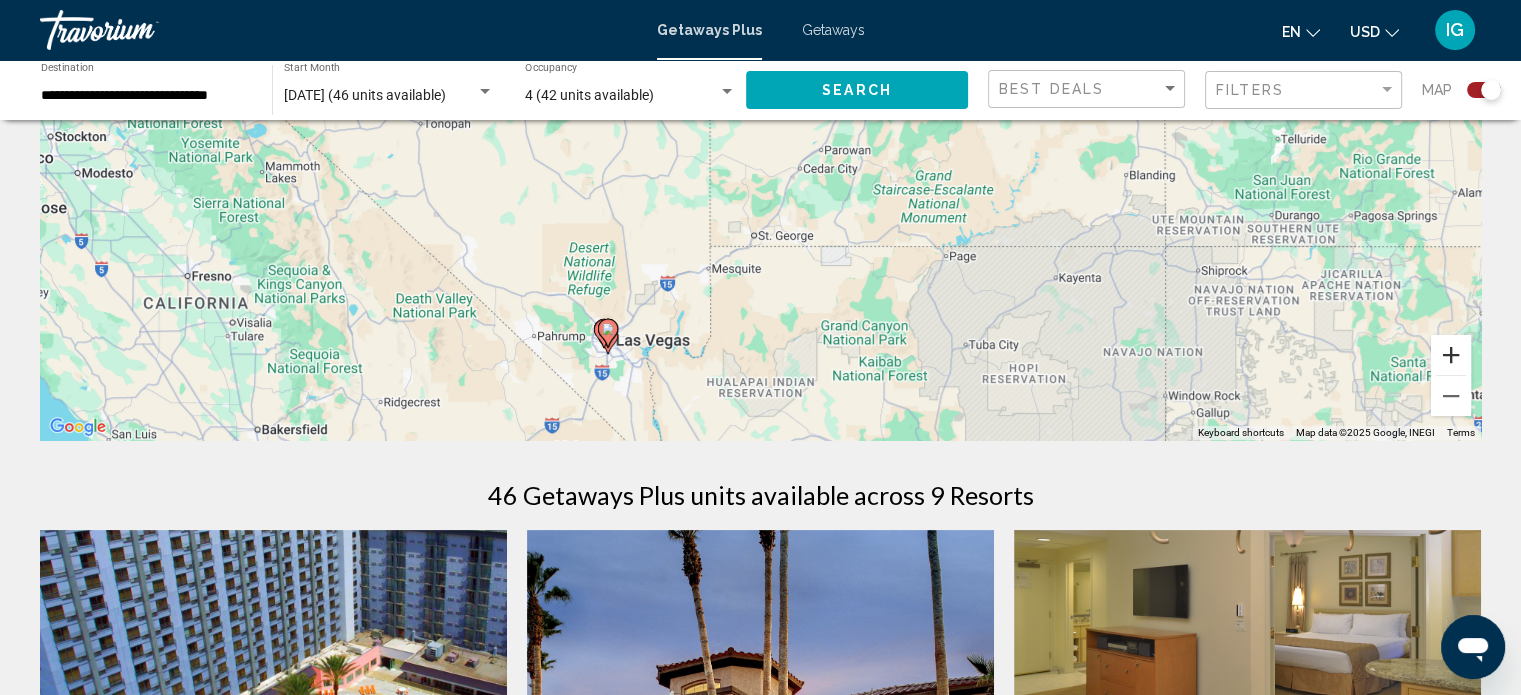 click at bounding box center (1451, 355) 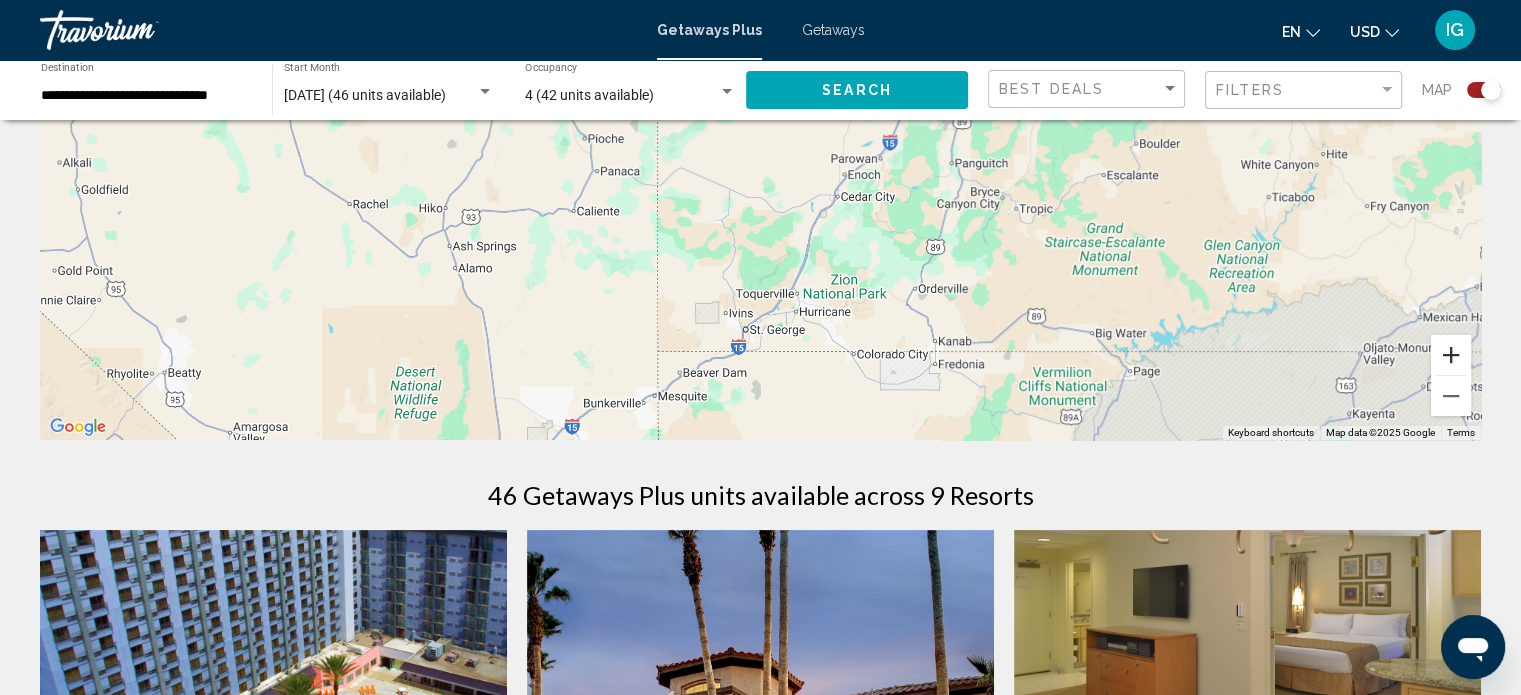 click at bounding box center [1451, 355] 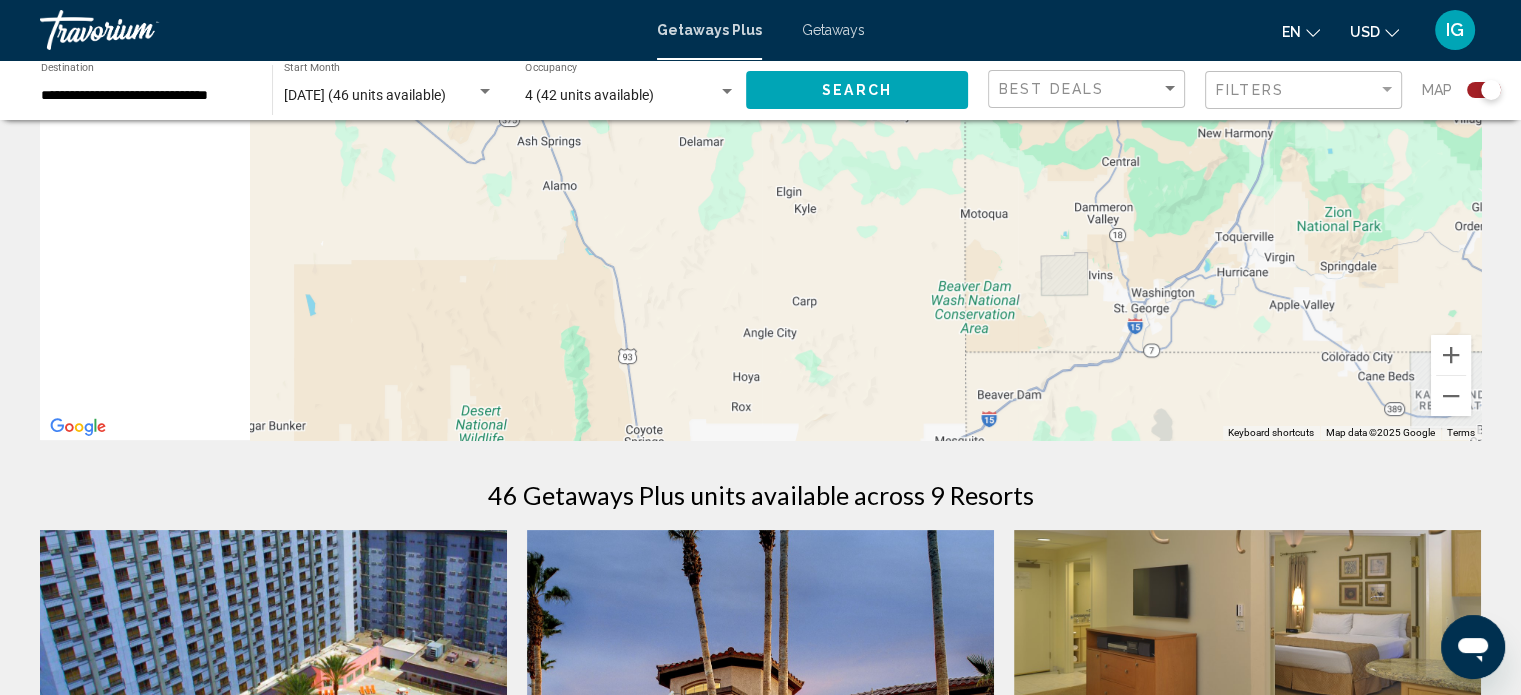 drag, startPoint x: 772, startPoint y: 366, endPoint x: 1240, endPoint y: 118, distance: 529.6489 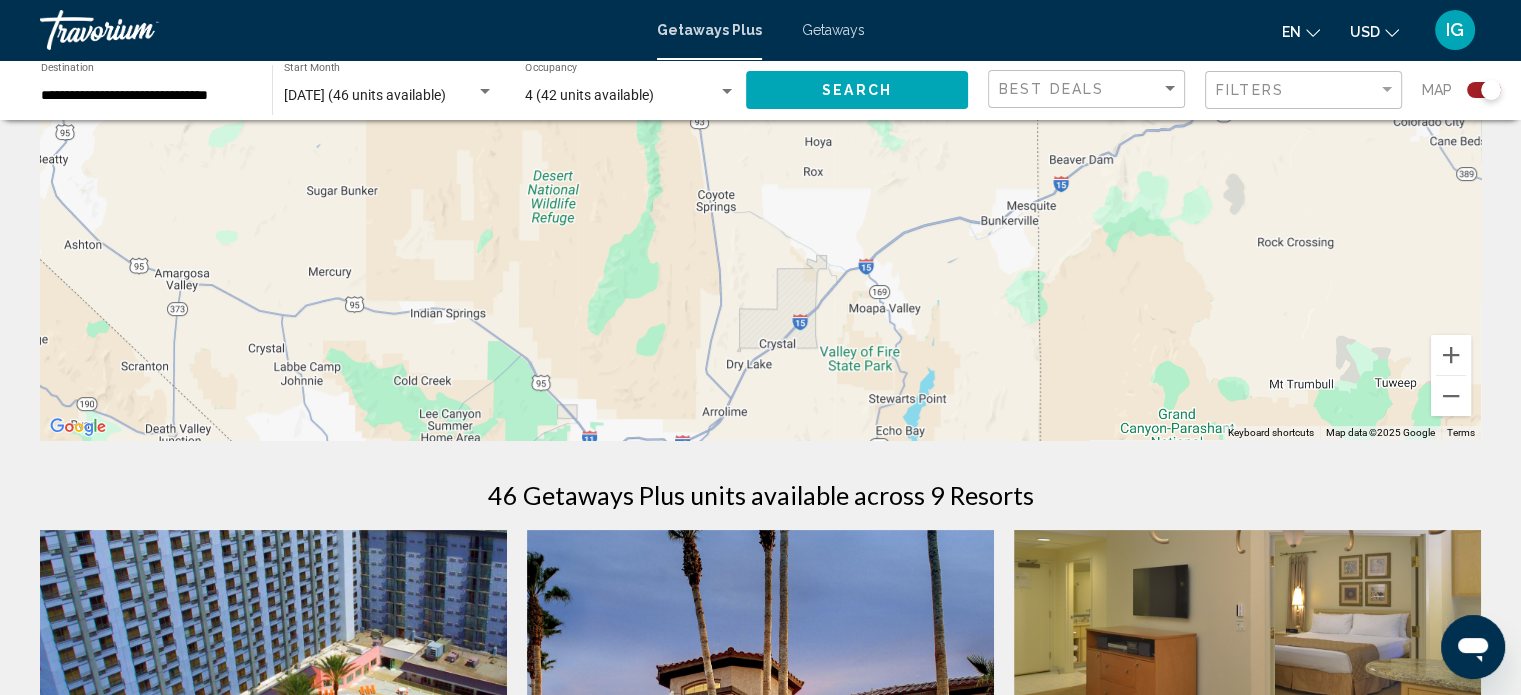 drag, startPoint x: 914, startPoint y: 221, endPoint x: 918, endPoint y: 87, distance: 134.0597 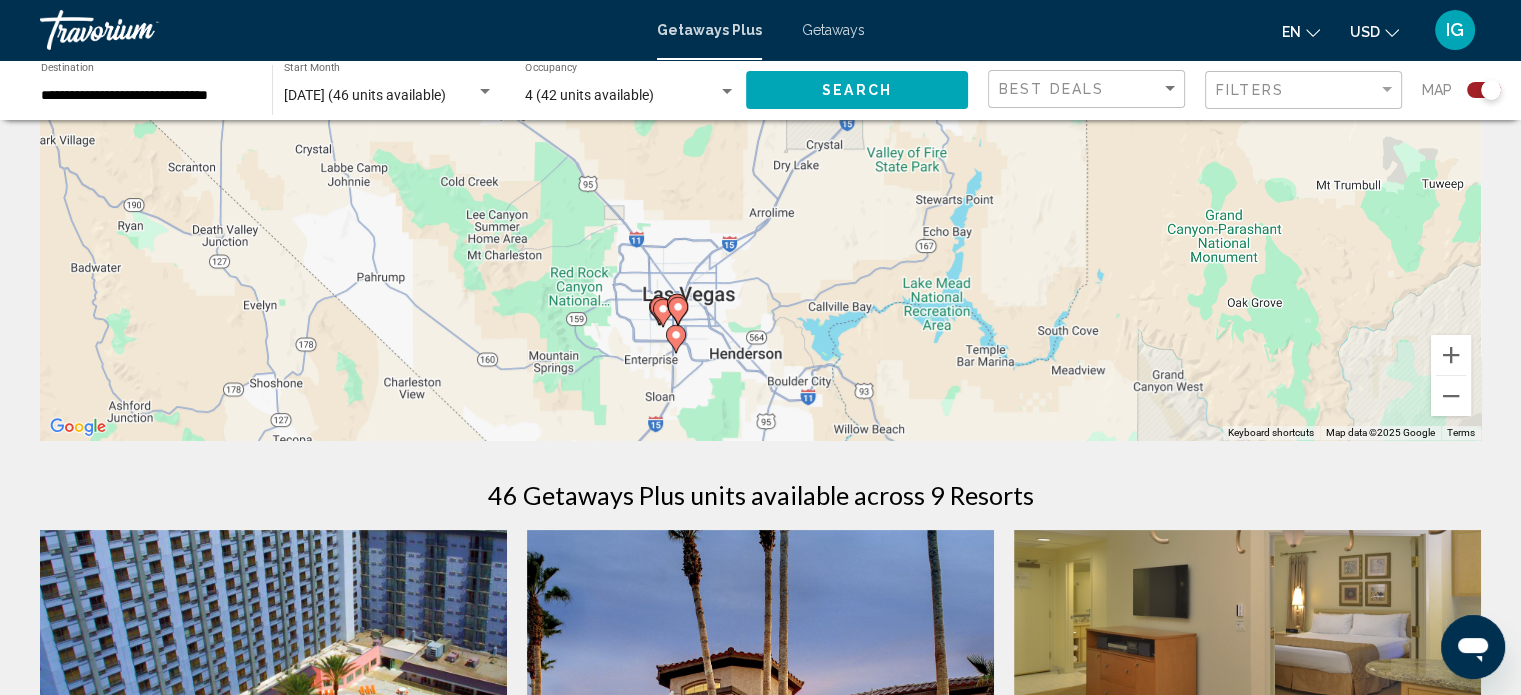 drag, startPoint x: 874, startPoint y: 337, endPoint x: 871, endPoint y: 191, distance: 146.03082 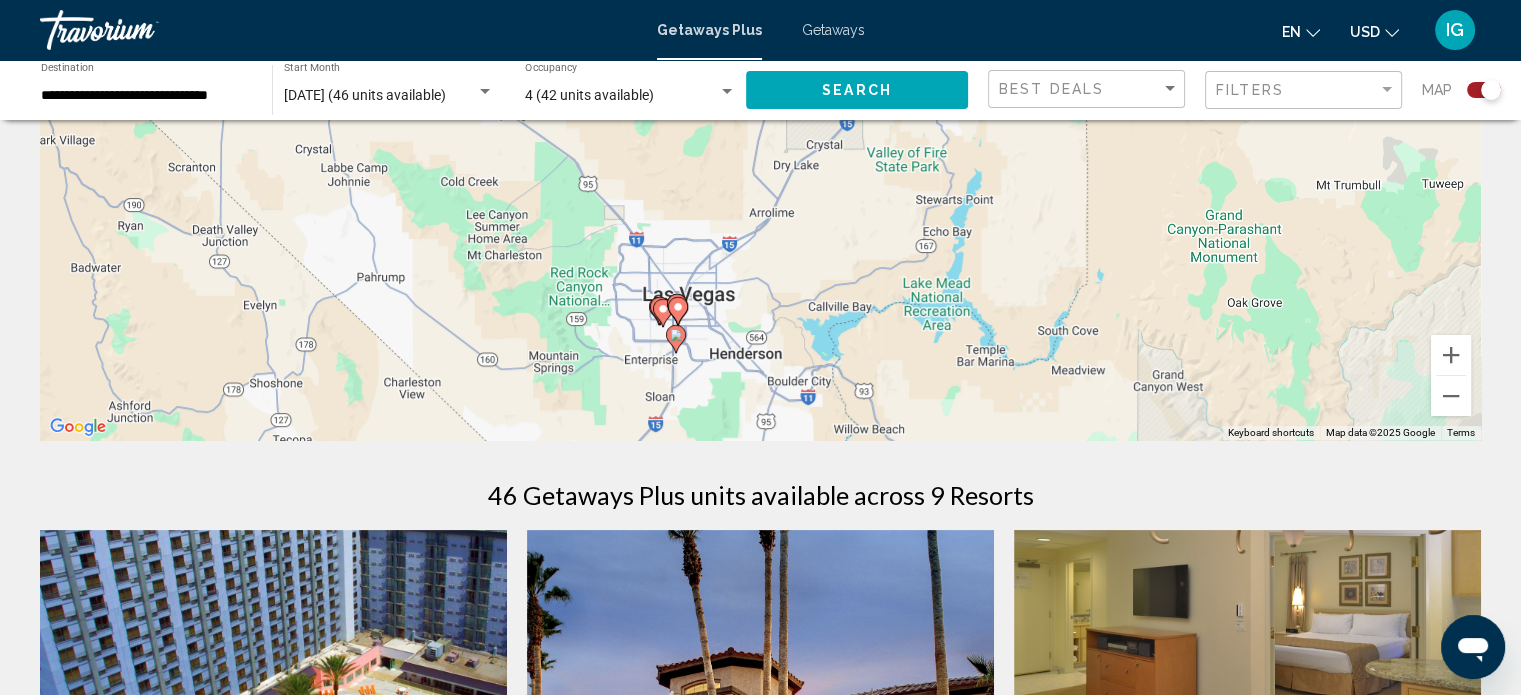 click on "To navigate, press the arrow keys. To activate drag with keyboard, press Alt + Enter. Once in keyboard drag state, use the arrow keys to move the marker. To complete the drag, press the Enter key. To cancel, press Escape." at bounding box center (760, 140) 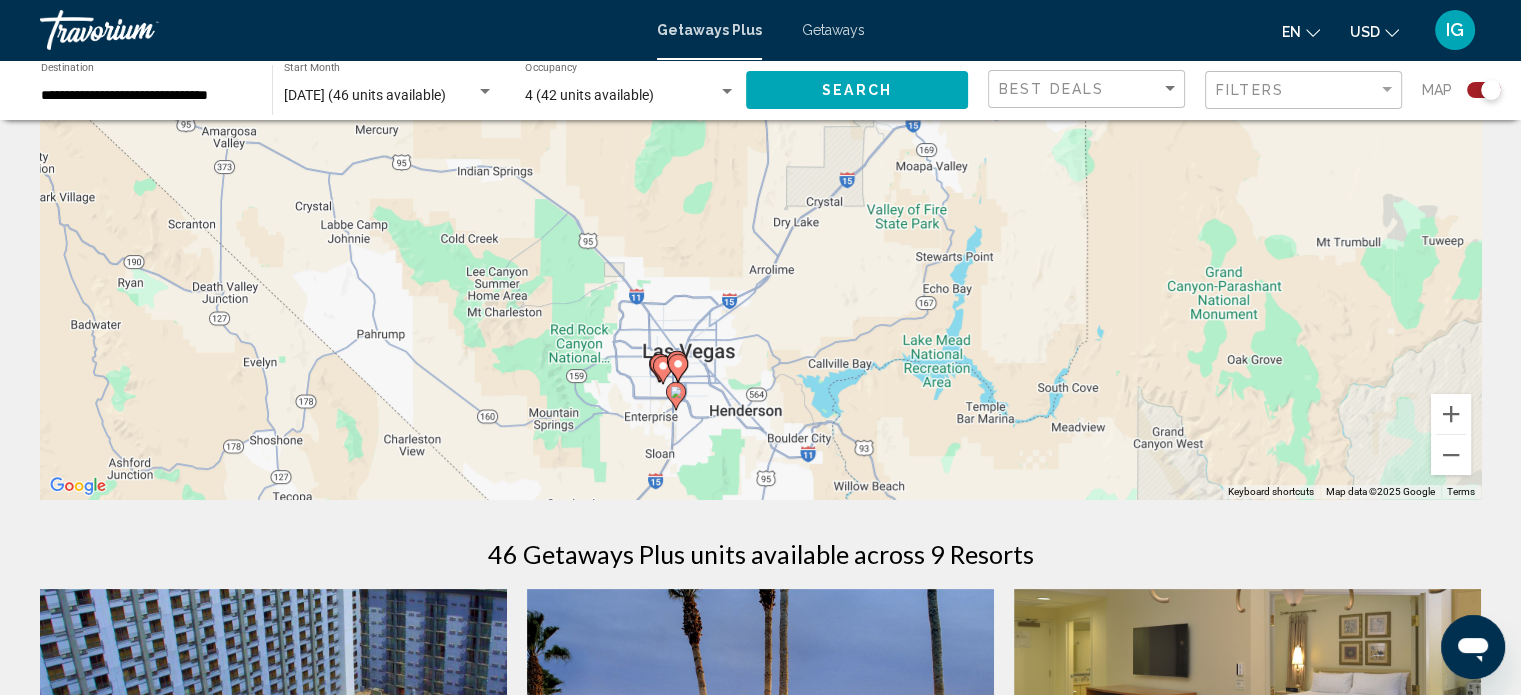 scroll, scrollTop: 200, scrollLeft: 0, axis: vertical 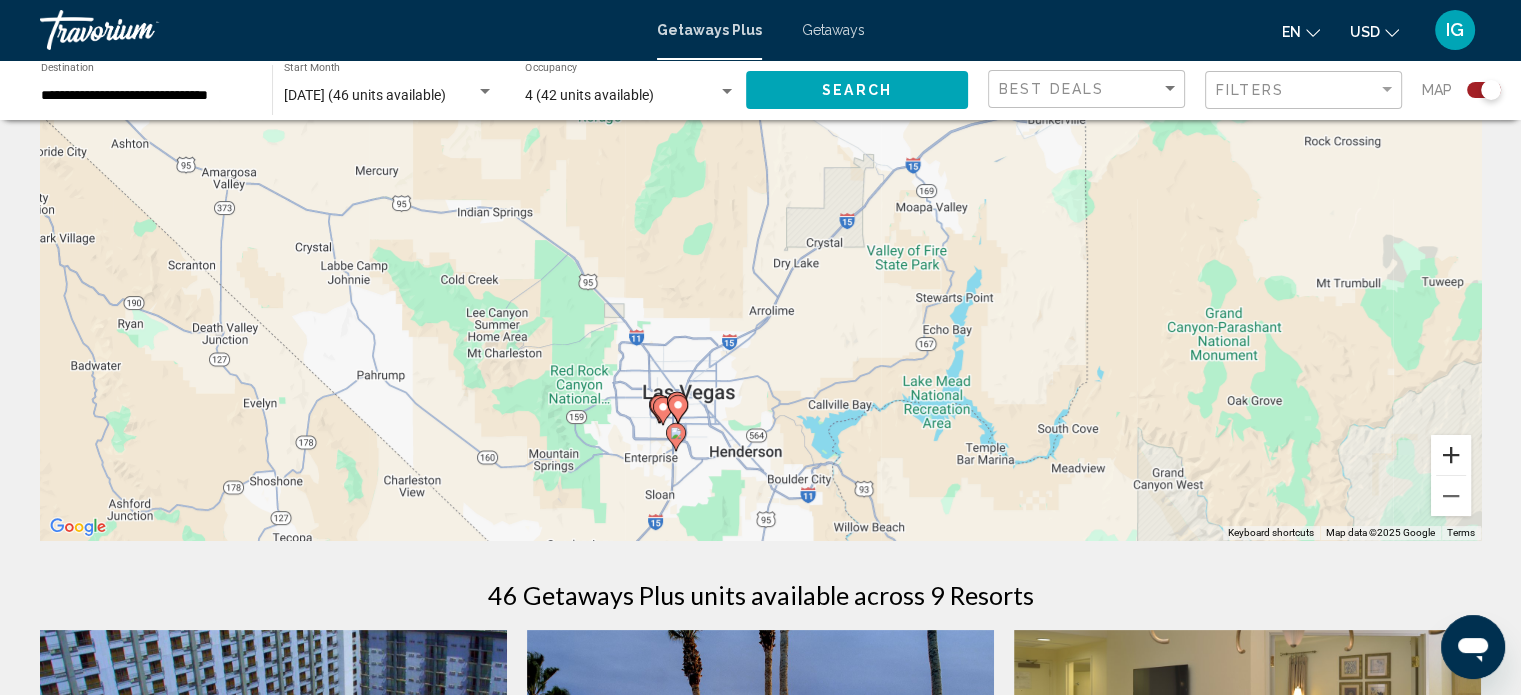 click at bounding box center [1451, 455] 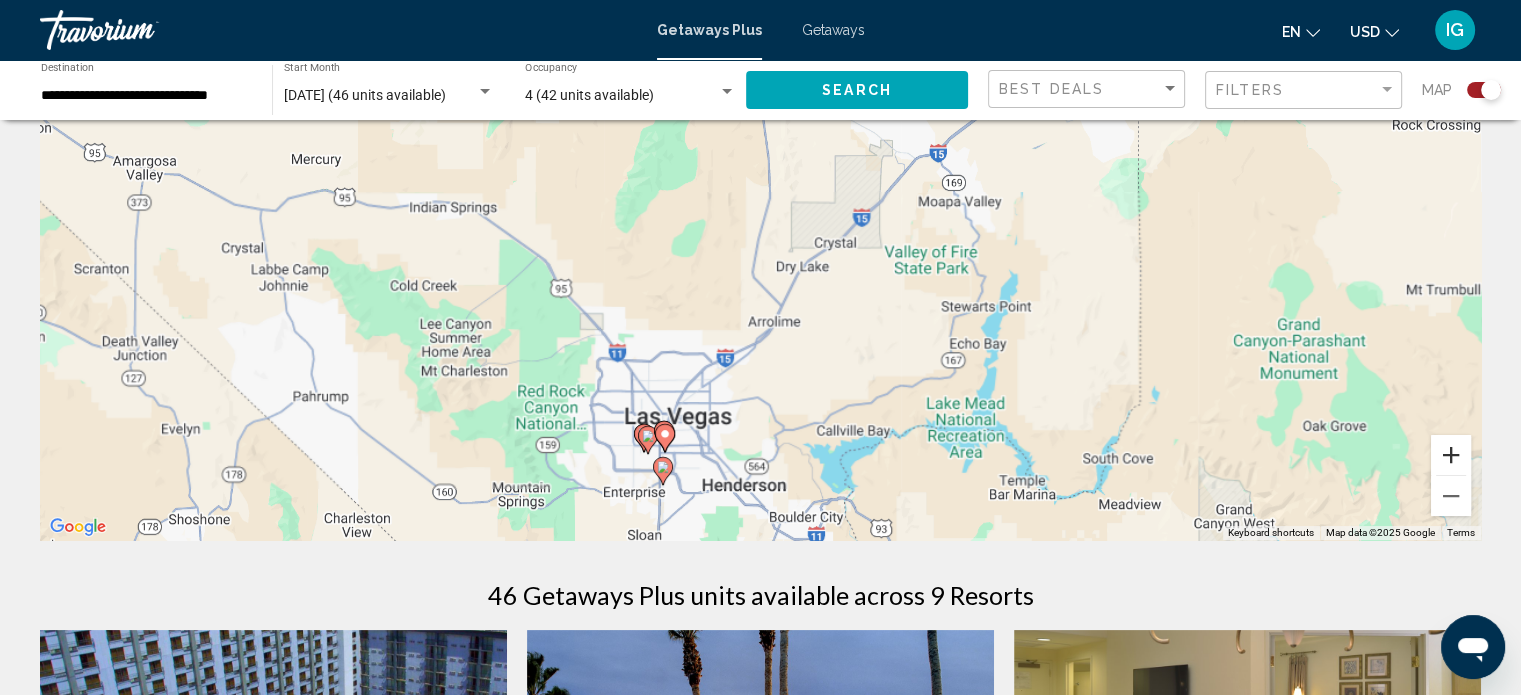 click at bounding box center [1451, 455] 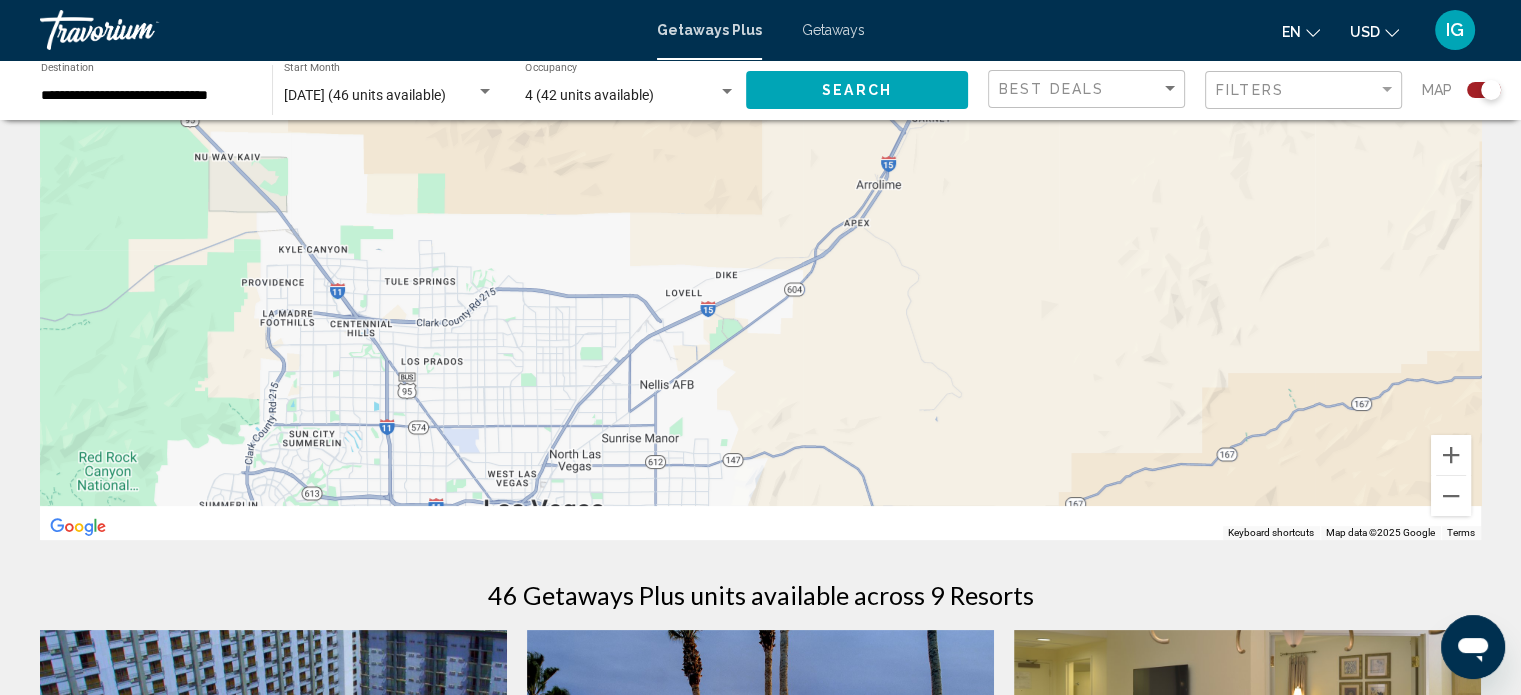 drag, startPoint x: 813, startPoint y: 453, endPoint x: 894, endPoint y: 86, distance: 375.8324 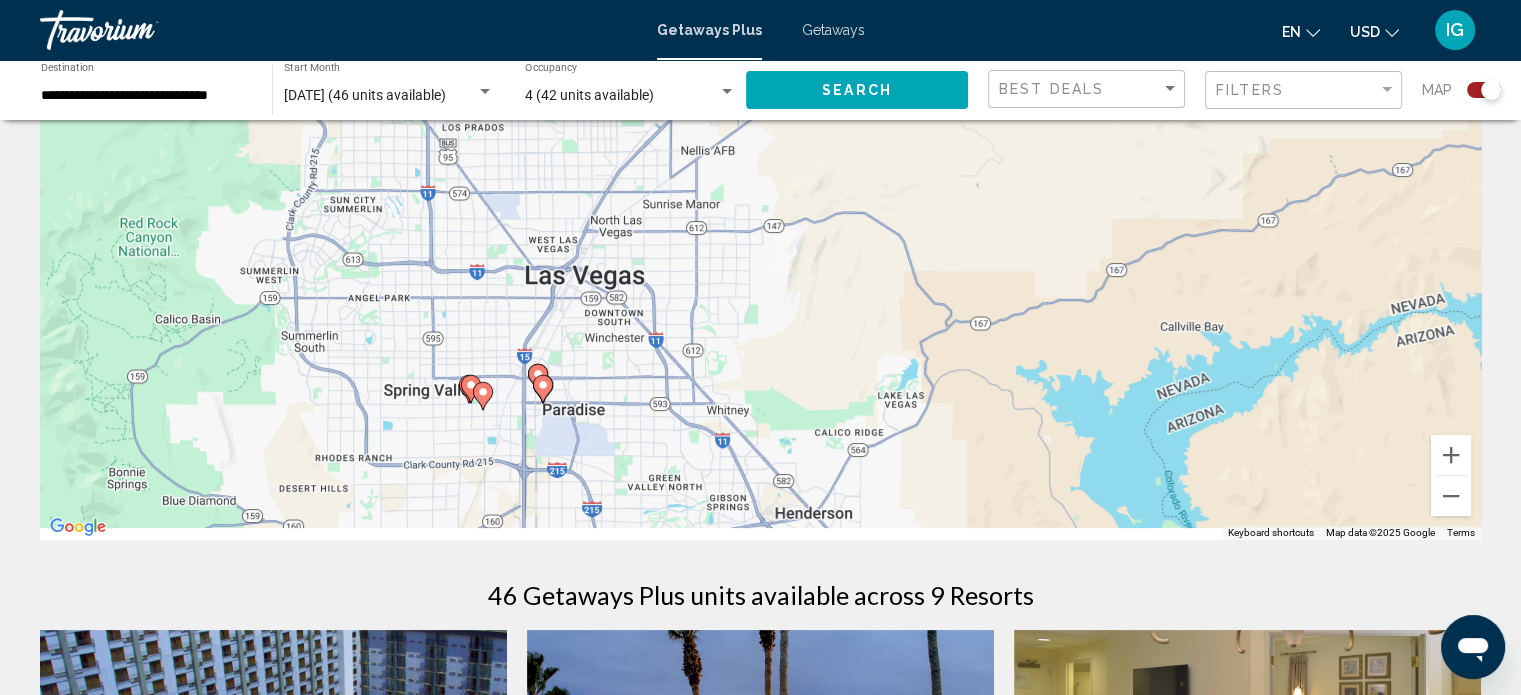 drag, startPoint x: 780, startPoint y: 376, endPoint x: 818, endPoint y: 152, distance: 227.20035 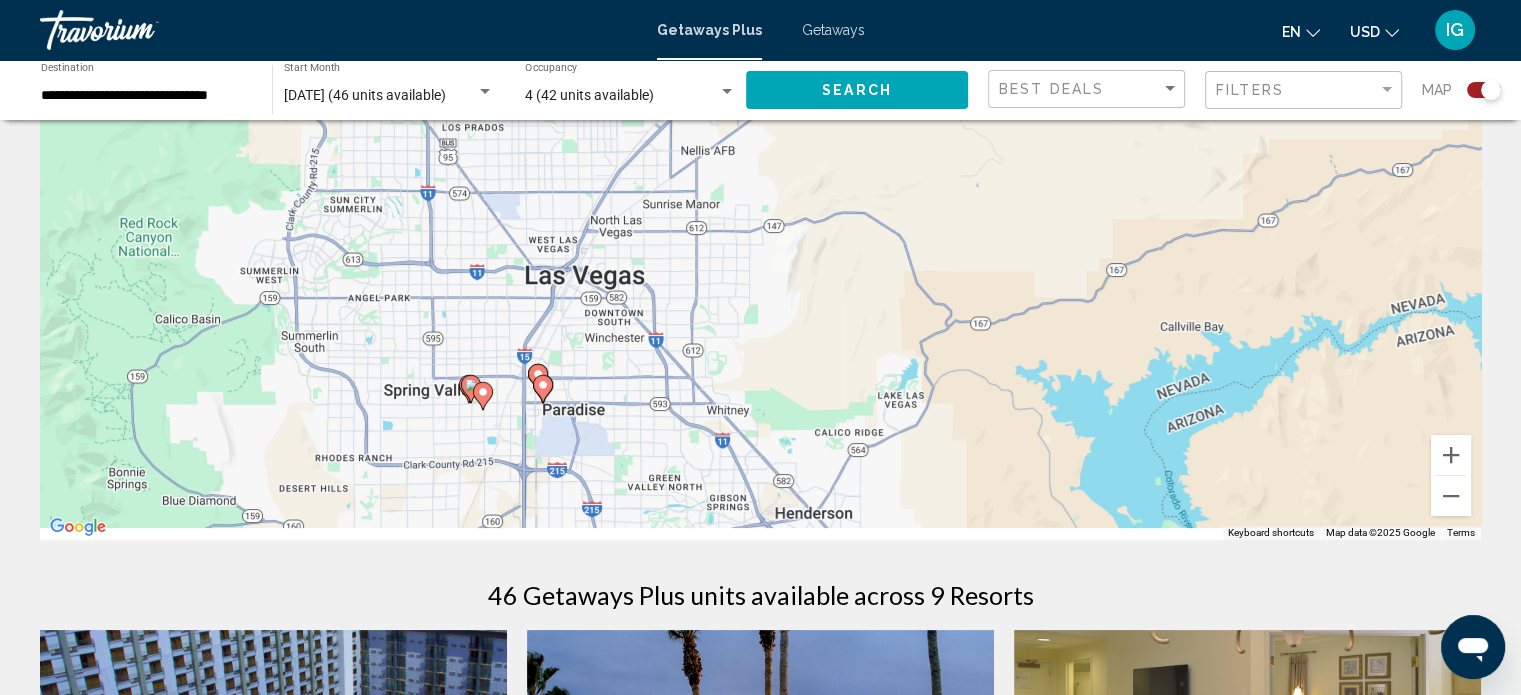 click on "To navigate, press the arrow keys. To activate drag with keyboard, press Alt + Enter. Once in keyboard drag state, use the arrow keys to move the marker. To complete the drag, press the Enter key. To cancel, press Escape." at bounding box center [760, 240] 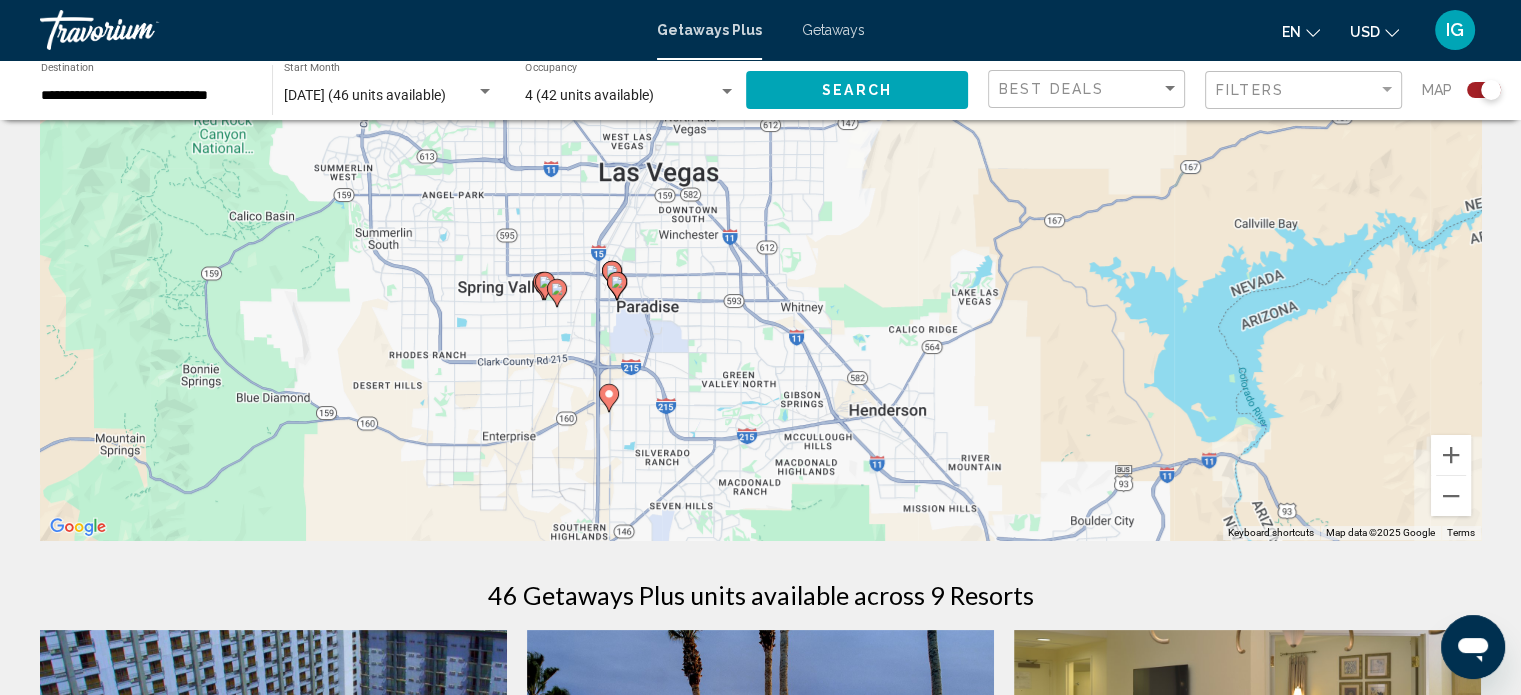 drag, startPoint x: 556, startPoint y: 411, endPoint x: 631, endPoint y: 314, distance: 122.61321 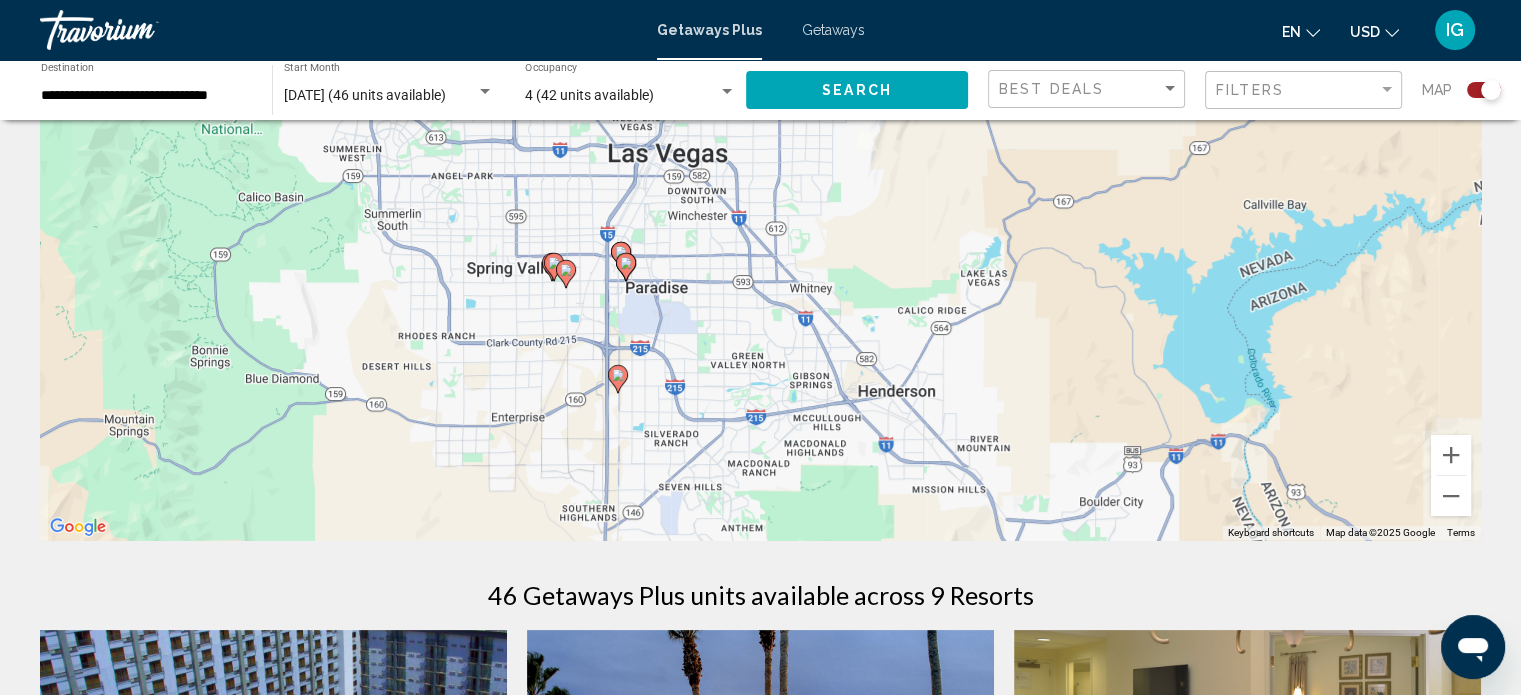 scroll, scrollTop: 100, scrollLeft: 0, axis: vertical 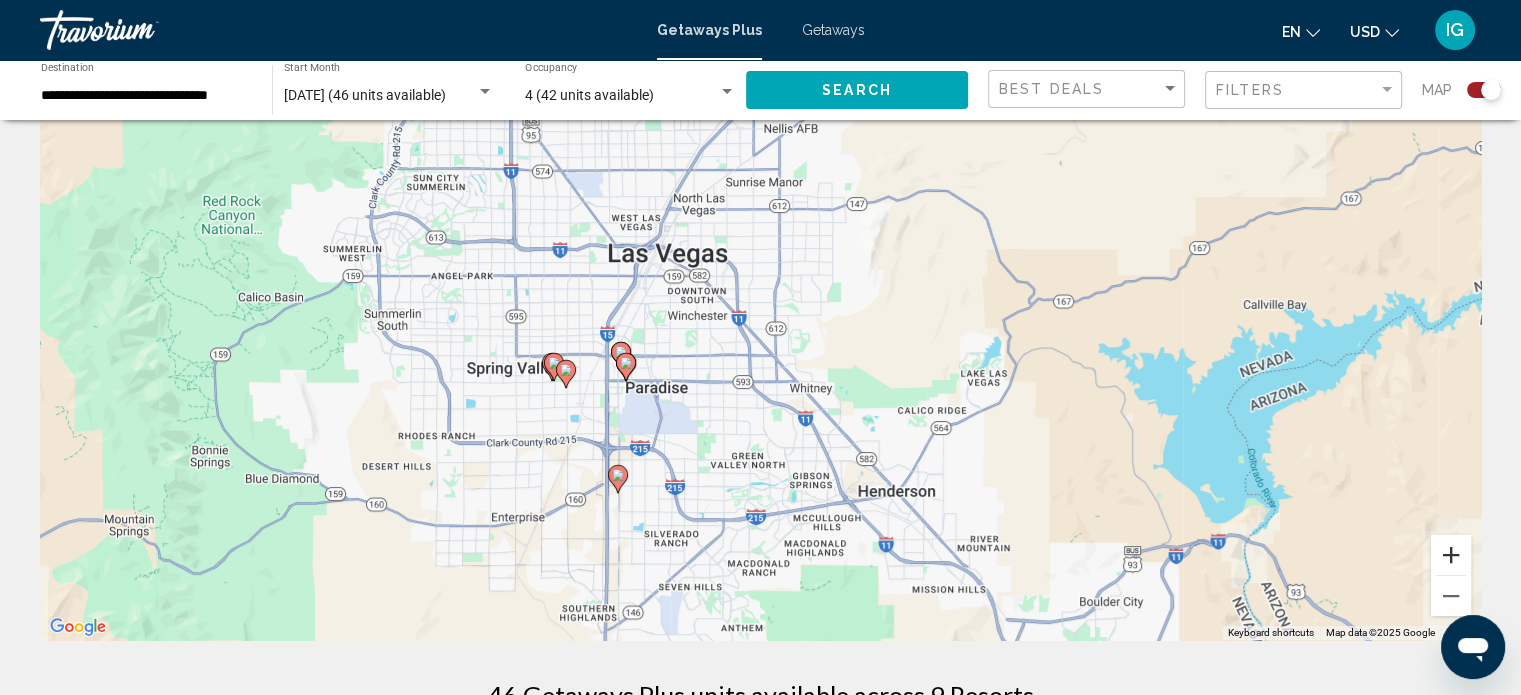 click at bounding box center [1451, 555] 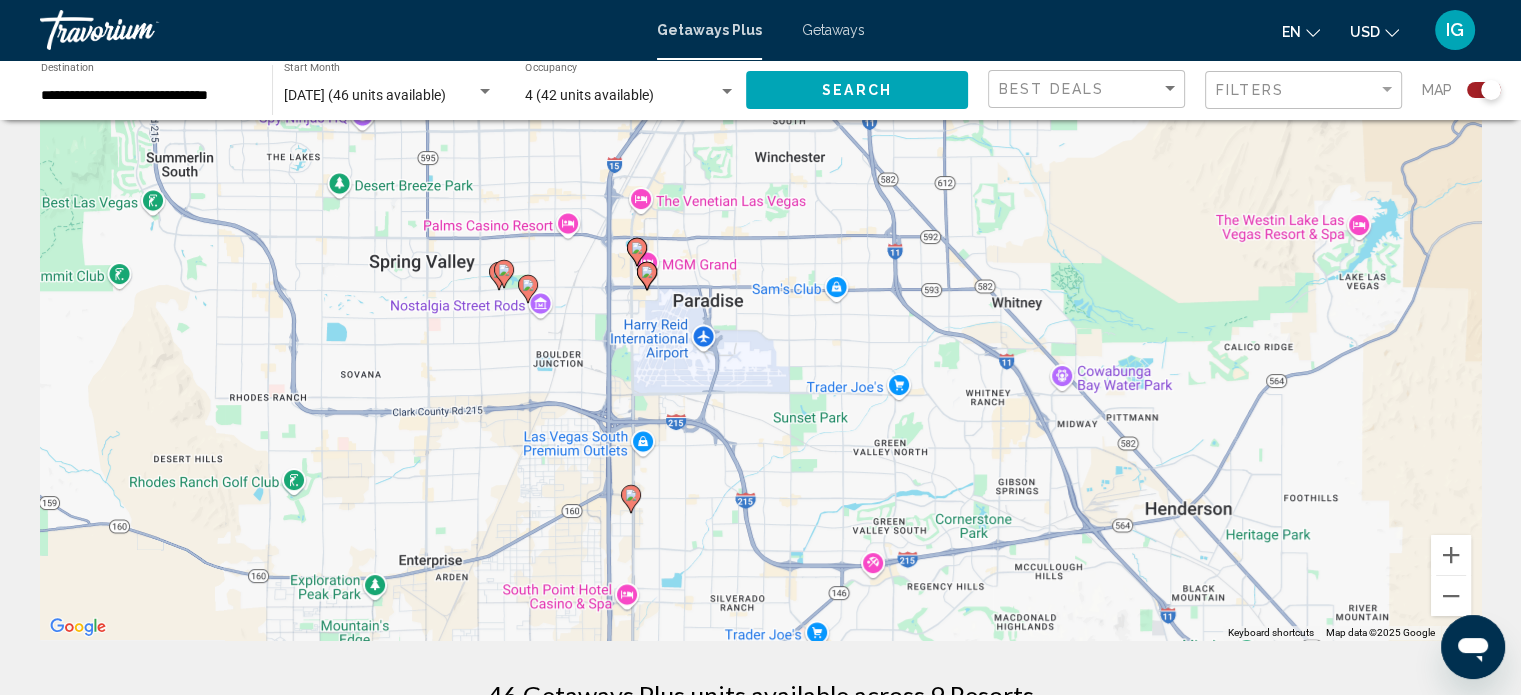 drag, startPoint x: 793, startPoint y: 462, endPoint x: 950, endPoint y: 322, distance: 210.35446 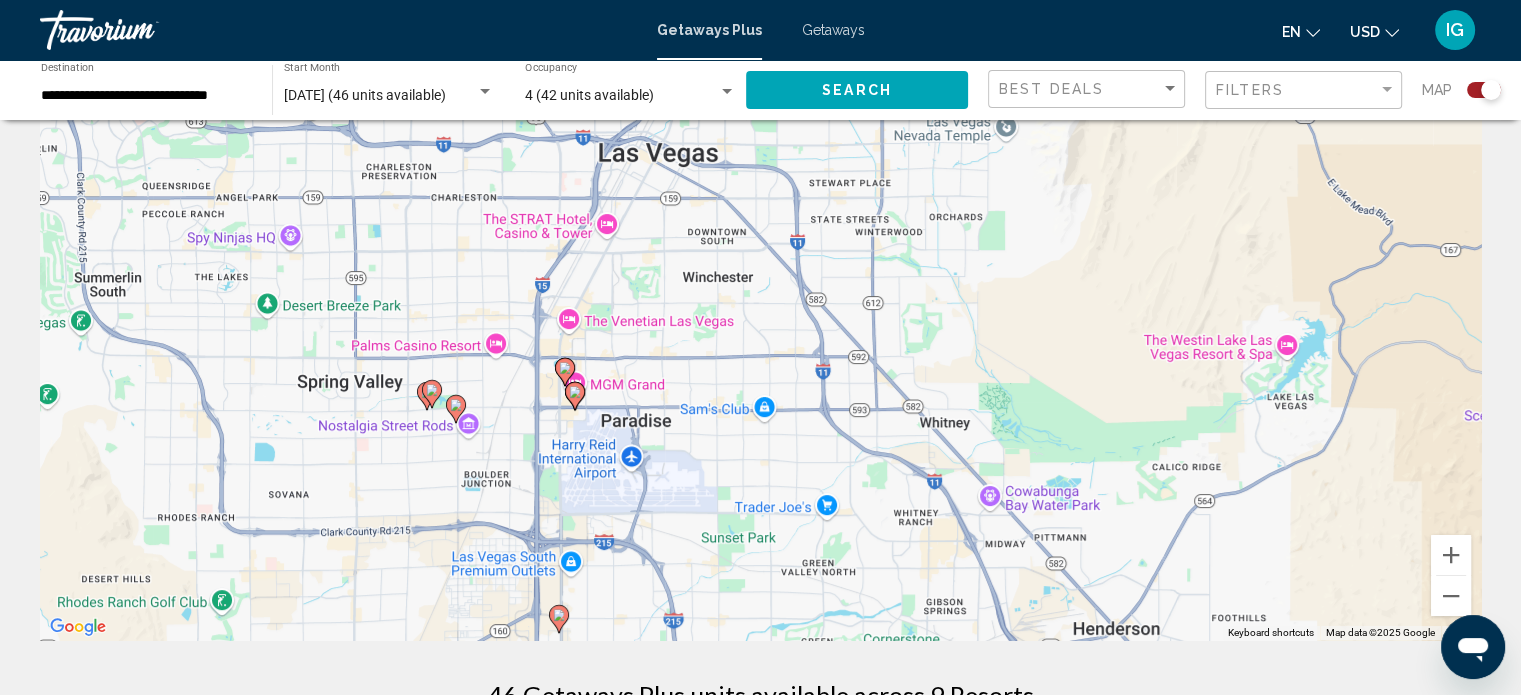 drag, startPoint x: 697, startPoint y: 318, endPoint x: 621, endPoint y: 443, distance: 146.2908 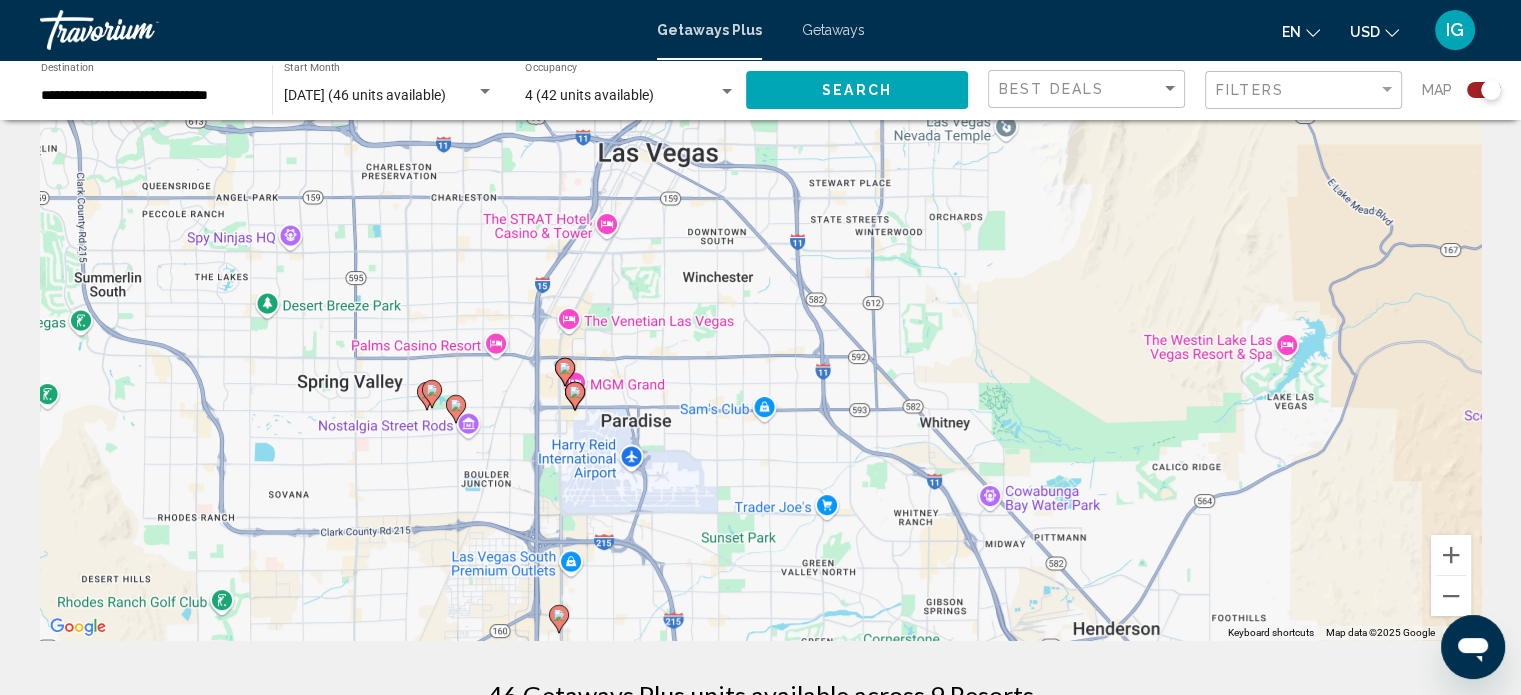 click 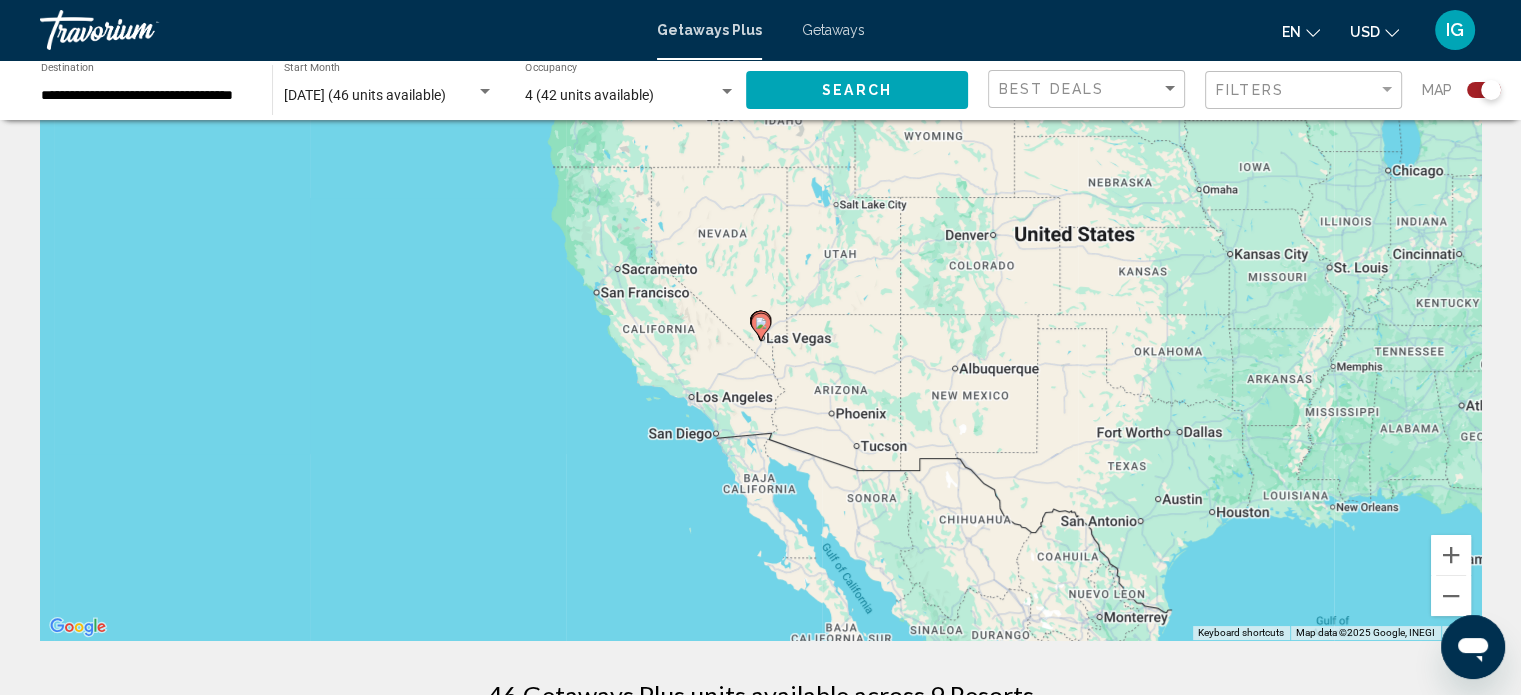click 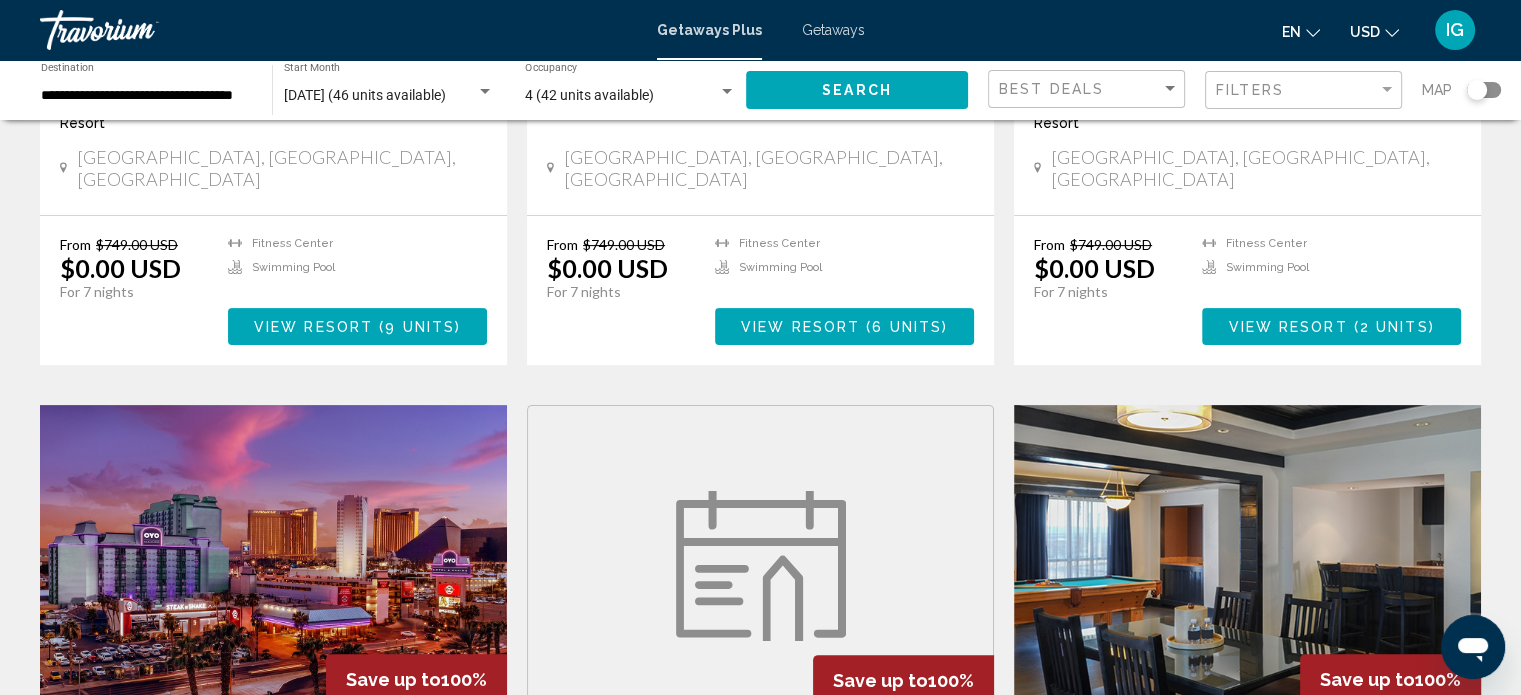 scroll, scrollTop: 0, scrollLeft: 0, axis: both 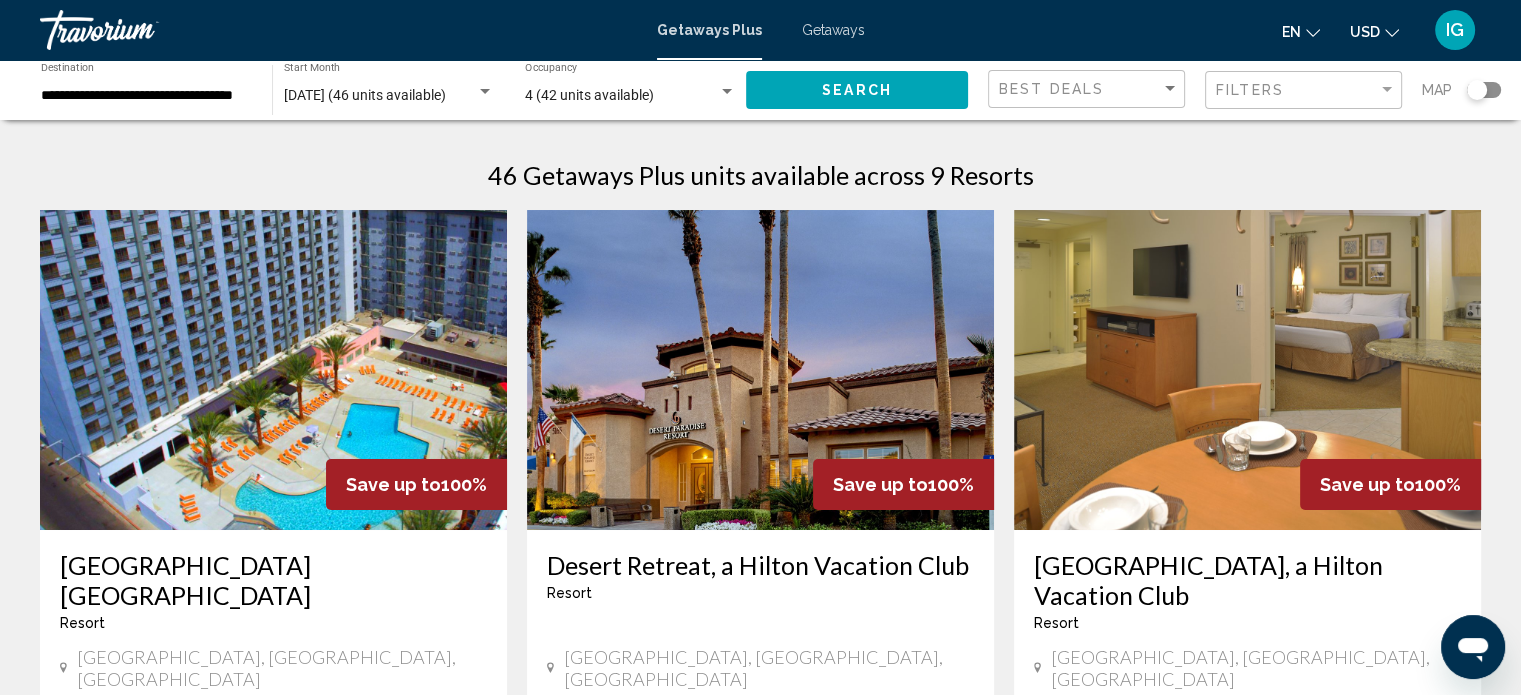 click on "Getaways Plus  Getaways en
English Español Français Italiano Português русский USD
USD ($) MXN (Mex$) CAD (Can$) GBP (£) EUR (€) AUD (A$) NZD (NZ$) CNY (CN¥) IG Login" at bounding box center [760, 30] 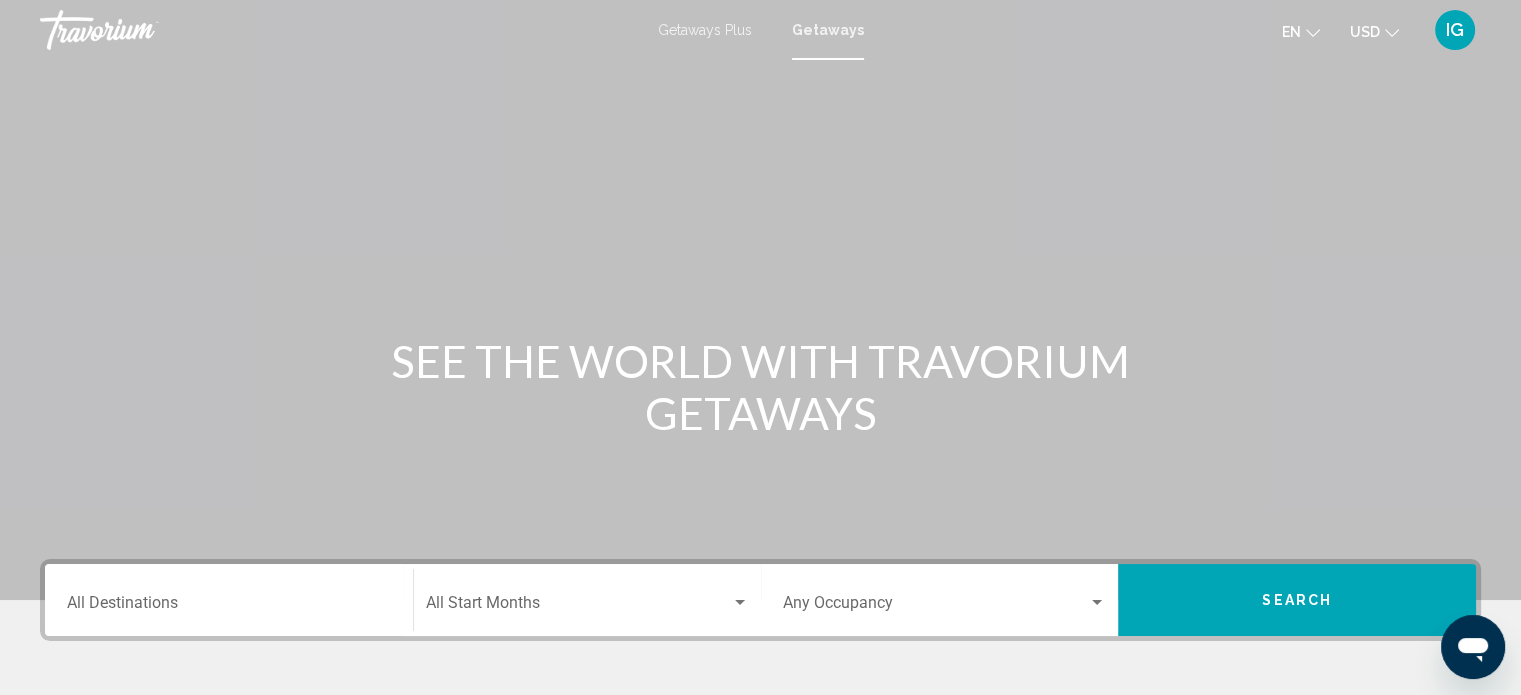 click on "Destination All Destinations" at bounding box center (229, 607) 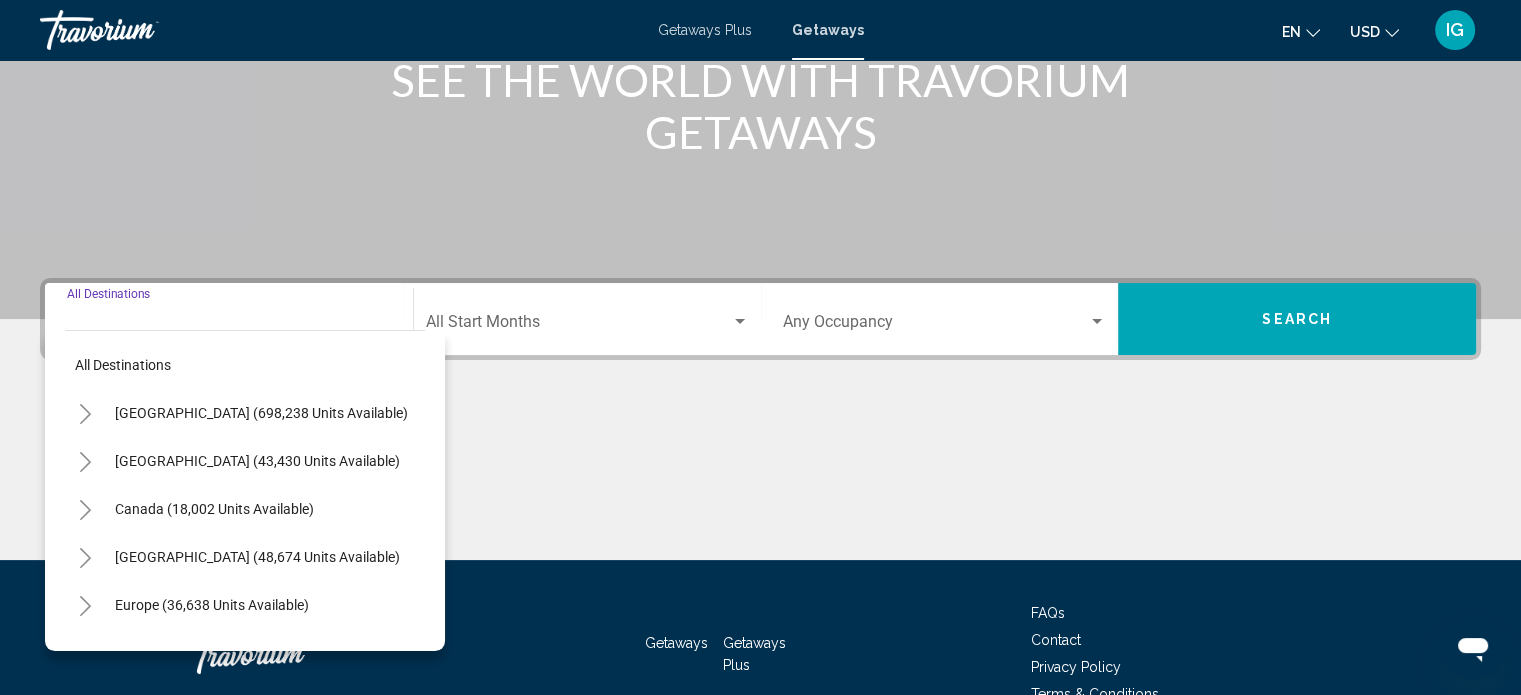 scroll, scrollTop: 390, scrollLeft: 0, axis: vertical 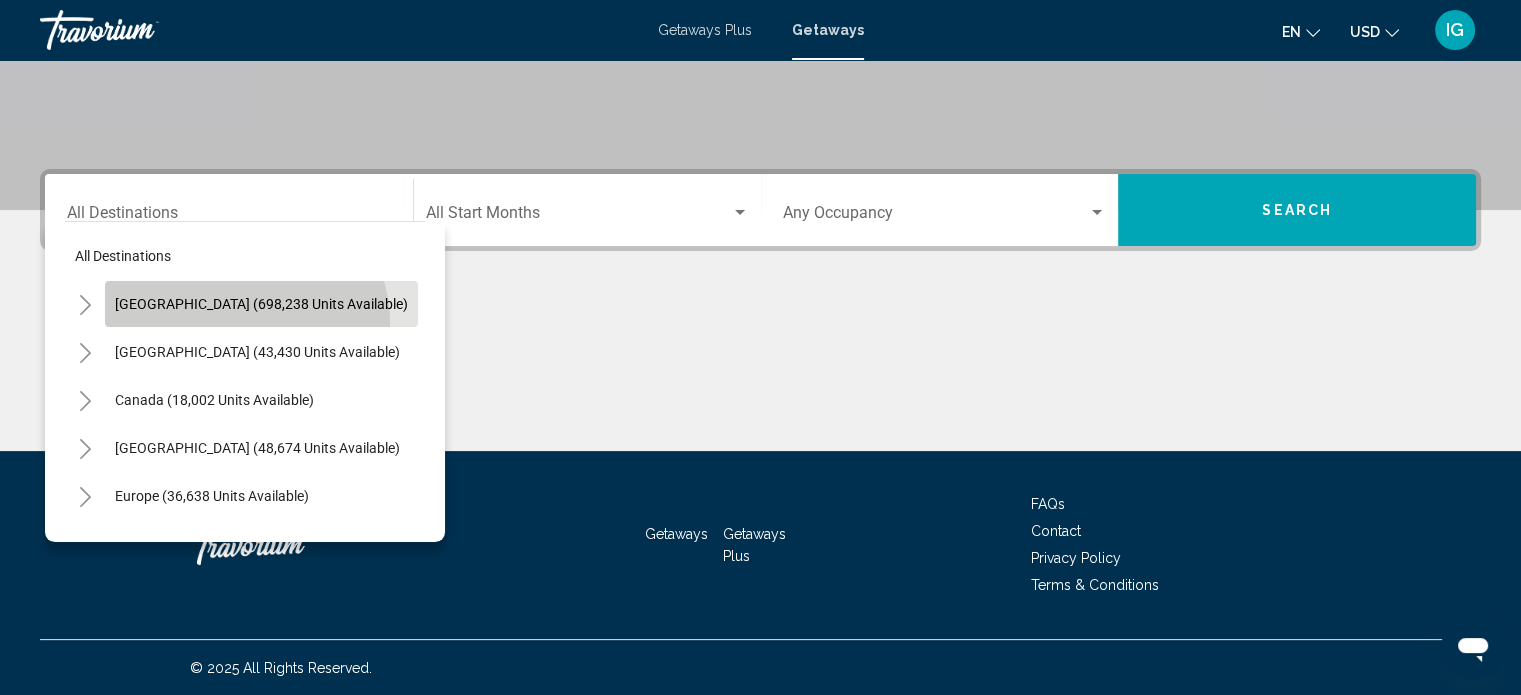 click on "[GEOGRAPHIC_DATA] (698,238 units available)" 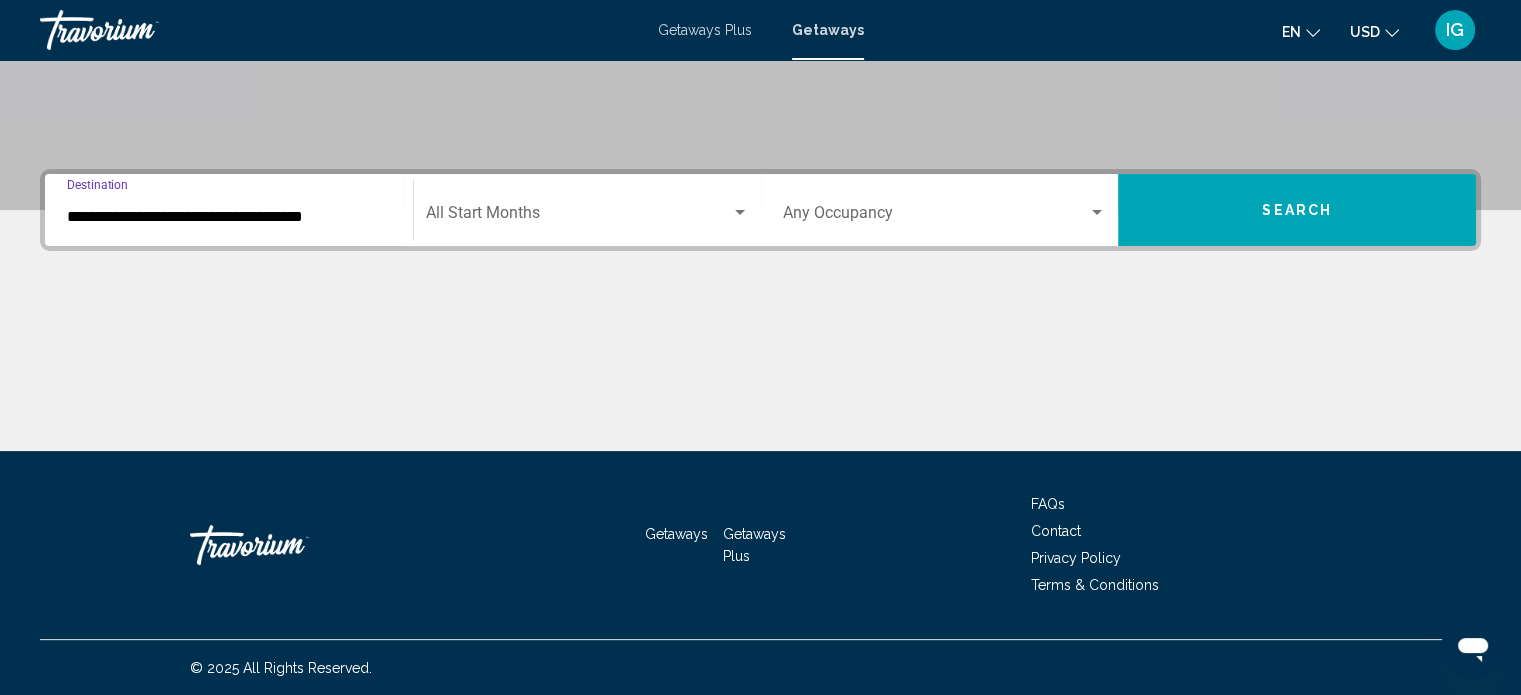 click on "**********" at bounding box center [229, 210] 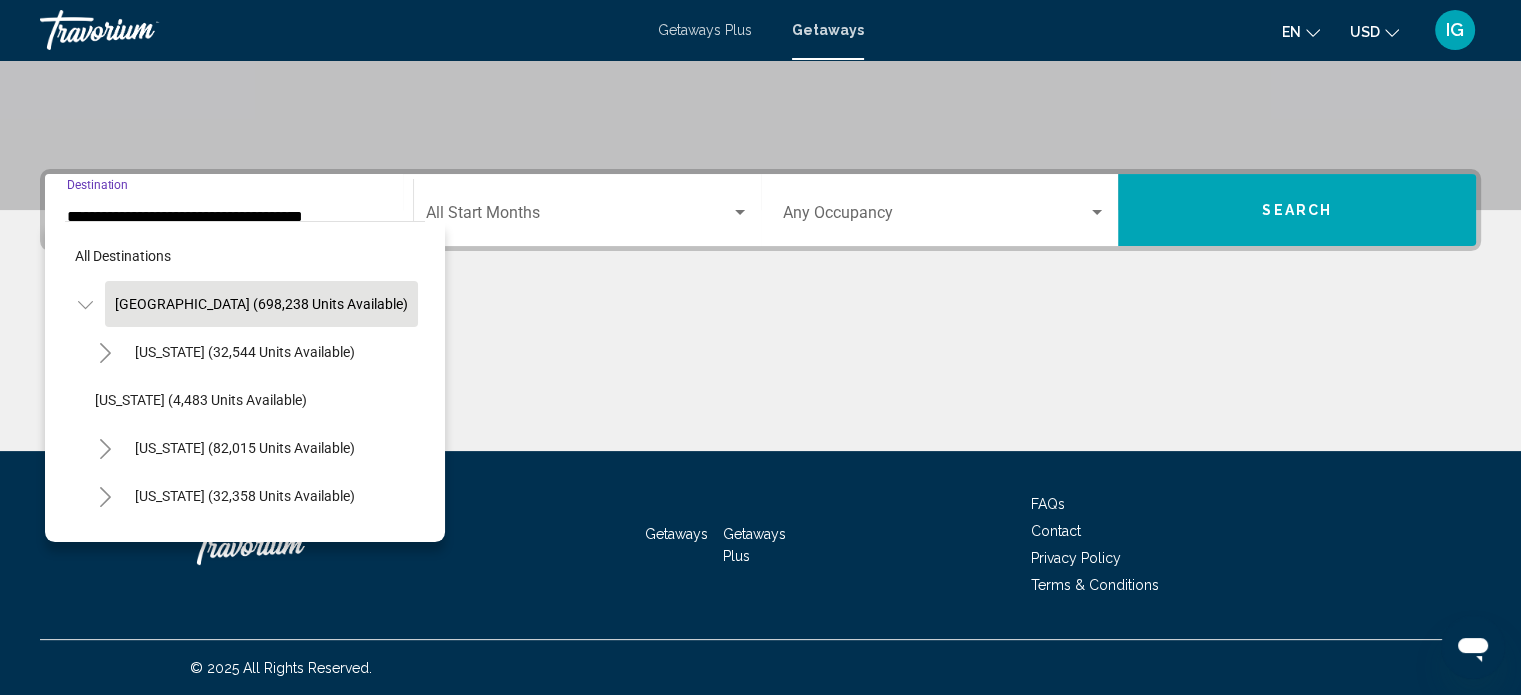 scroll, scrollTop: 346, scrollLeft: 0, axis: vertical 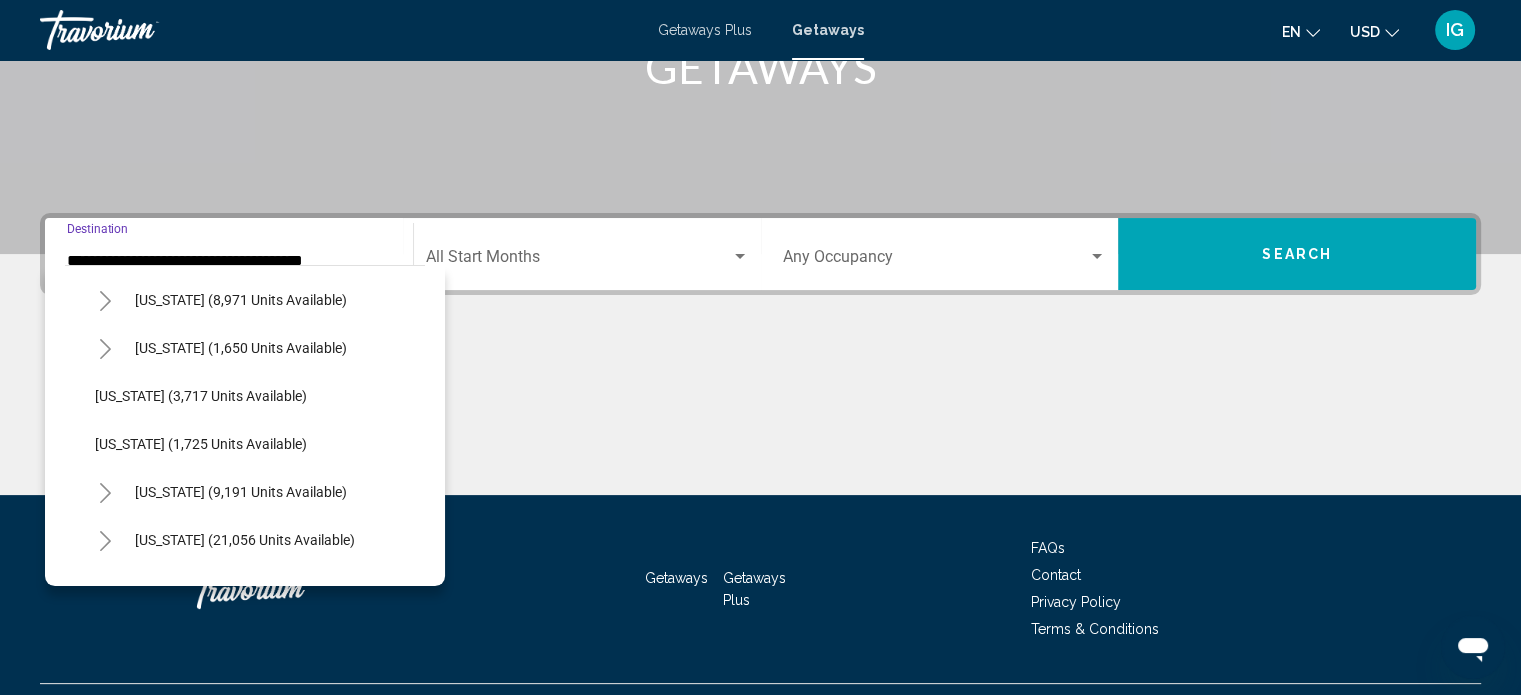 click 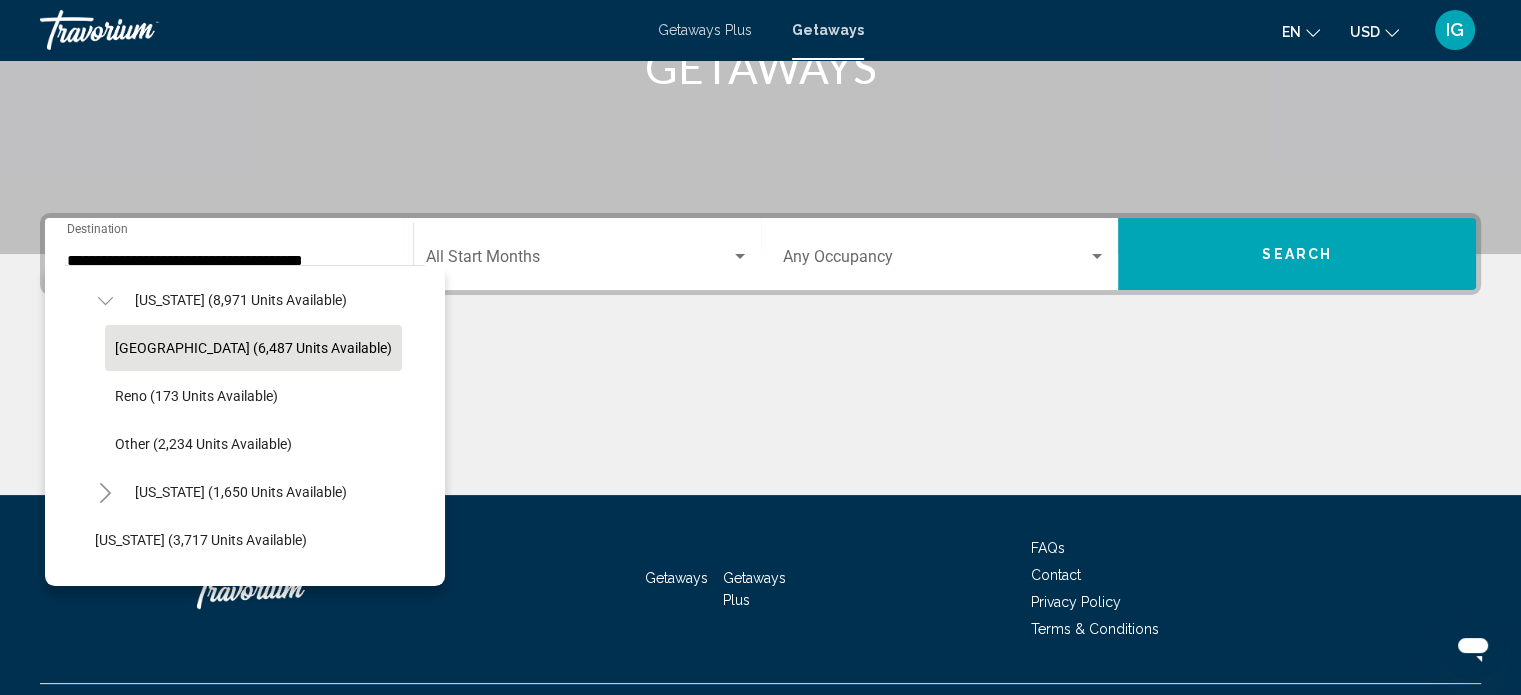 click on "[GEOGRAPHIC_DATA] (6,487 units available)" 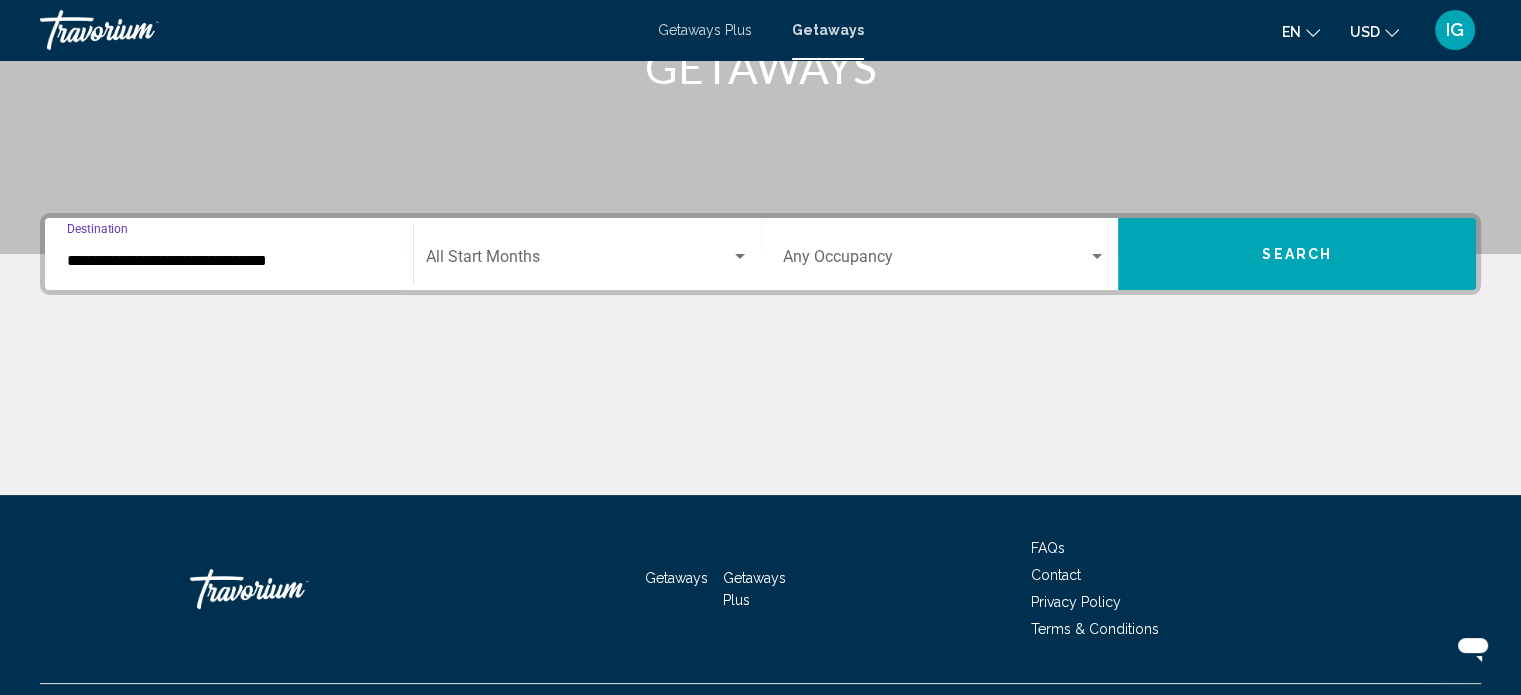 scroll, scrollTop: 390, scrollLeft: 0, axis: vertical 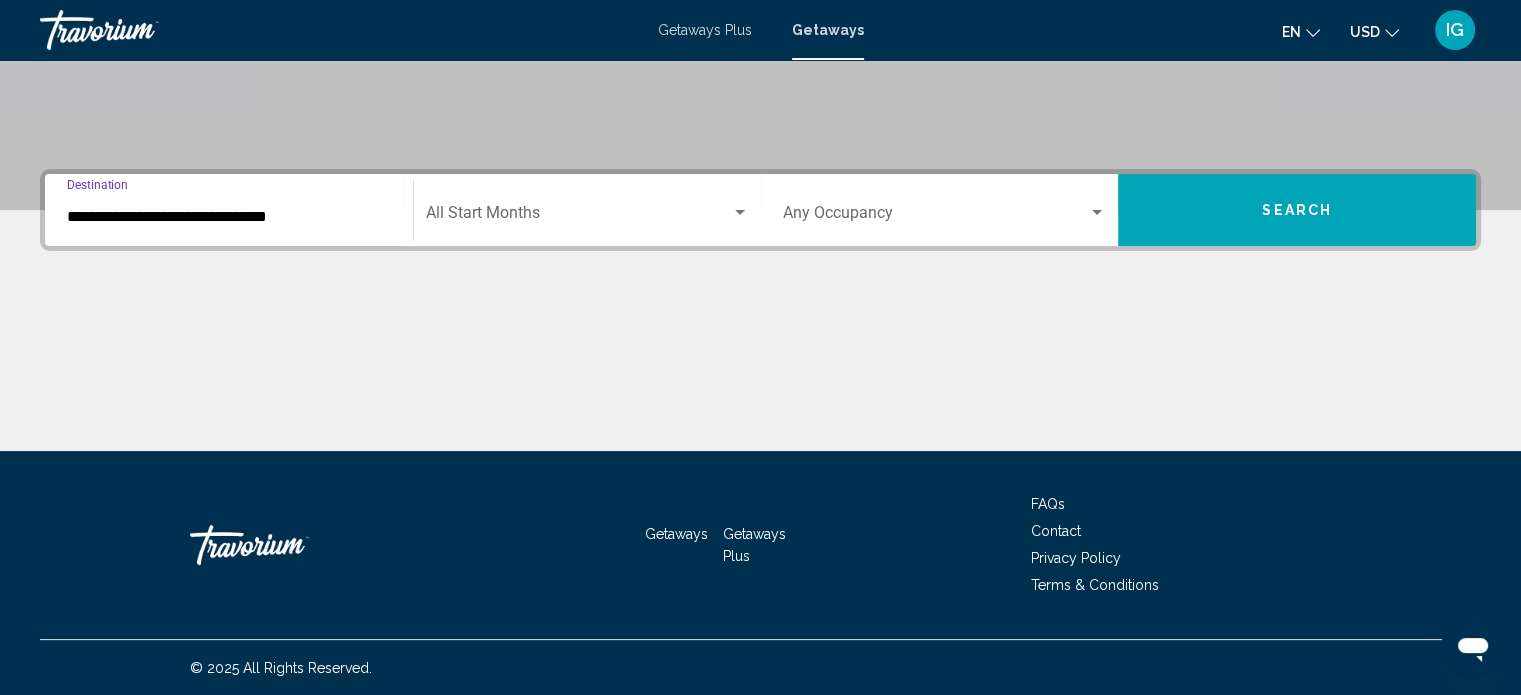 click on "Start Month All Start Months" 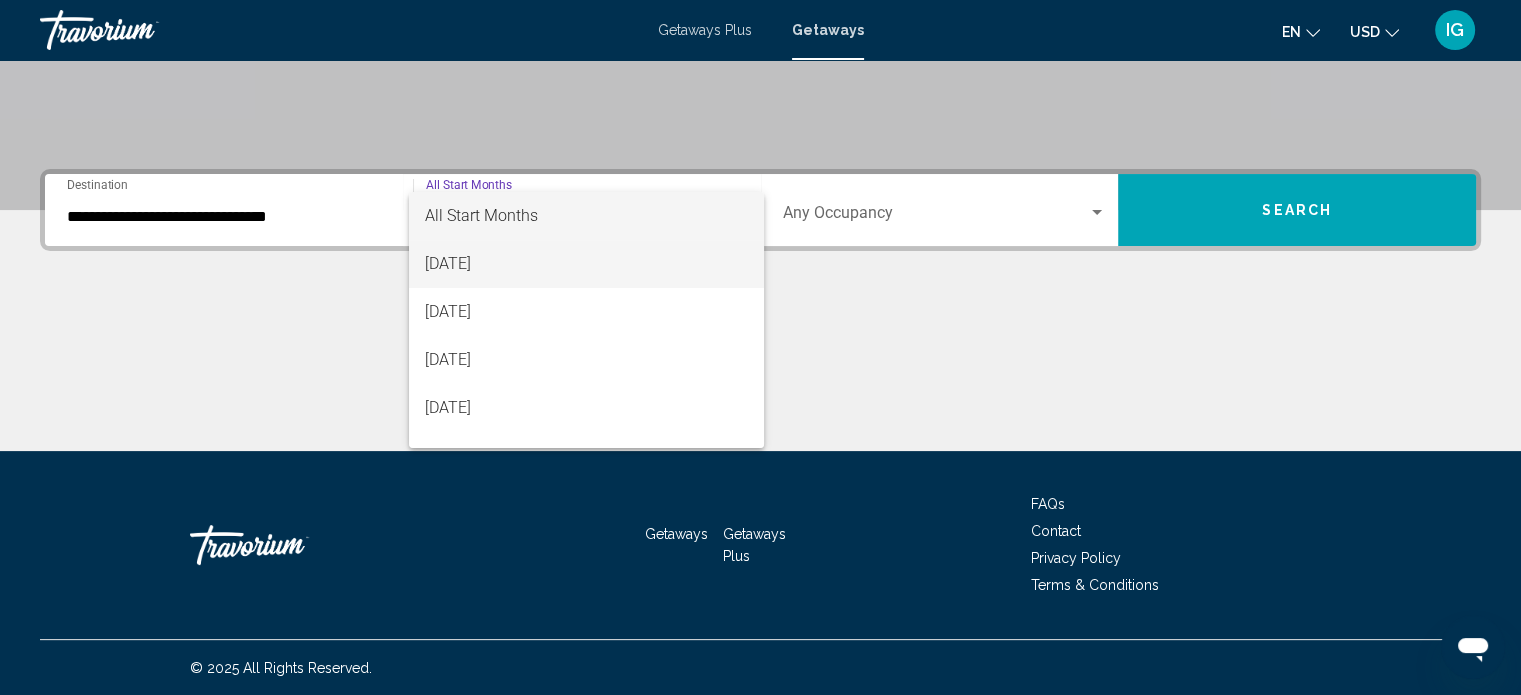 click on "[DATE]" at bounding box center (586, 264) 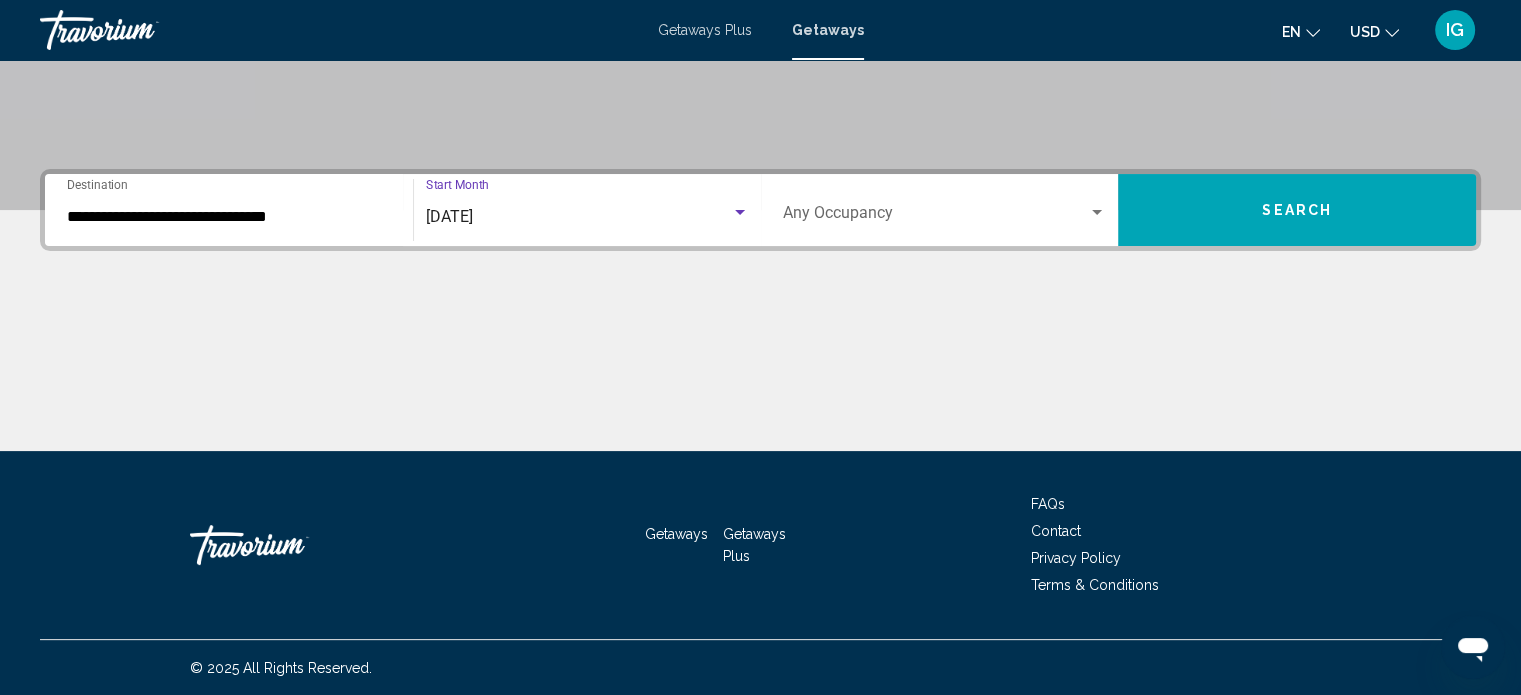 click on "Occupancy Any Occupancy" at bounding box center (945, 210) 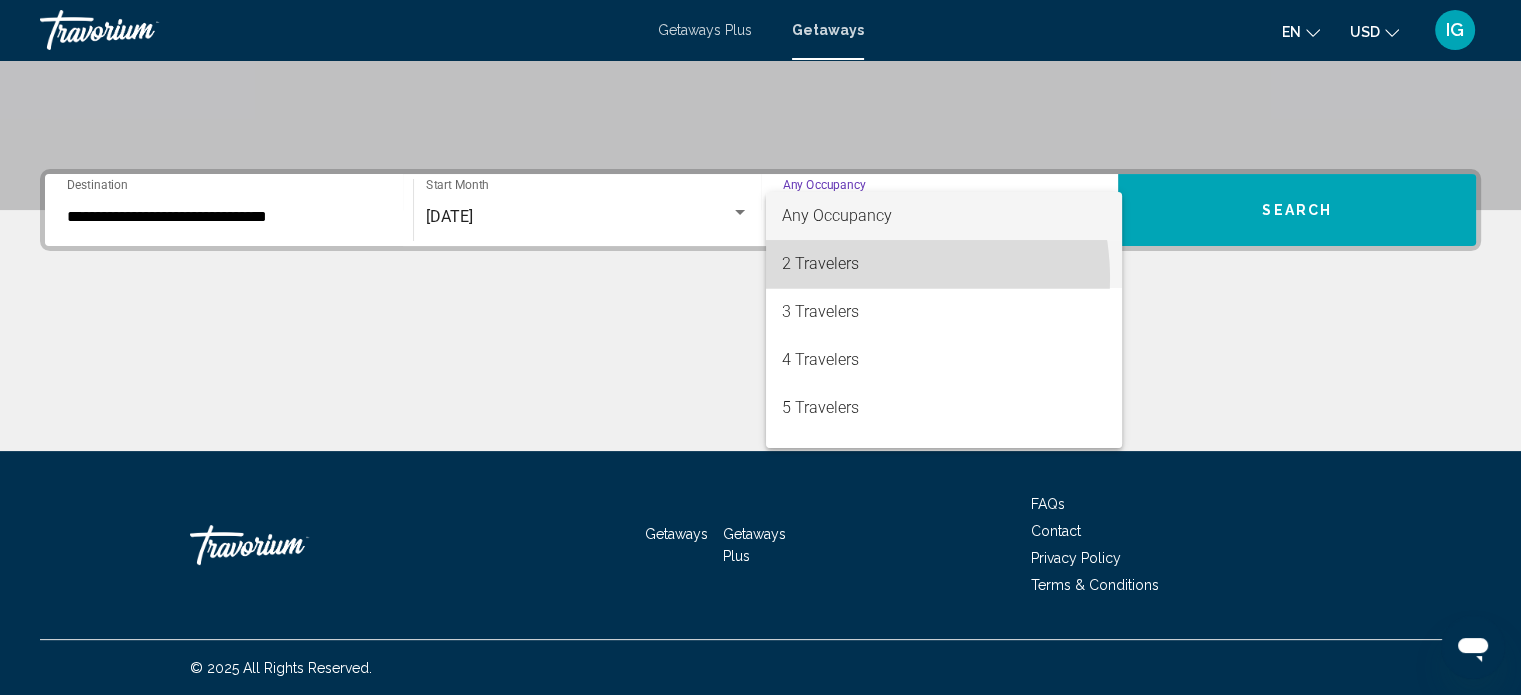 click on "2 Travelers" at bounding box center (944, 264) 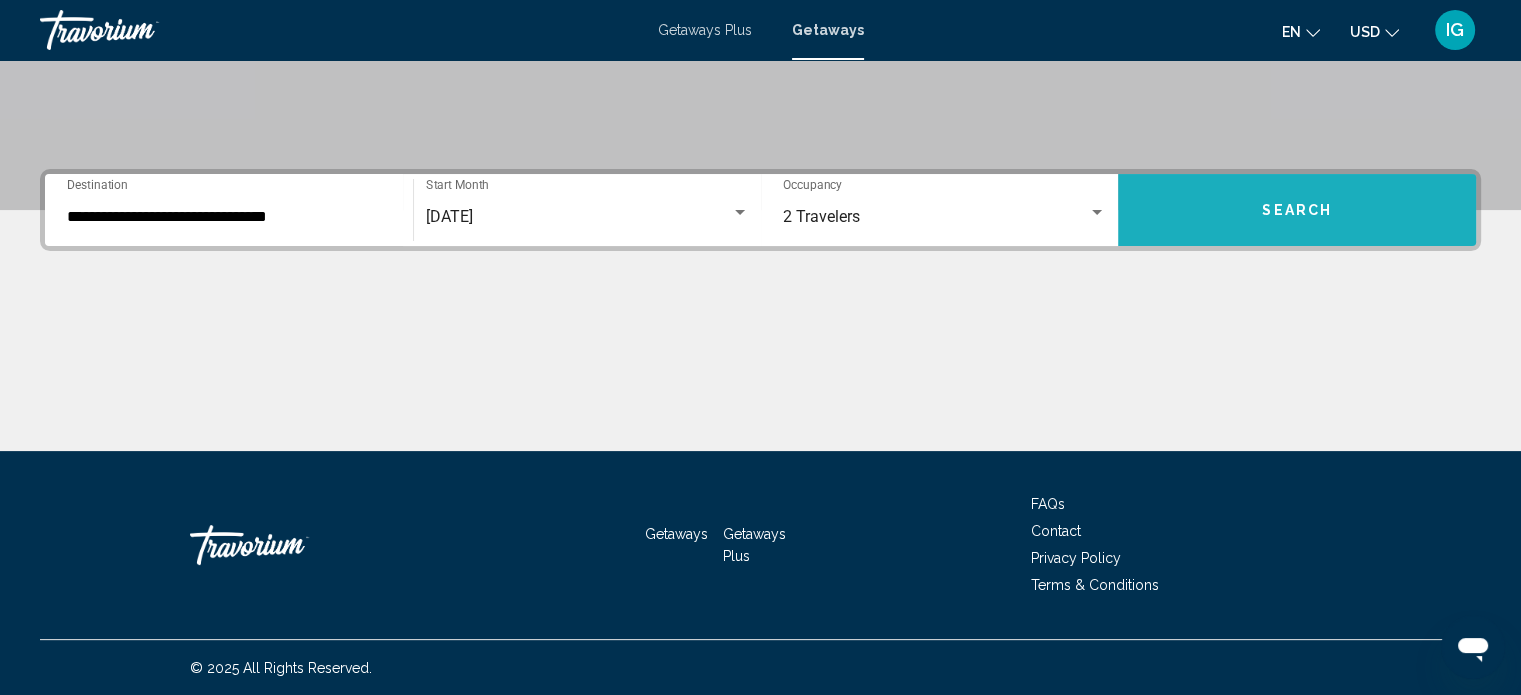 click on "Search" at bounding box center [1297, 210] 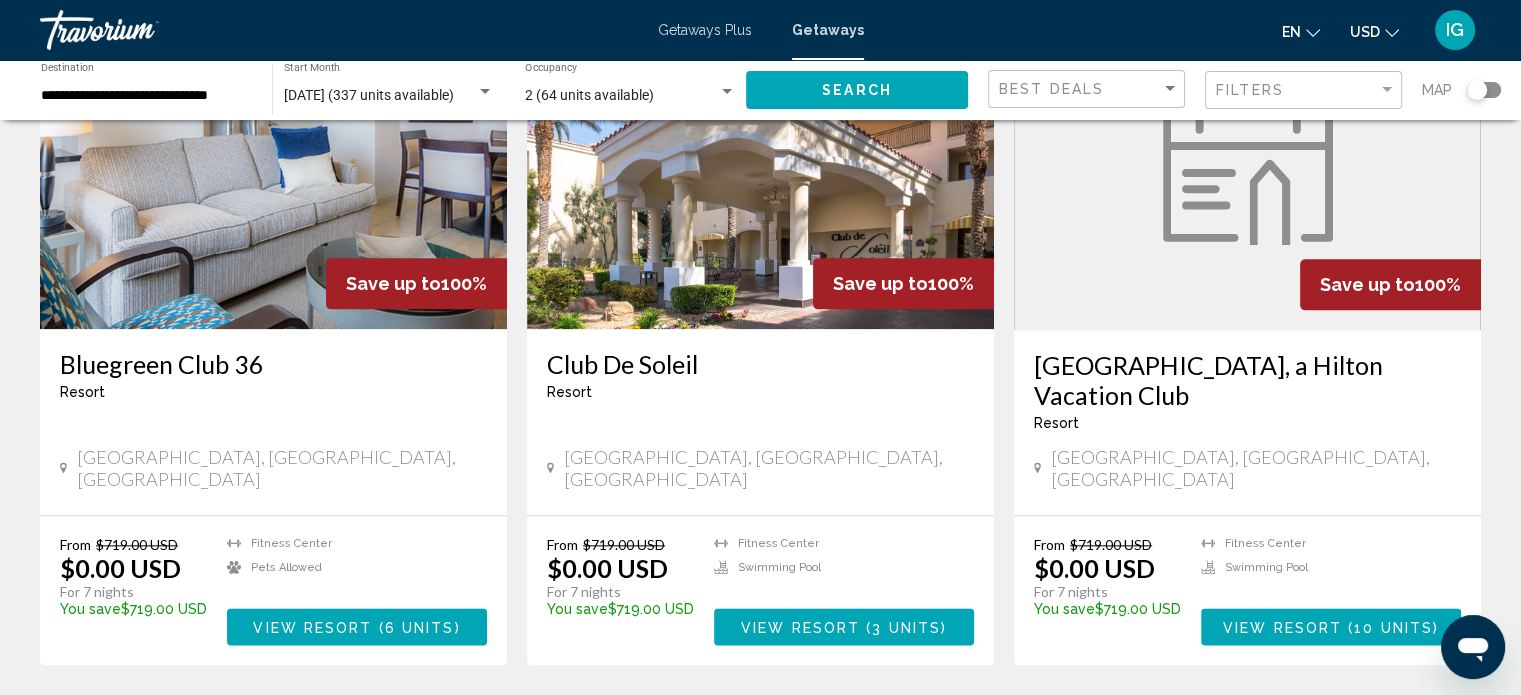 scroll, scrollTop: 2300, scrollLeft: 0, axis: vertical 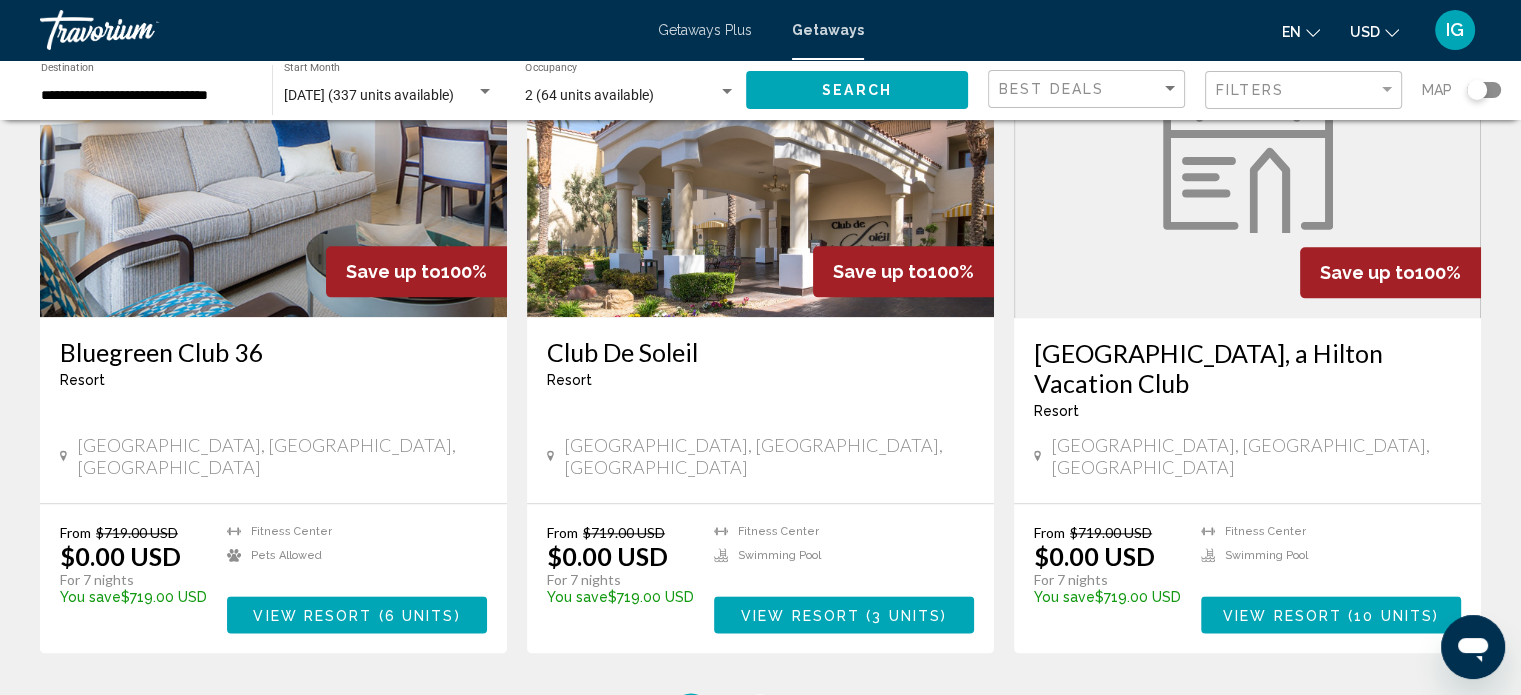click on "page  2" at bounding box center [760, 713] 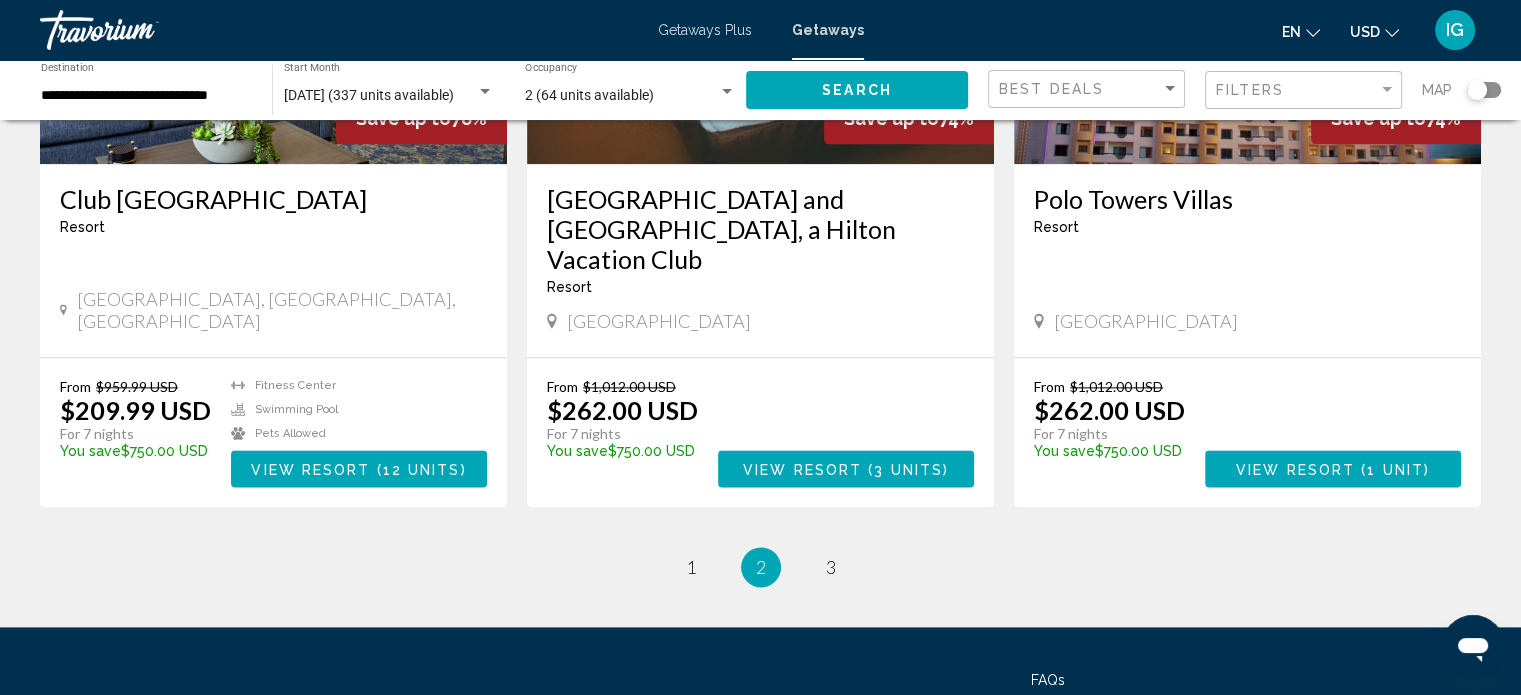 scroll, scrollTop: 2500, scrollLeft: 0, axis: vertical 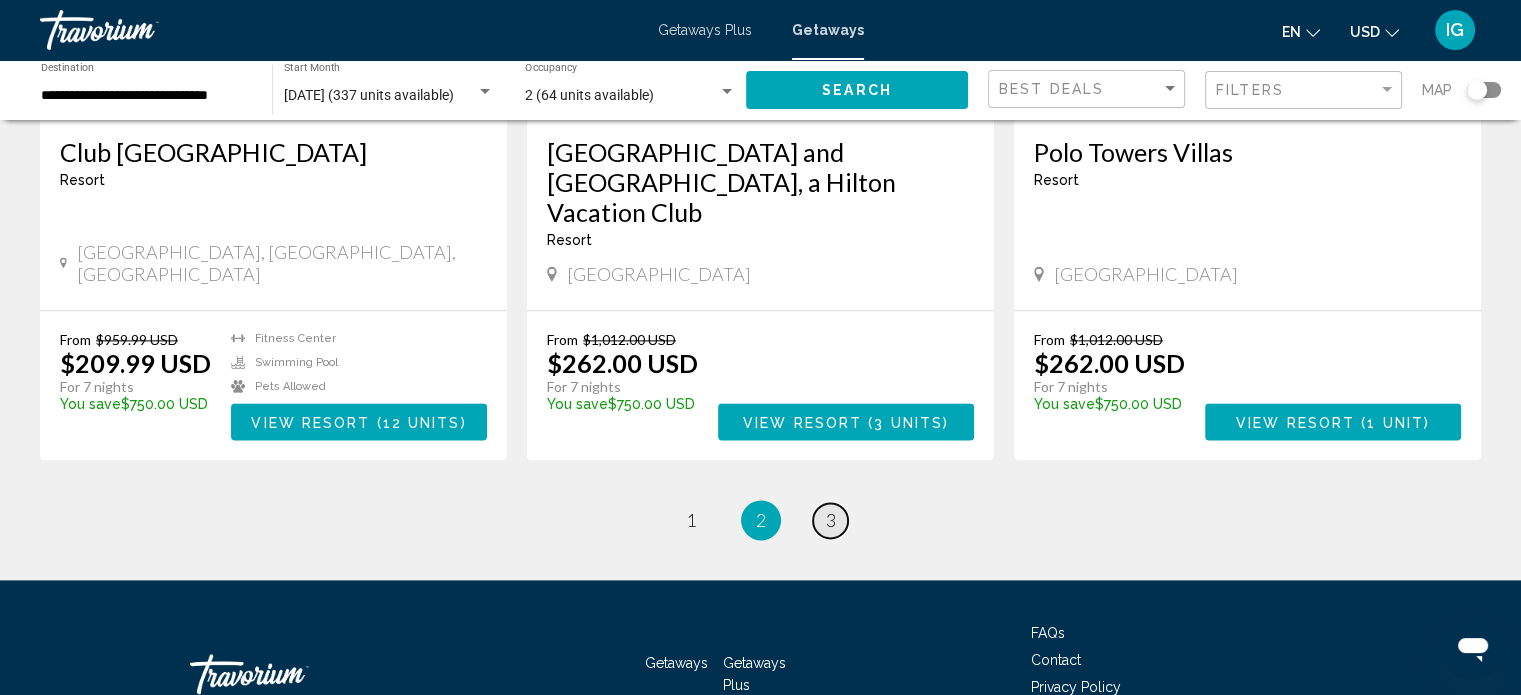 click on "page  3" at bounding box center [830, 520] 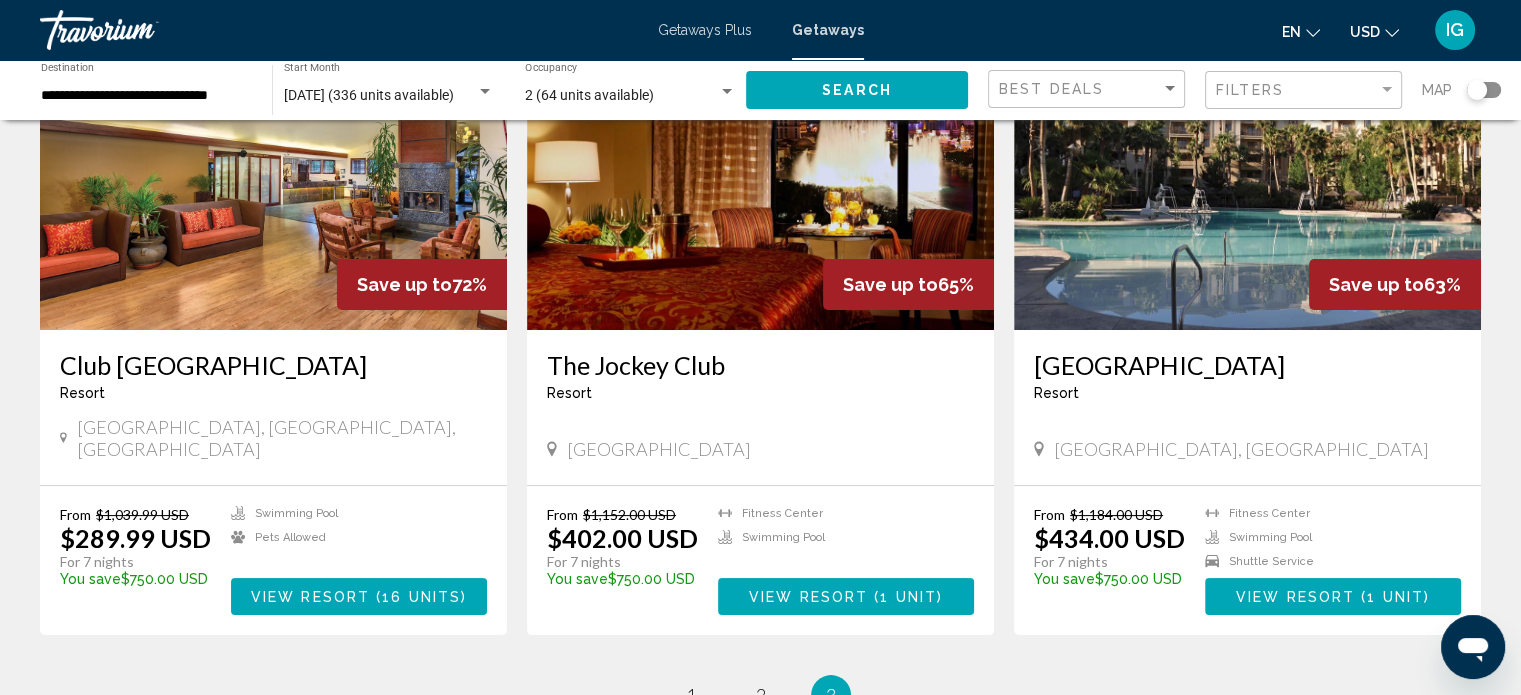 scroll, scrollTop: 0, scrollLeft: 0, axis: both 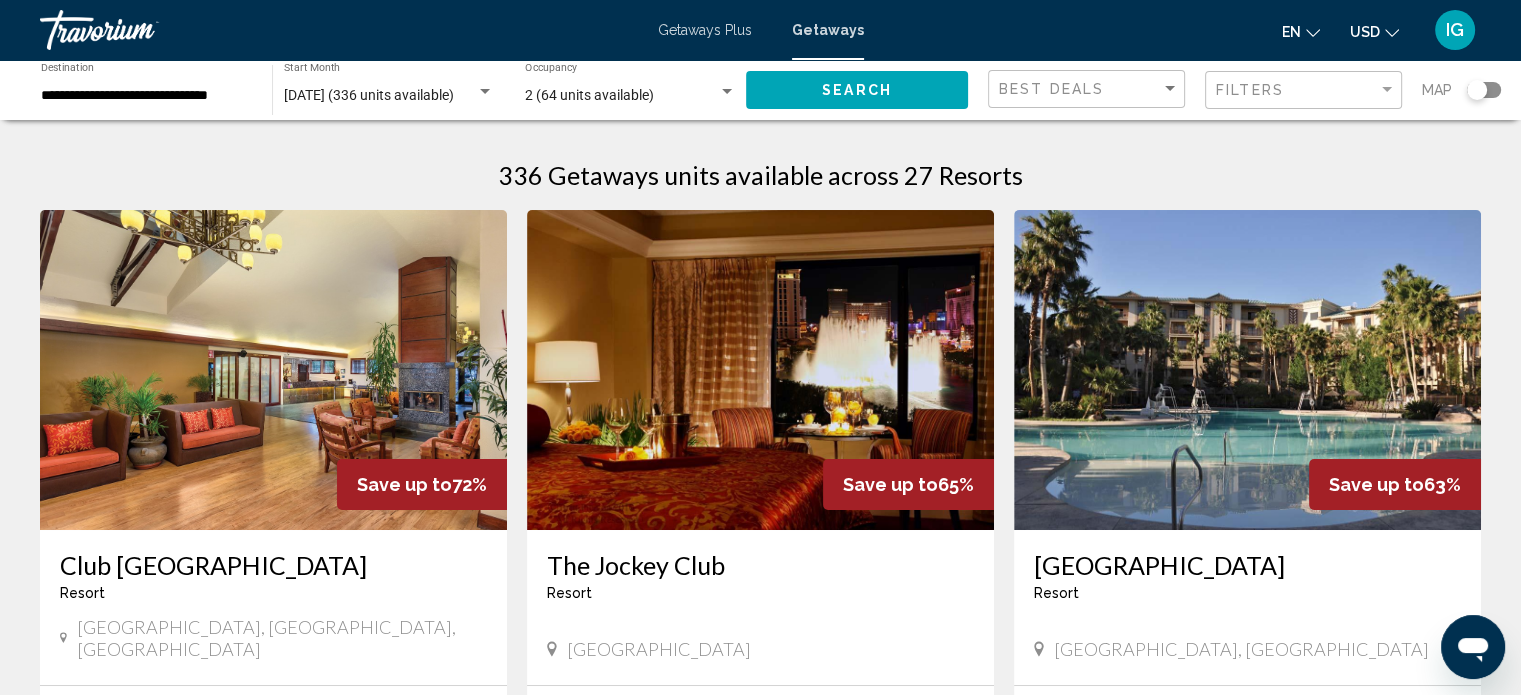 click 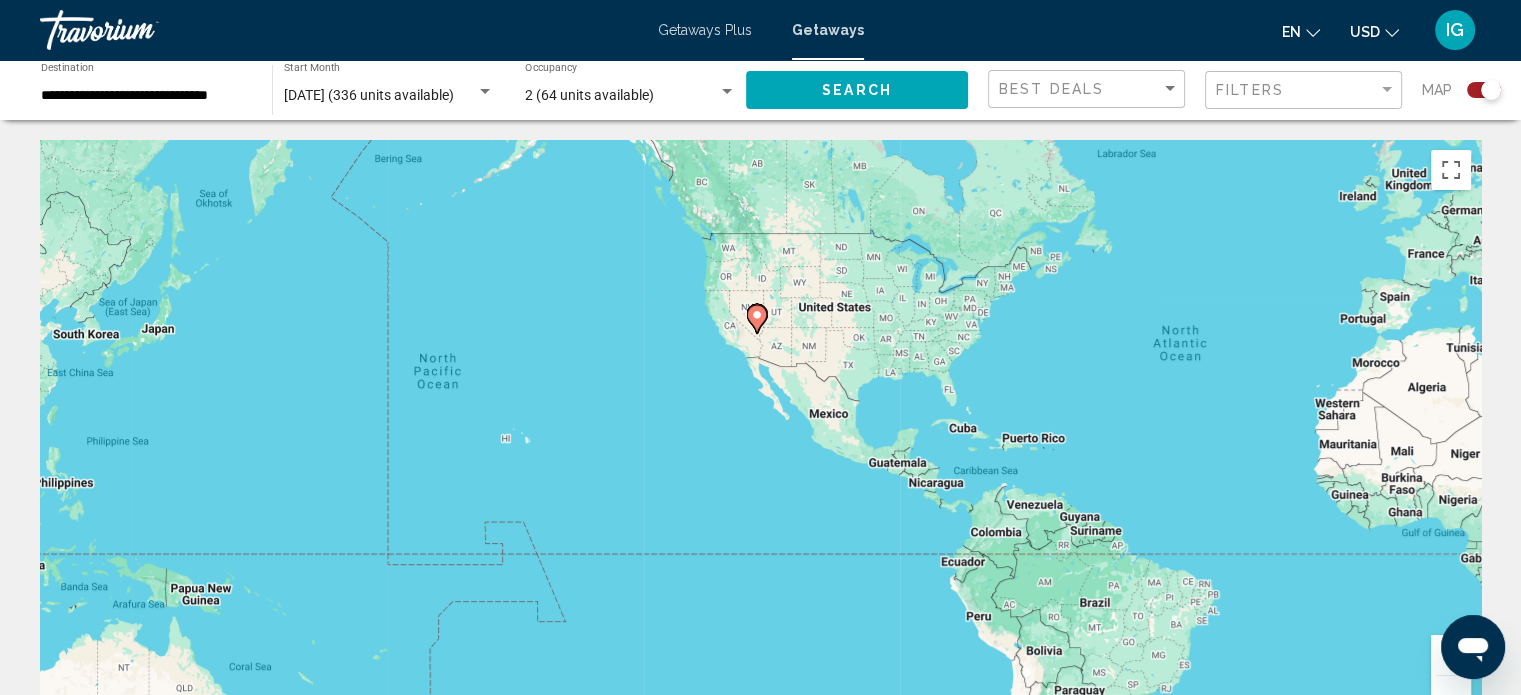 drag, startPoint x: 338, startPoint y: 419, endPoint x: 852, endPoint y: 345, distance: 519.2995 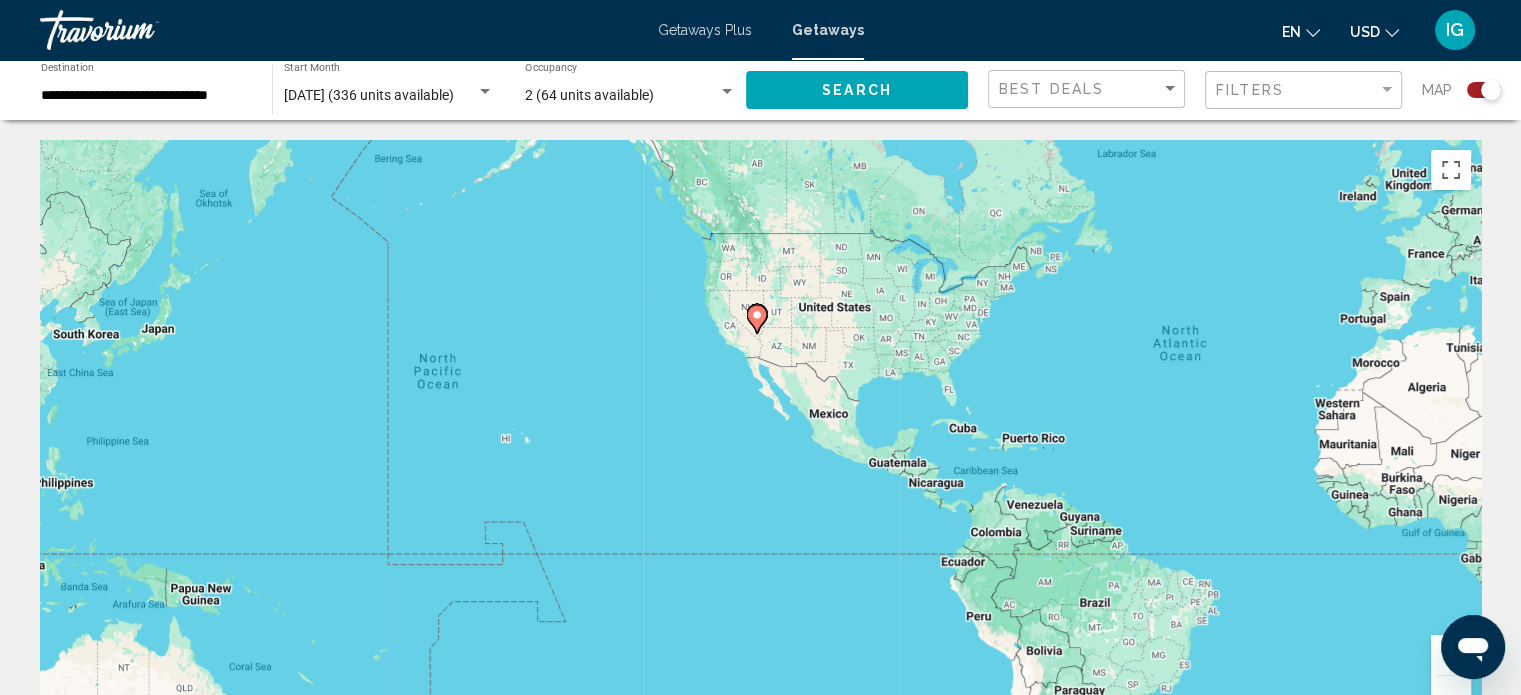 click on "To navigate, press the arrow keys. To activate drag with keyboard, press Alt + Enter. Once in keyboard drag state, use the arrow keys to move the marker. To complete the drag, press the Enter key. To cancel, press Escape." at bounding box center [760, 440] 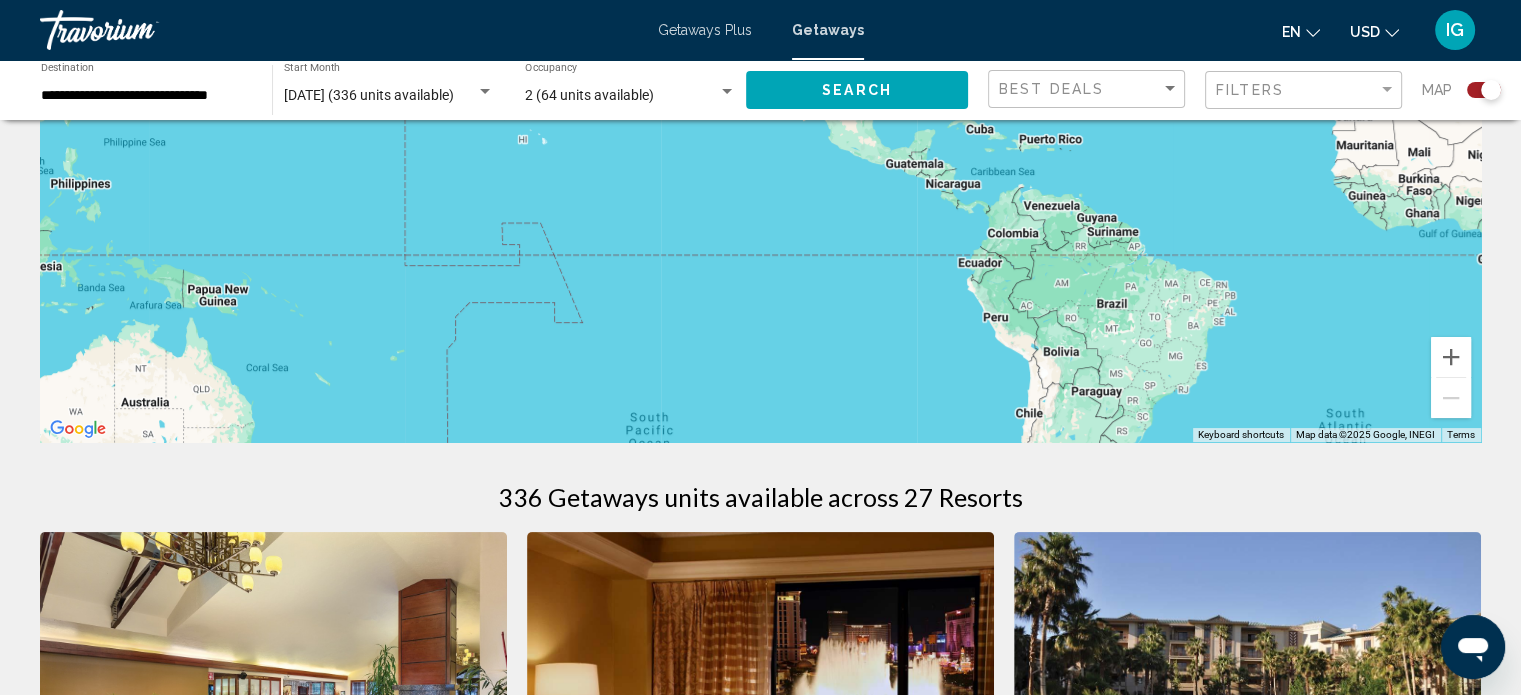 scroll, scrollTop: 300, scrollLeft: 0, axis: vertical 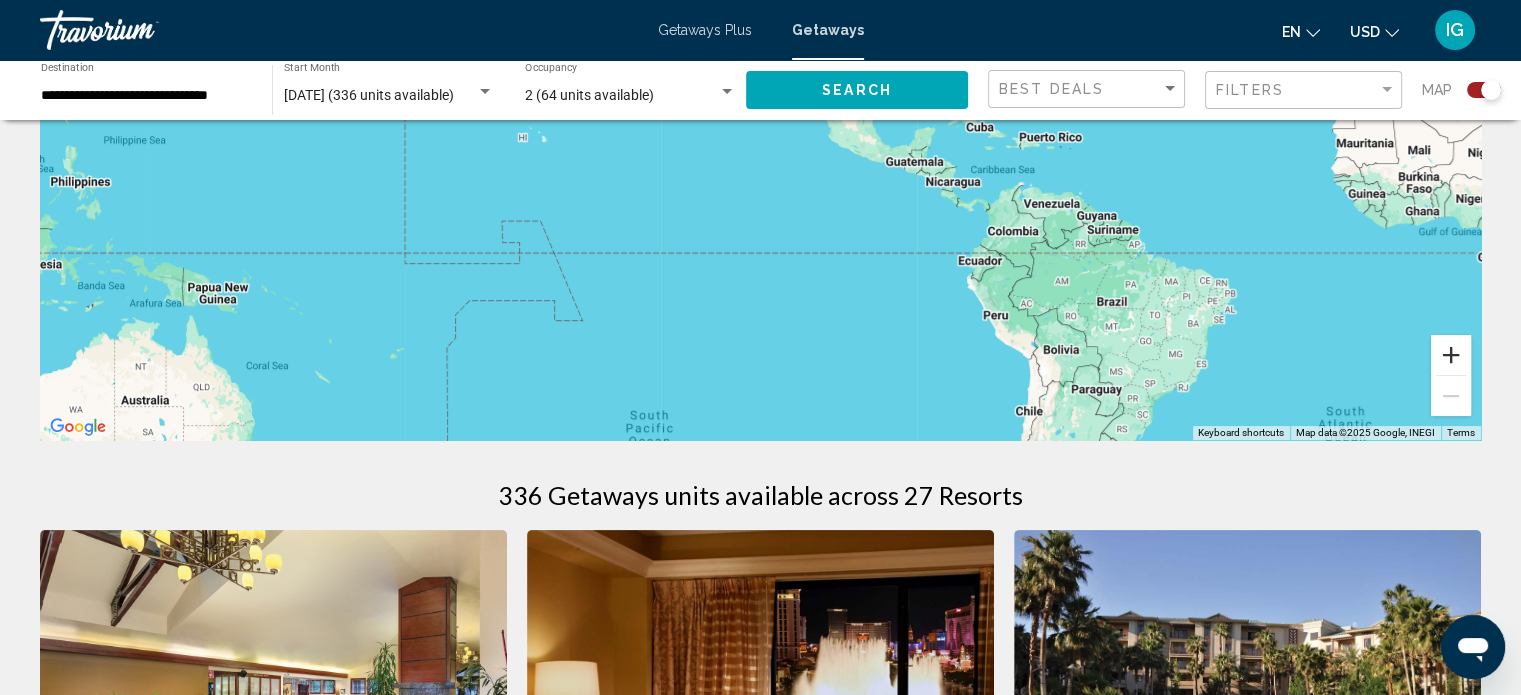 click at bounding box center [1451, 355] 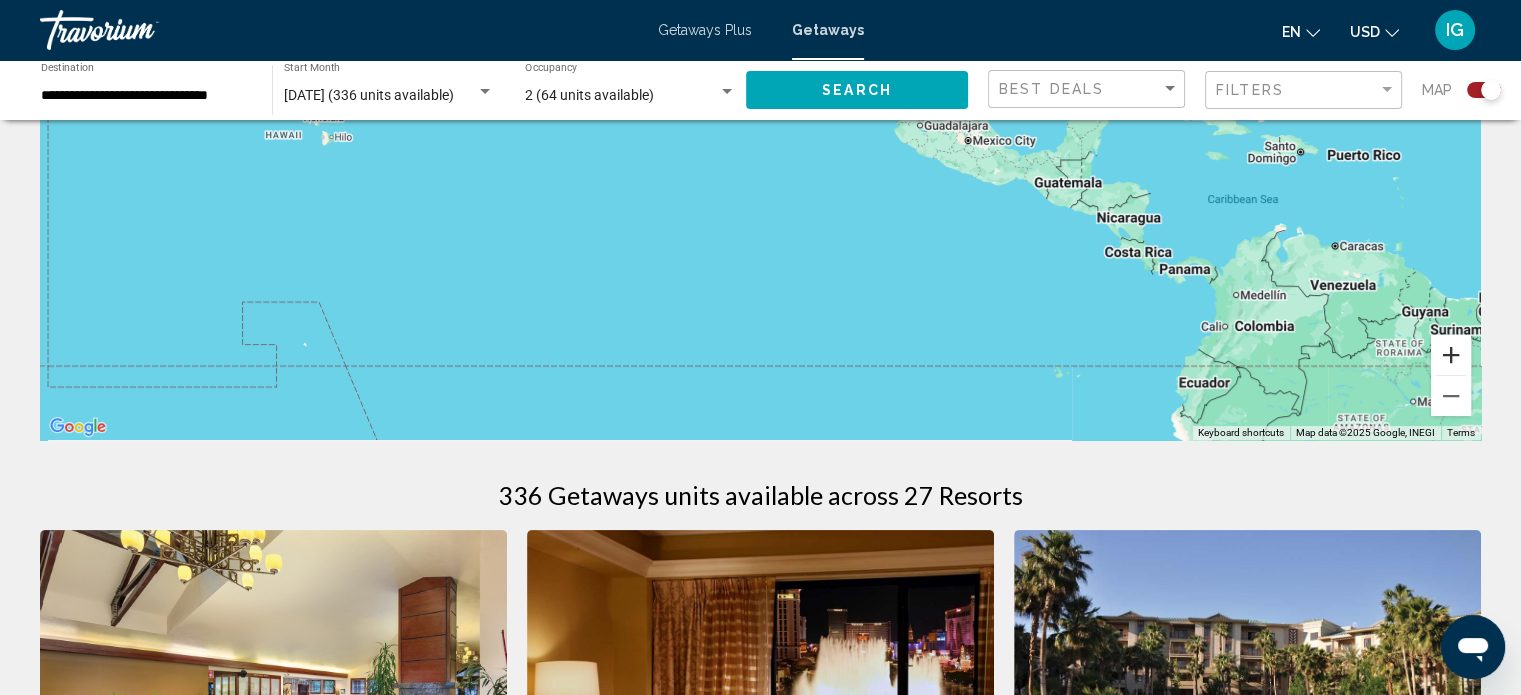 click at bounding box center (1451, 355) 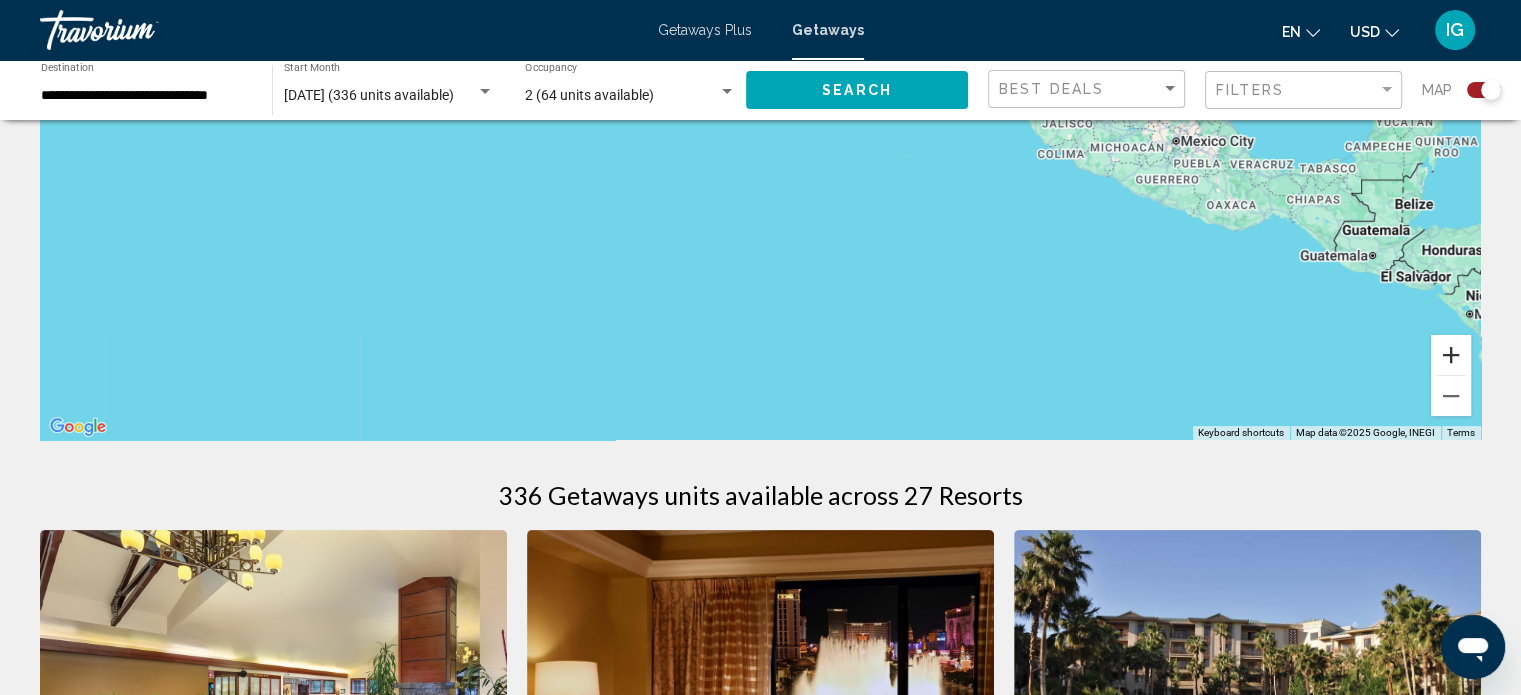 click at bounding box center [1451, 355] 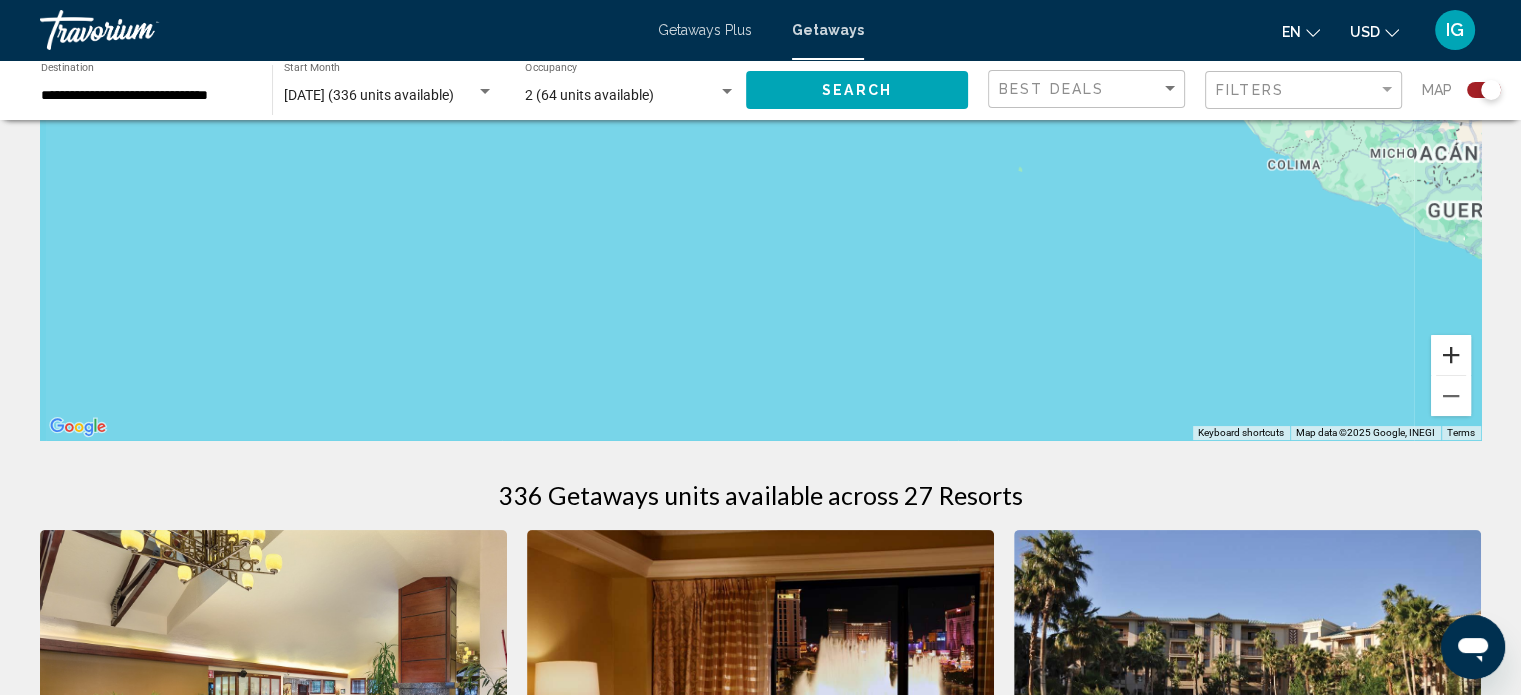 click at bounding box center [1451, 355] 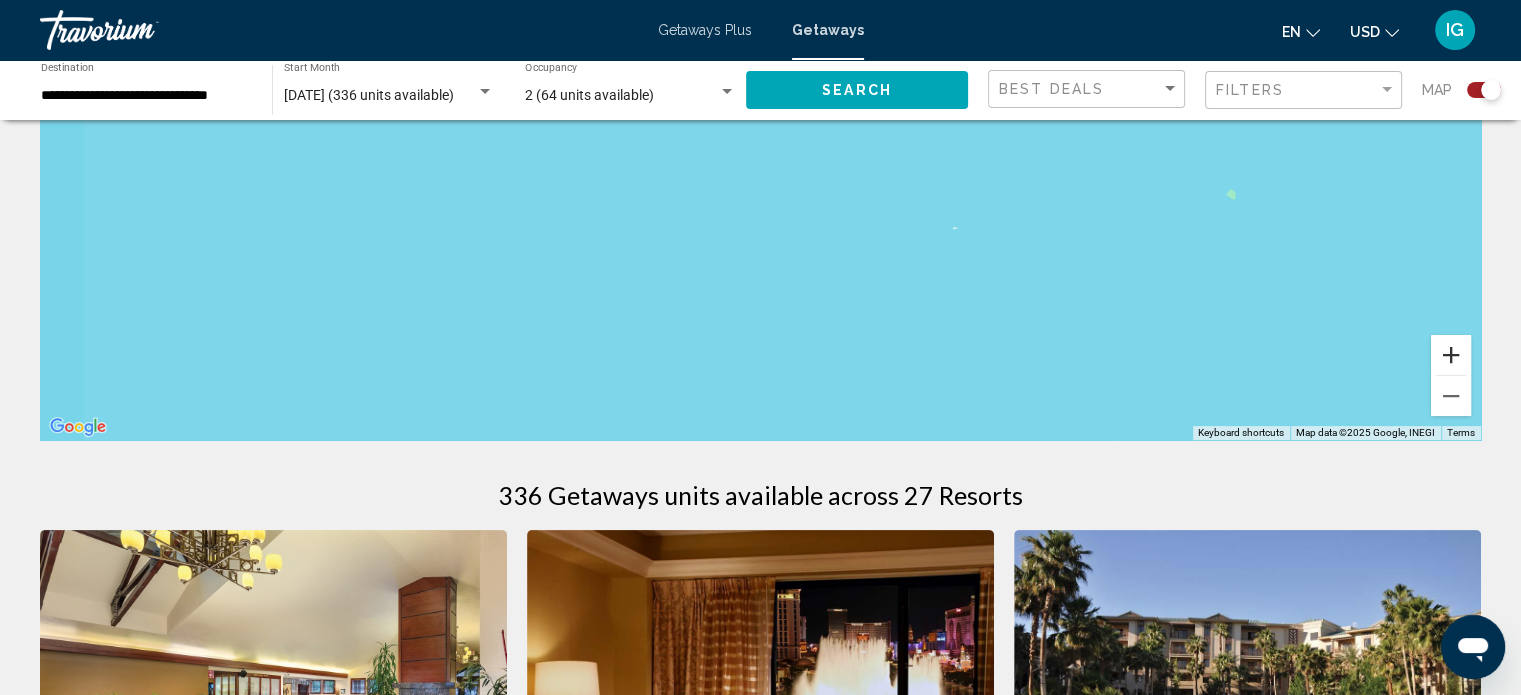 click at bounding box center (1451, 355) 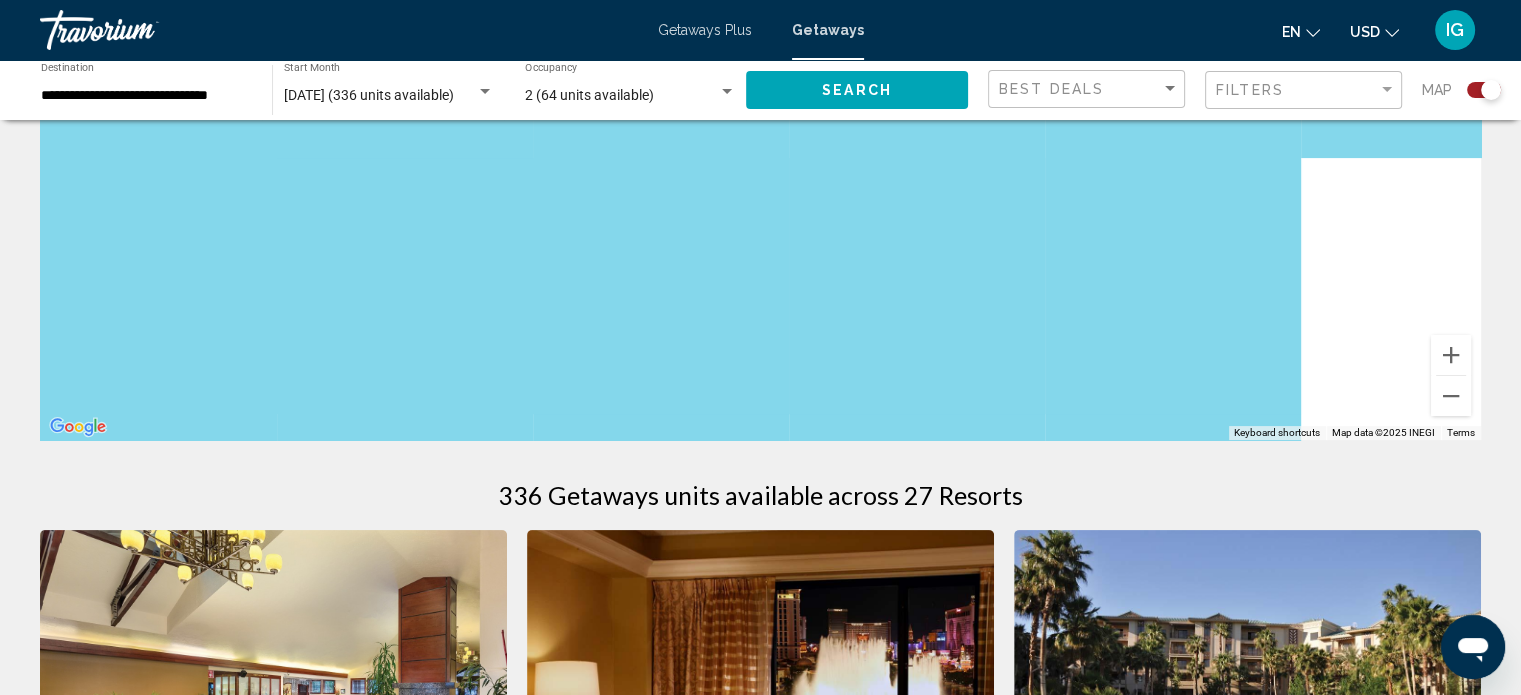 drag, startPoint x: 1276, startPoint y: 320, endPoint x: 640, endPoint y: 583, distance: 688.2332 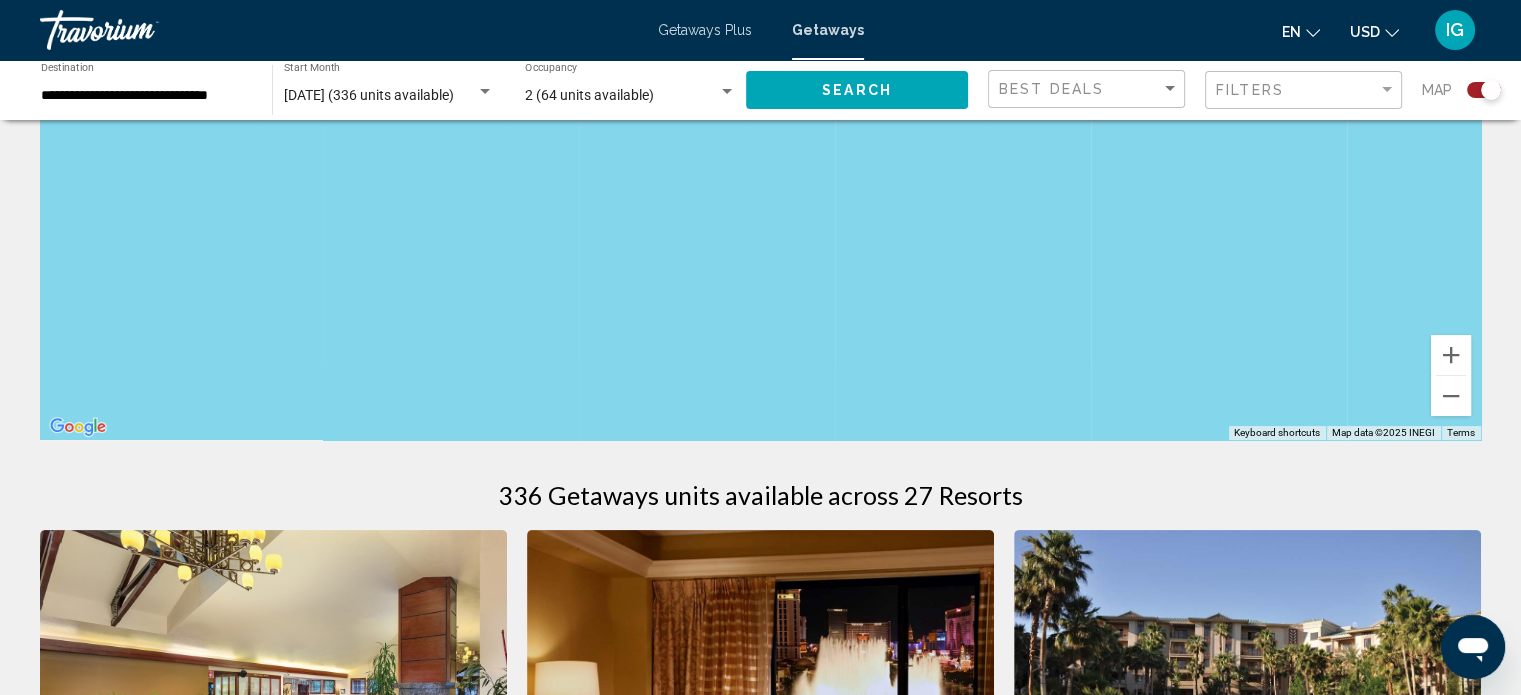 drag, startPoint x: 984, startPoint y: 251, endPoint x: 706, endPoint y: 546, distance: 405.35046 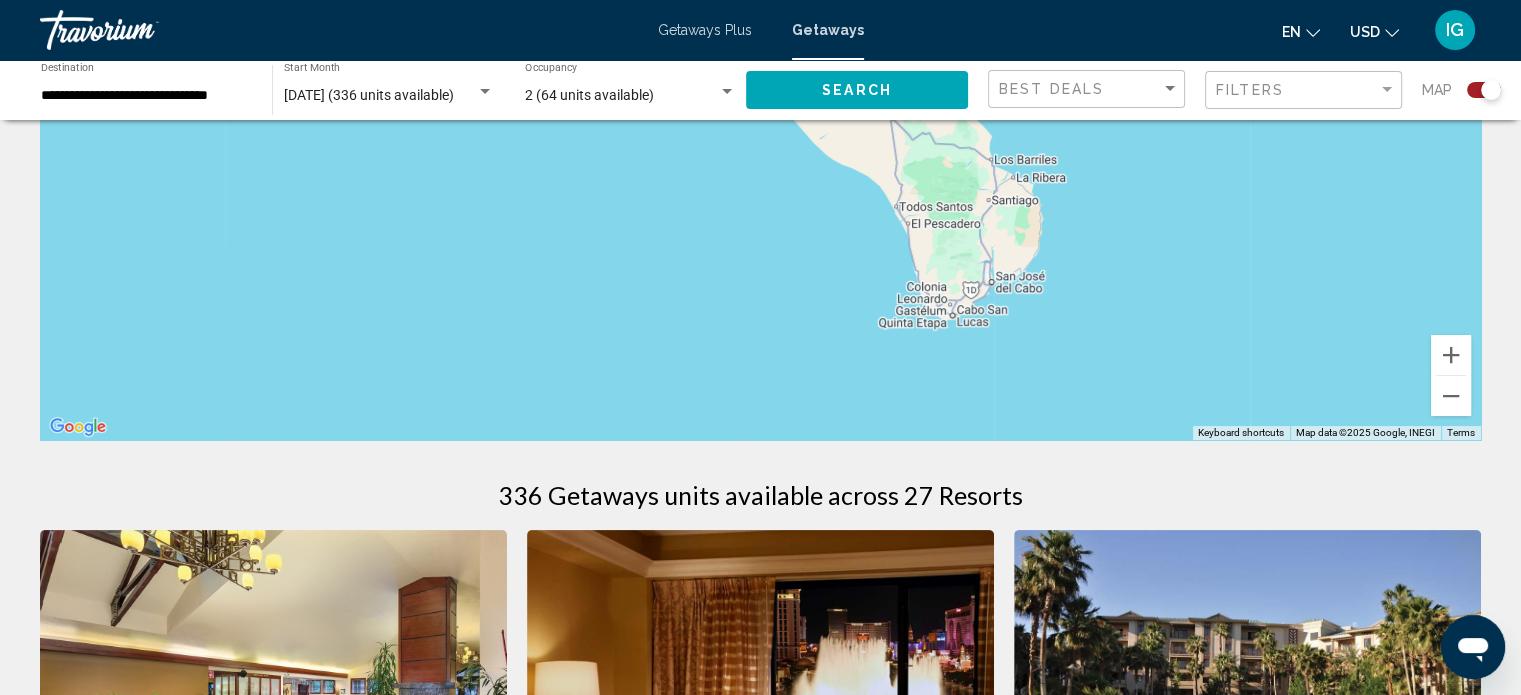drag, startPoint x: 980, startPoint y: 214, endPoint x: 704, endPoint y: 523, distance: 414.3151 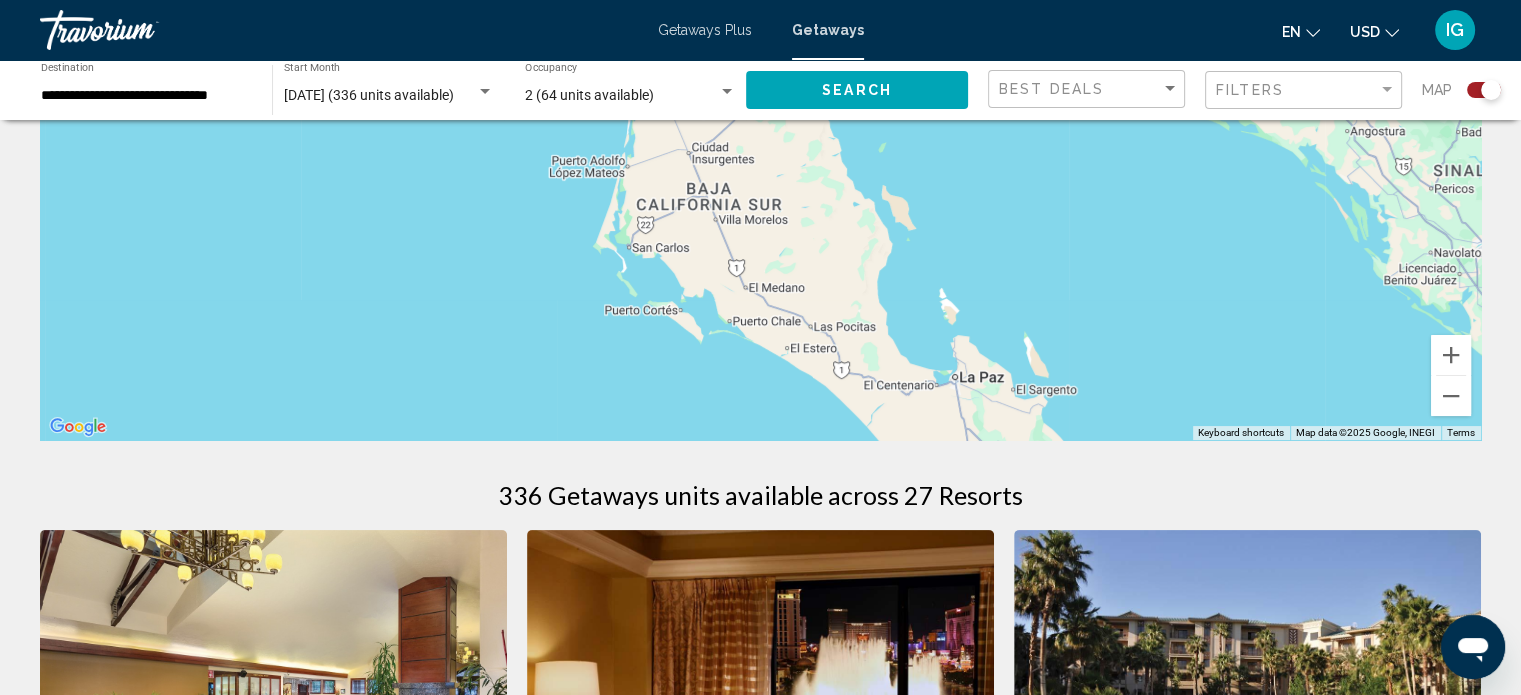 drag, startPoint x: 890, startPoint y: 205, endPoint x: 1000, endPoint y: 624, distance: 433.19858 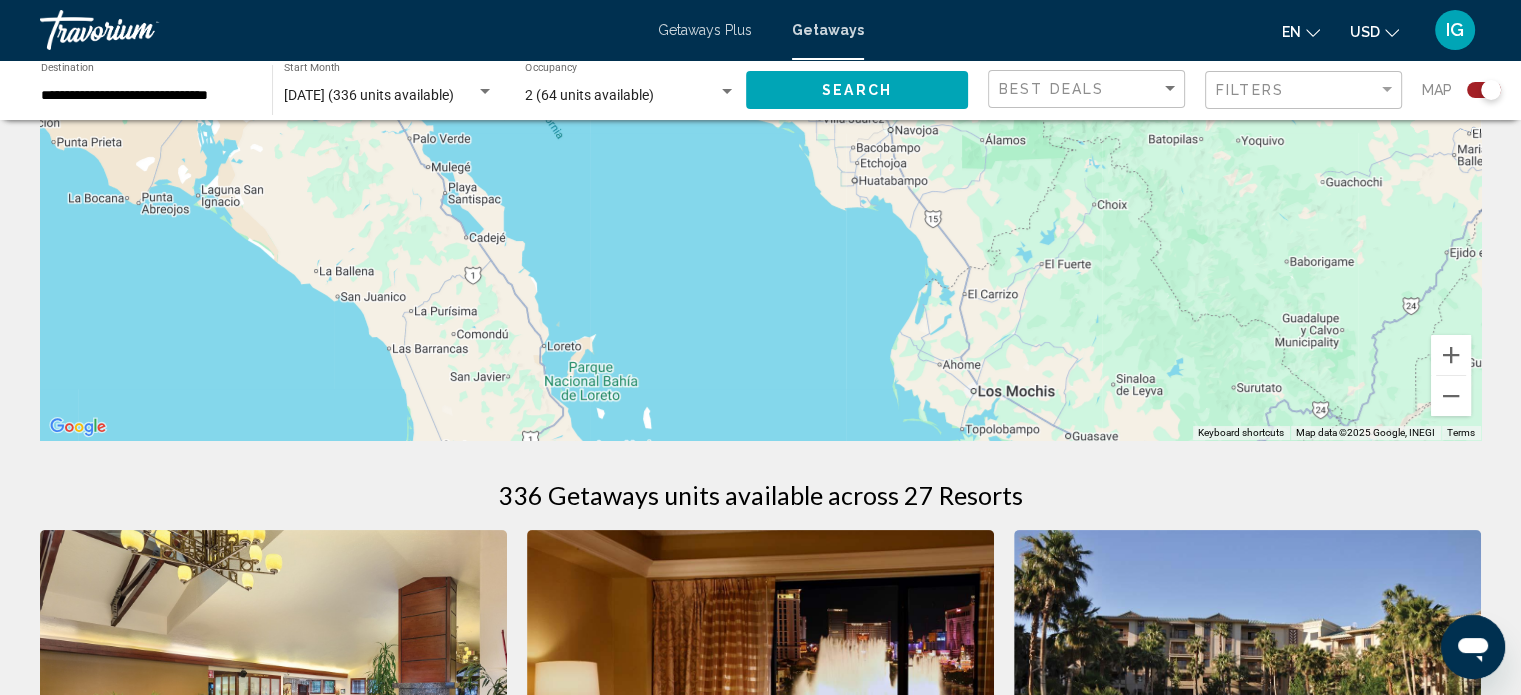 drag, startPoint x: 917, startPoint y: 316, endPoint x: 670, endPoint y: 547, distance: 338.18634 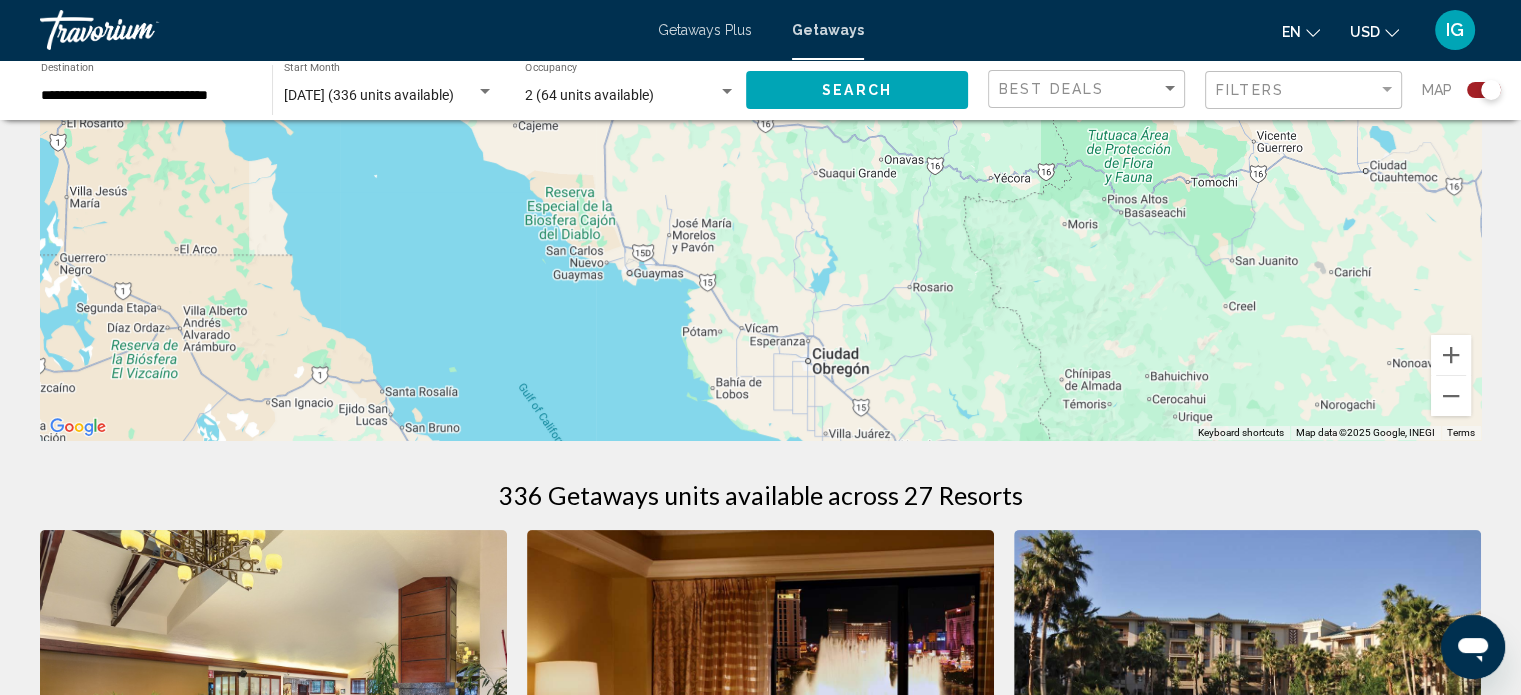 drag, startPoint x: 997, startPoint y: 264, endPoint x: 1020, endPoint y: 575, distance: 311.84933 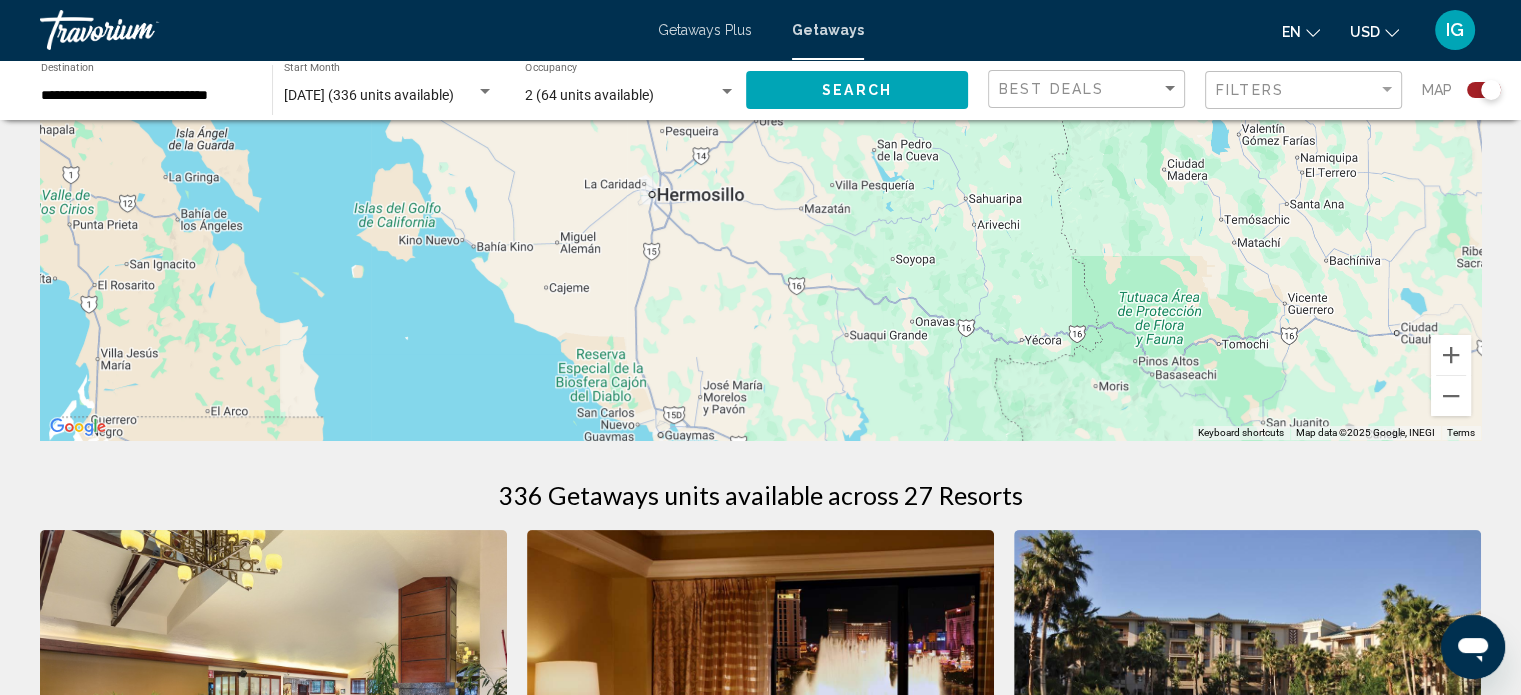 drag, startPoint x: 929, startPoint y: 209, endPoint x: 991, endPoint y: 517, distance: 314.17828 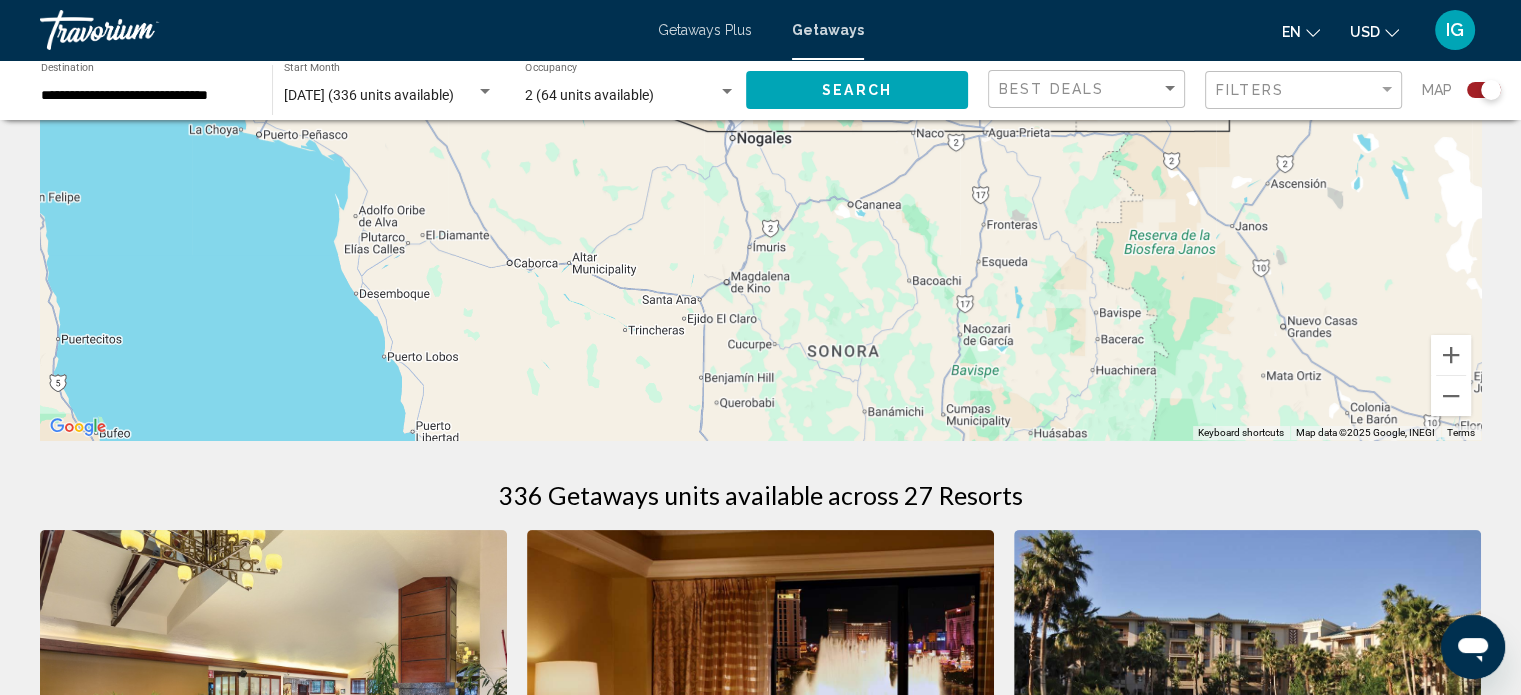 drag, startPoint x: 919, startPoint y: 218, endPoint x: 984, endPoint y: 580, distance: 367.78934 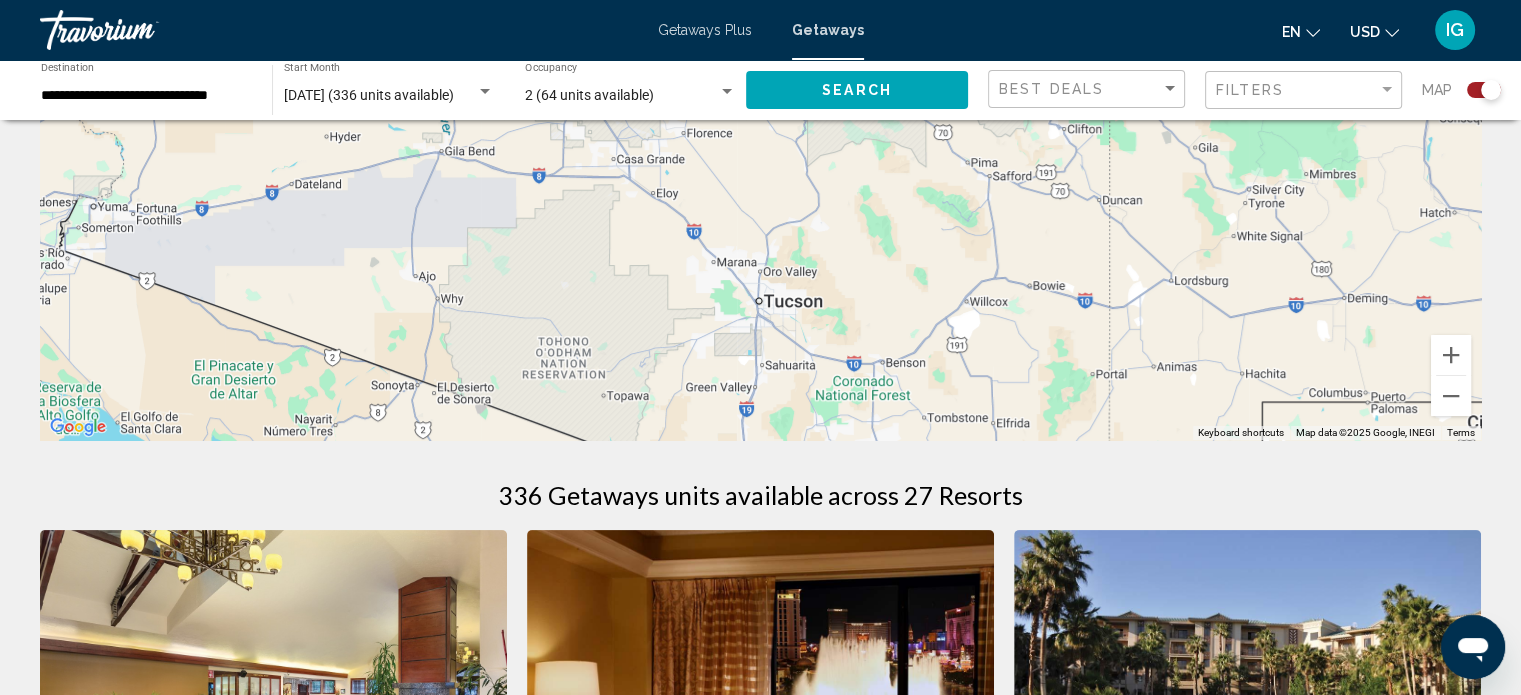 drag, startPoint x: 963, startPoint y: 310, endPoint x: 943, endPoint y: 383, distance: 75.690155 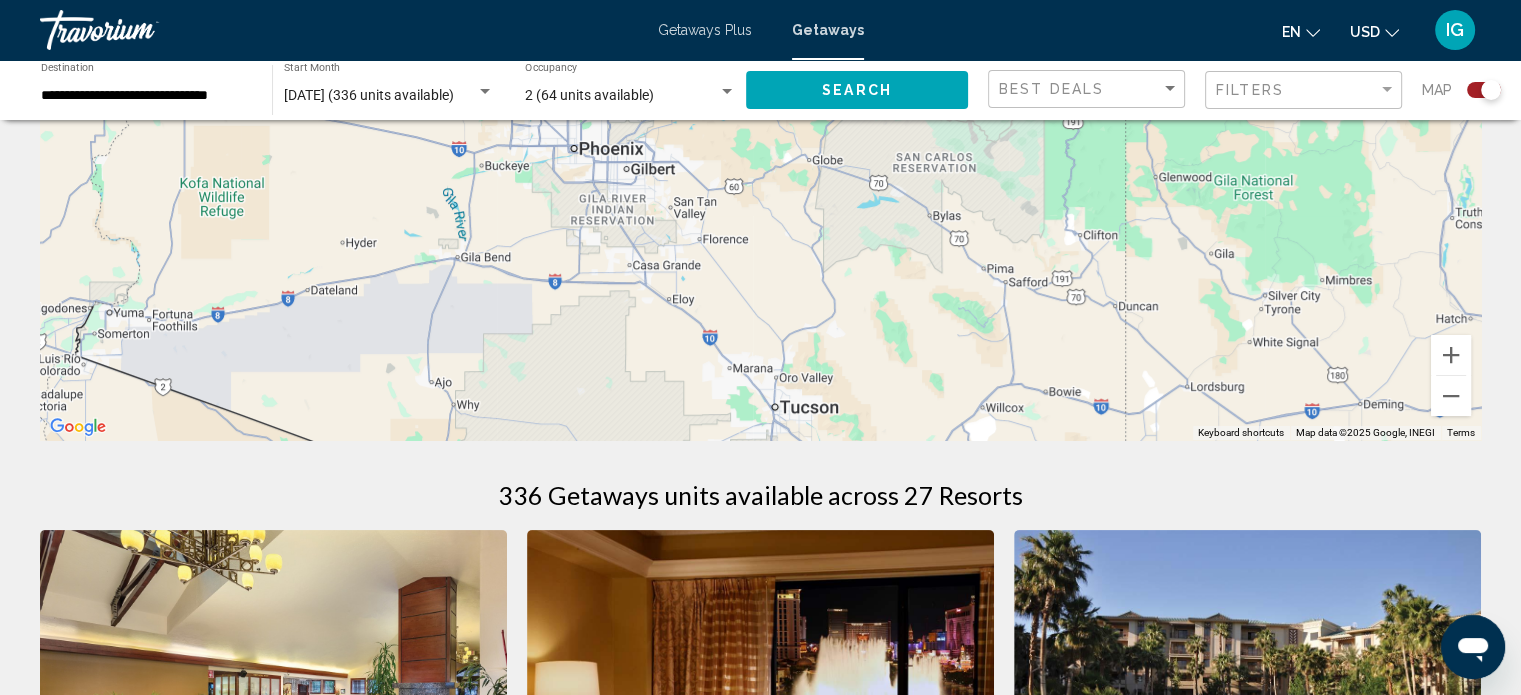 drag, startPoint x: 948, startPoint y: 283, endPoint x: 995, endPoint y: 576, distance: 296.7457 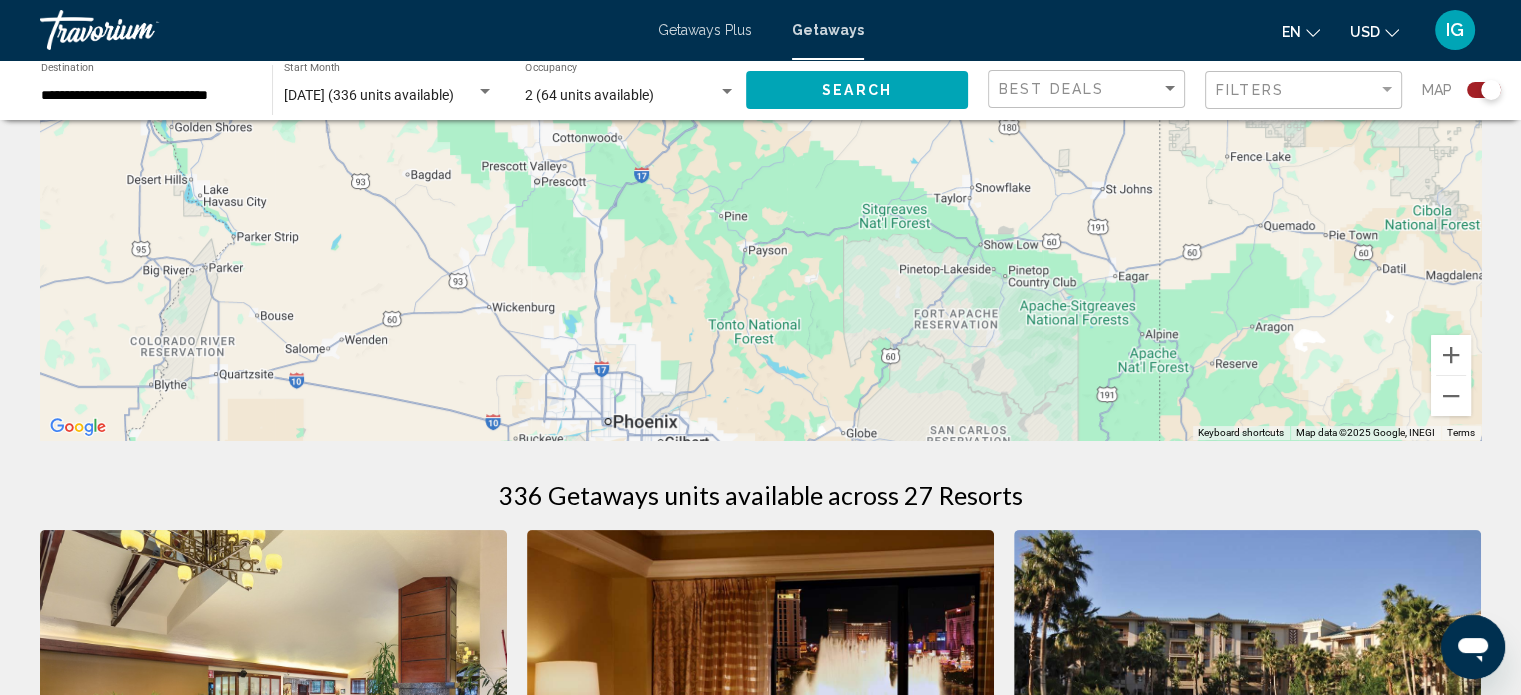 drag, startPoint x: 956, startPoint y: 280, endPoint x: 980, endPoint y: 533, distance: 254.13579 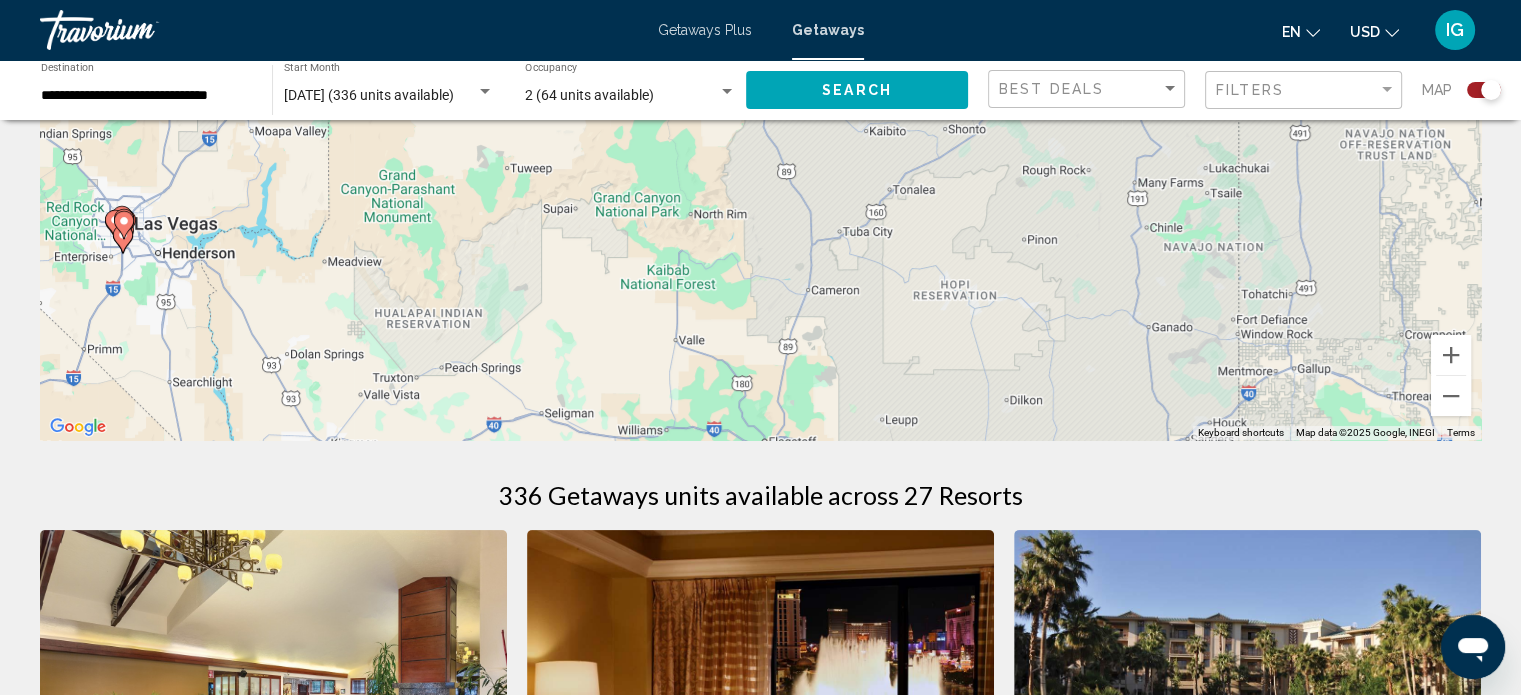 drag, startPoint x: 909, startPoint y: 284, endPoint x: 964, endPoint y: 517, distance: 239.40343 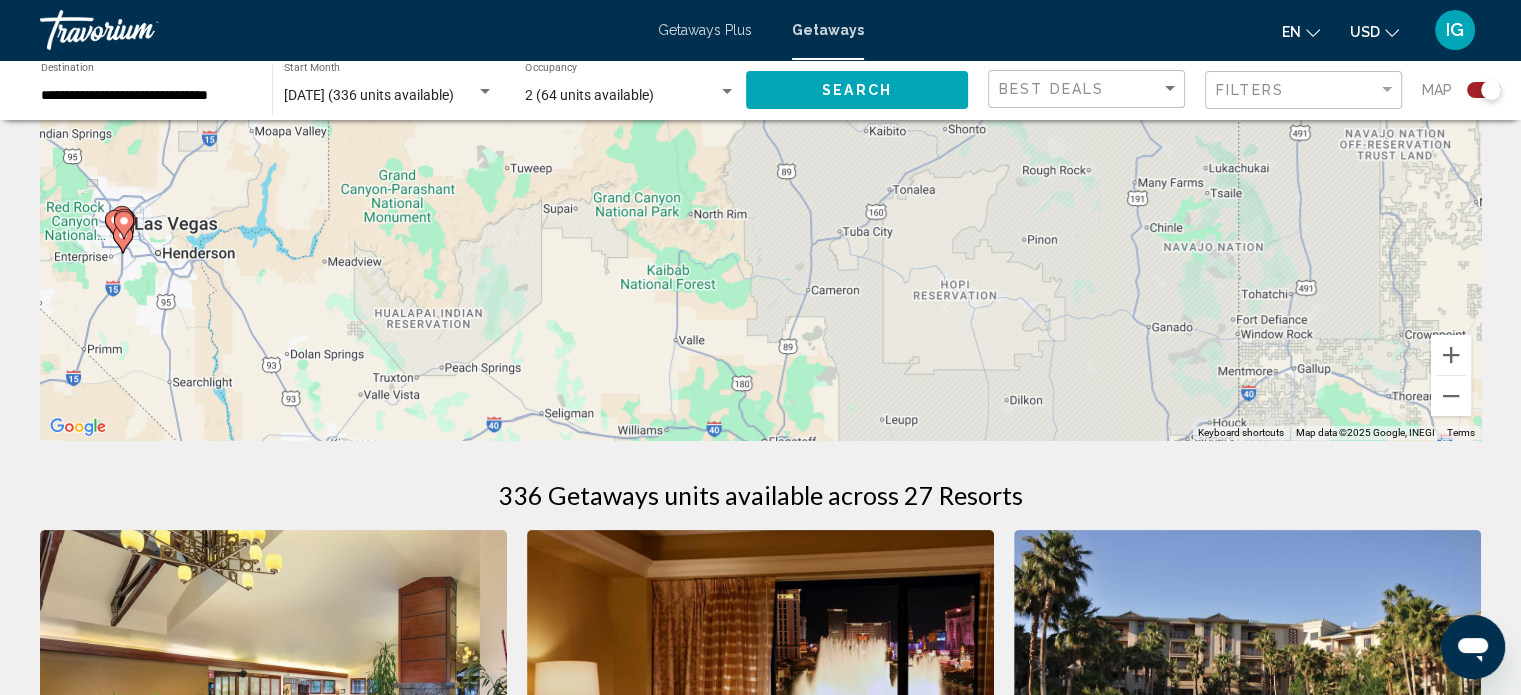 click on "To navigate the map with touch gestures double-tap and hold your finger on the map, then drag the map. ← Move left → Move right ↑ Move up ↓ Move down + Zoom in - Zoom out Home Jump left by 75% End Jump right by 75% Page Up Jump up by 75% Page Down Jump down by 75% To navigate, press the arrow keys. To activate drag with keyboard, press Alt + Enter. Once in keyboard drag state, use the arrow keys to move the marker. To complete the drag, press the Enter key. To cancel, press Escape. Keyboard shortcuts Map Data Map data ©2025 Google, INEGI Map data ©2025 Google, INEGI 20 km  Click to toggle between metric and imperial units Terms Report a map error 336 Getaways units available across 27 Resorts Save up to  72%   Club [GEOGRAPHIC_DATA]  -  This is an adults only resort
[GEOGRAPHIC_DATA], [GEOGRAPHIC_DATA], [GEOGRAPHIC_DATA] From $1,039.99 USD $289.99 USD For 7 nights You save  $750.00 USD   temp
Swimming Pool
Pets Allowed" at bounding box center [760, 537] 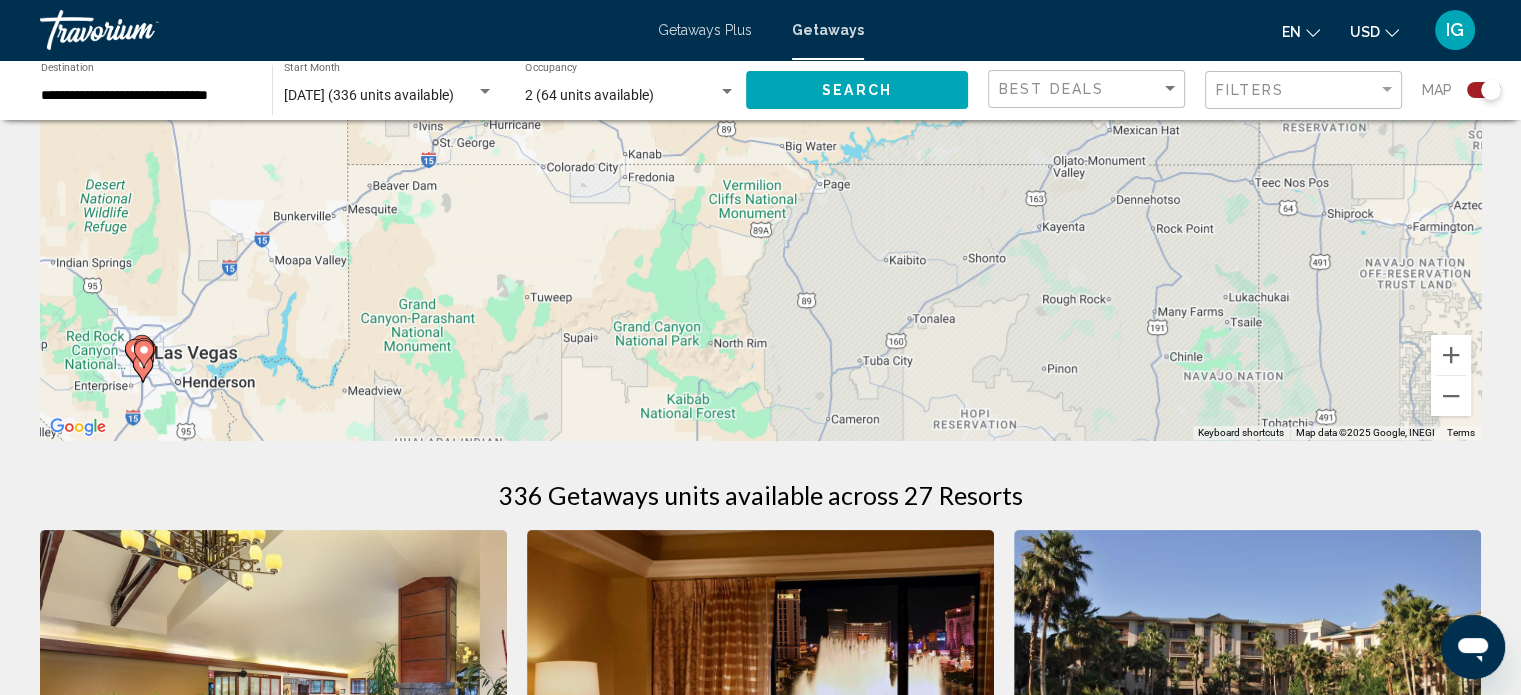 drag, startPoint x: 916, startPoint y: 213, endPoint x: 936, endPoint y: 347, distance: 135.48431 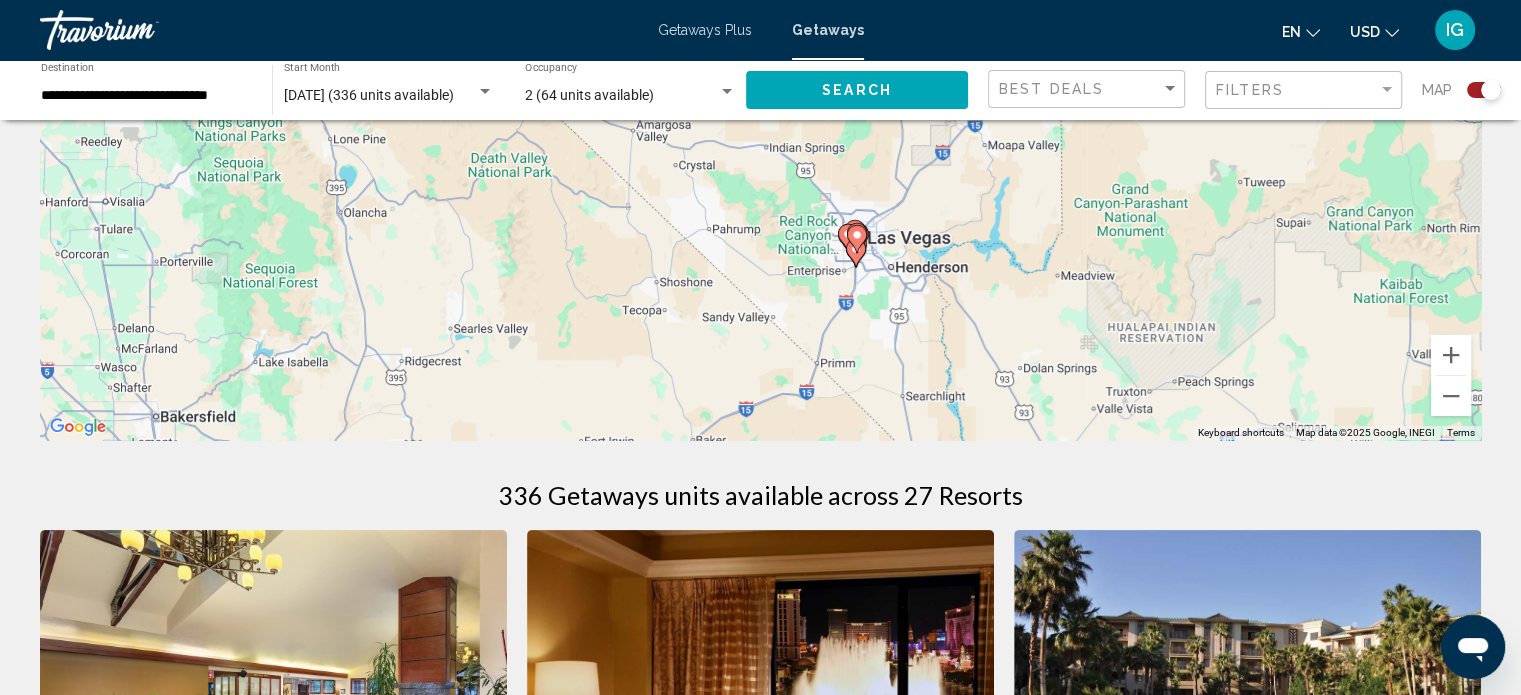 drag, startPoint x: 396, startPoint y: 331, endPoint x: 1132, endPoint y: 216, distance: 744.9302 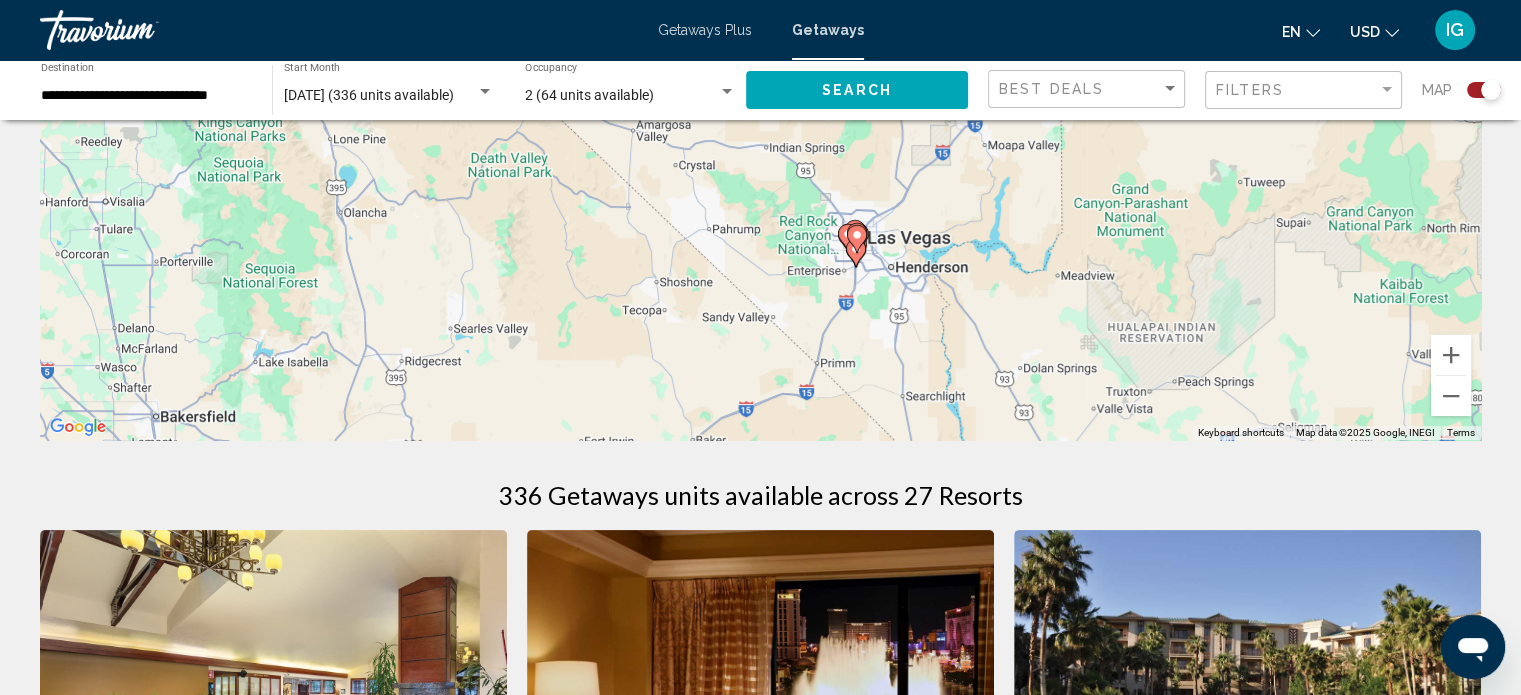 click on "To navigate, press the arrow keys. To activate drag with keyboard, press Alt + Enter. Once in keyboard drag state, use the arrow keys to move the marker. To complete the drag, press the Enter key. To cancel, press Escape." at bounding box center [760, 140] 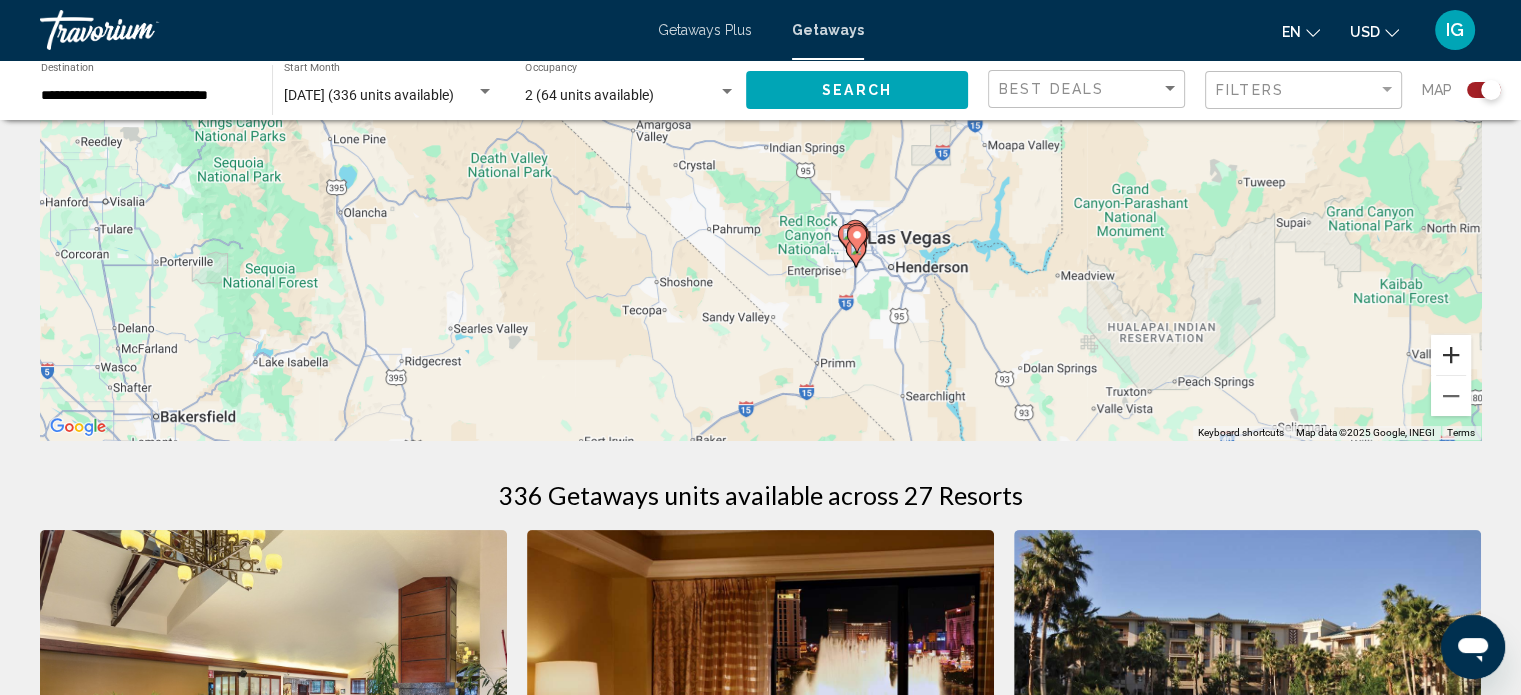 click at bounding box center [1451, 355] 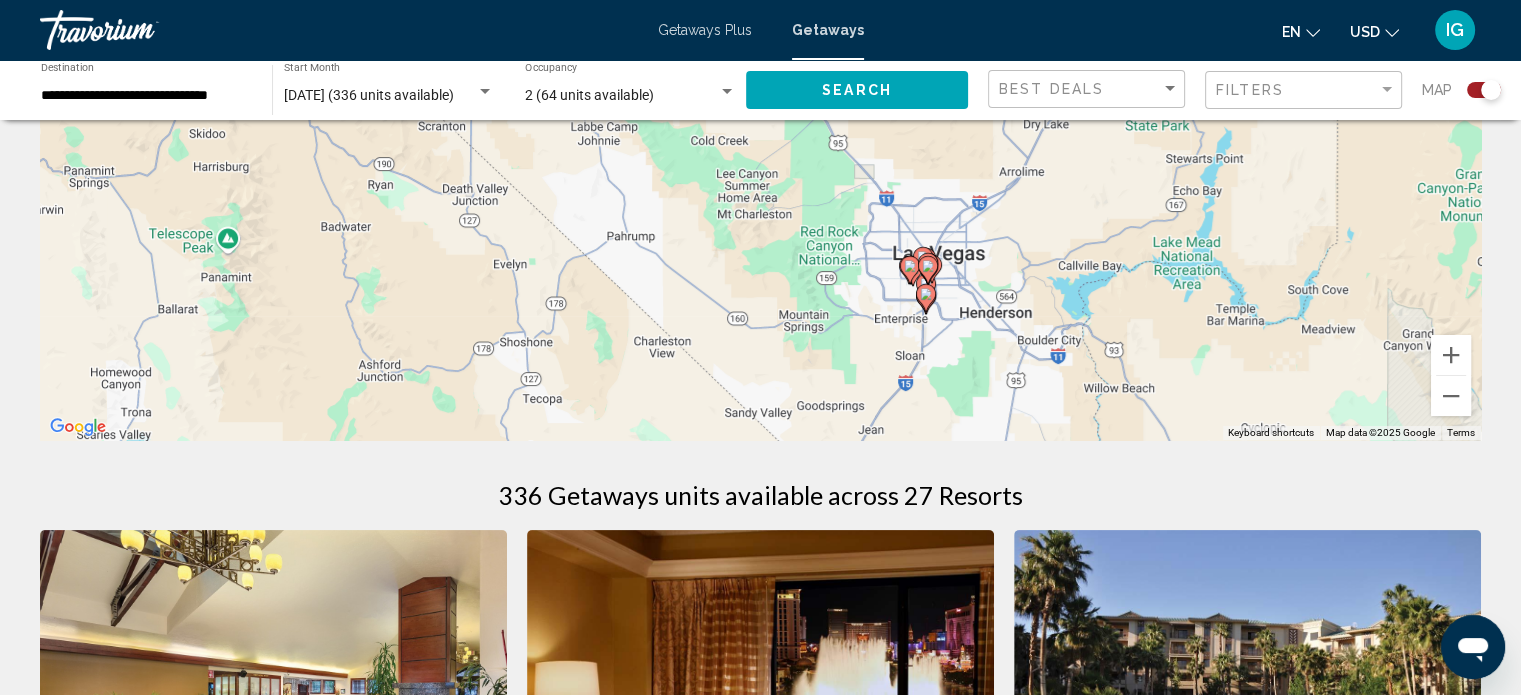drag, startPoint x: 1250, startPoint y: 333, endPoint x: 1242, endPoint y: 267, distance: 66.48308 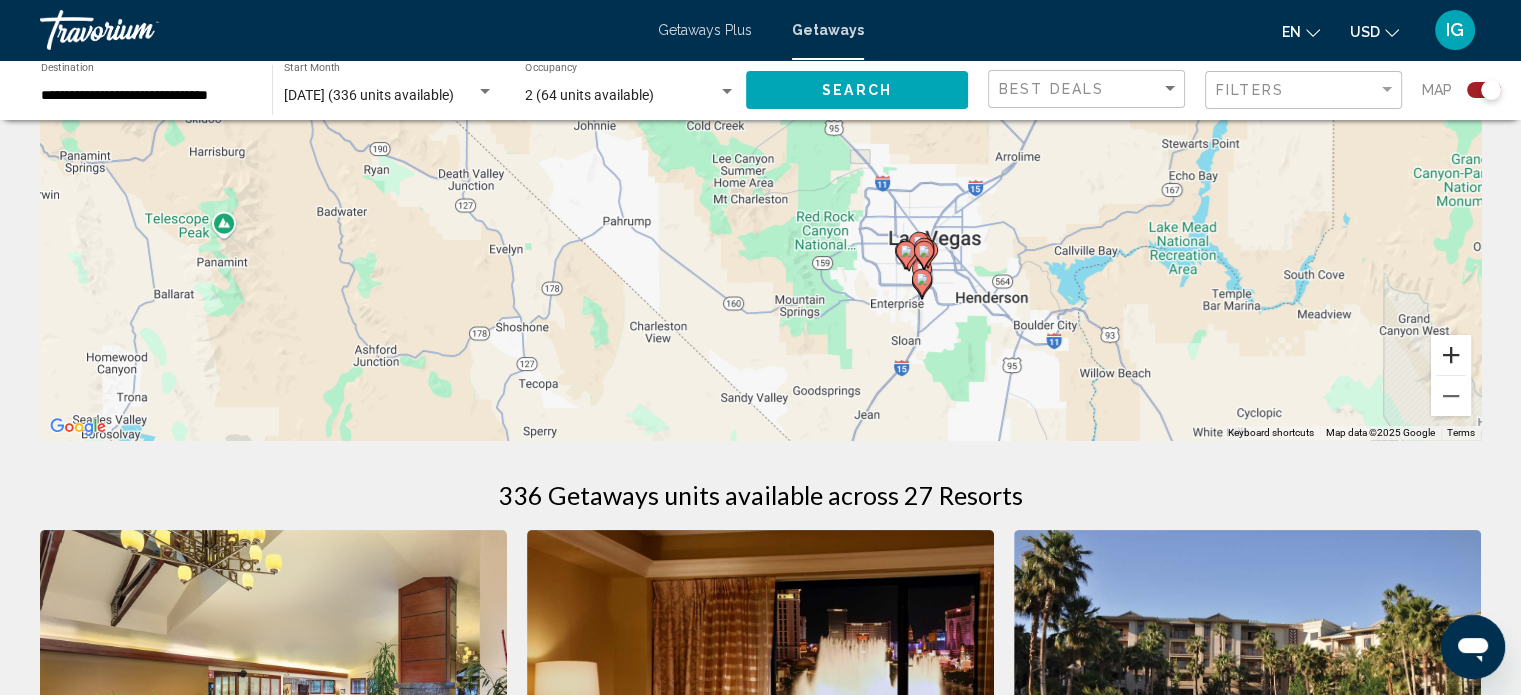 click at bounding box center (1451, 355) 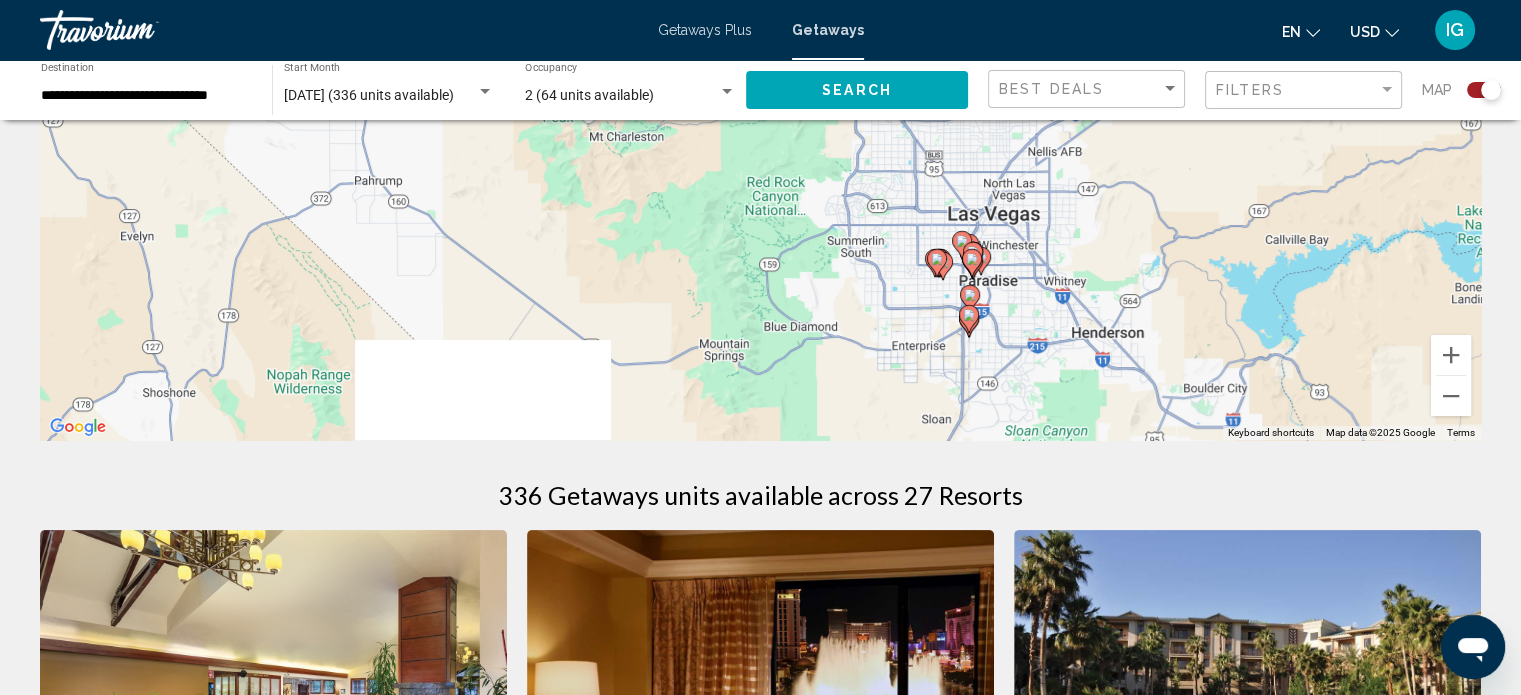 drag, startPoint x: 1279, startPoint y: 339, endPoint x: 1141, endPoint y: 190, distance: 203.08865 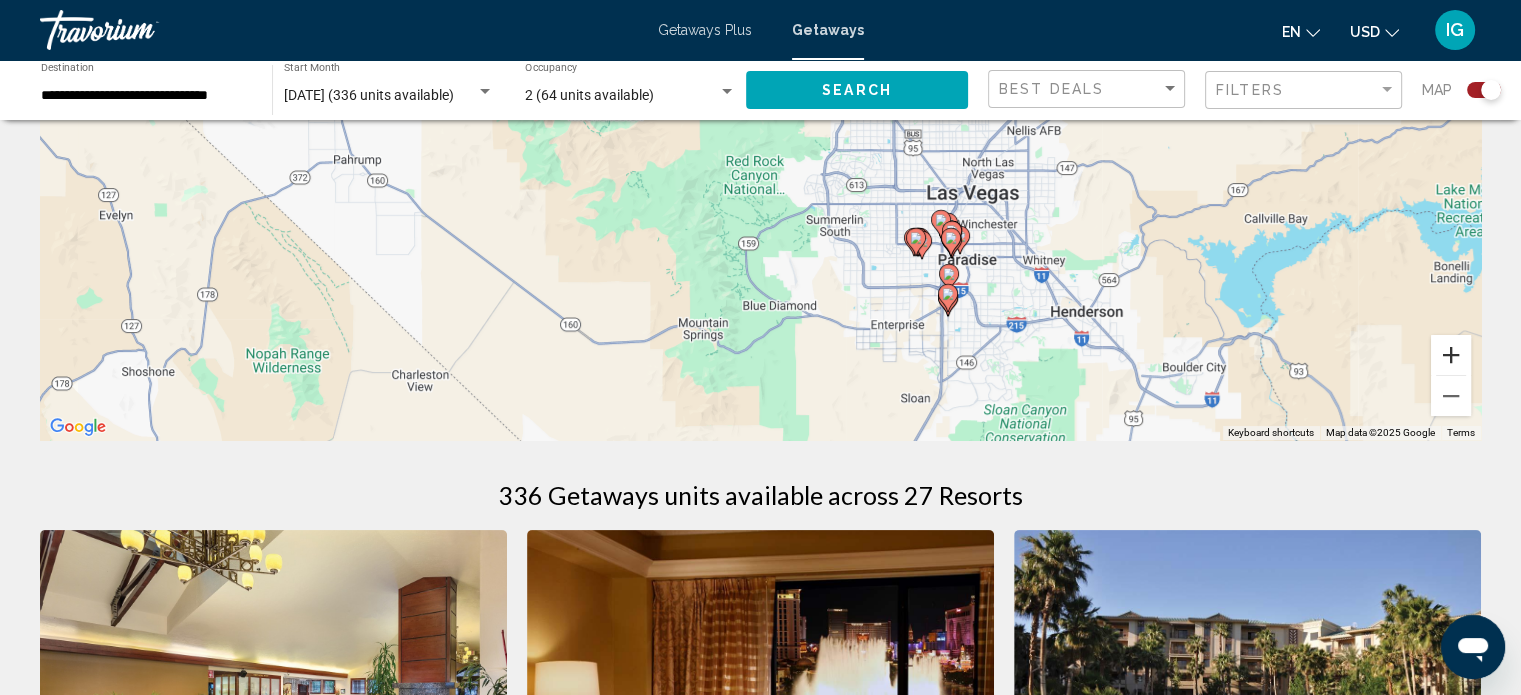 click at bounding box center (1451, 355) 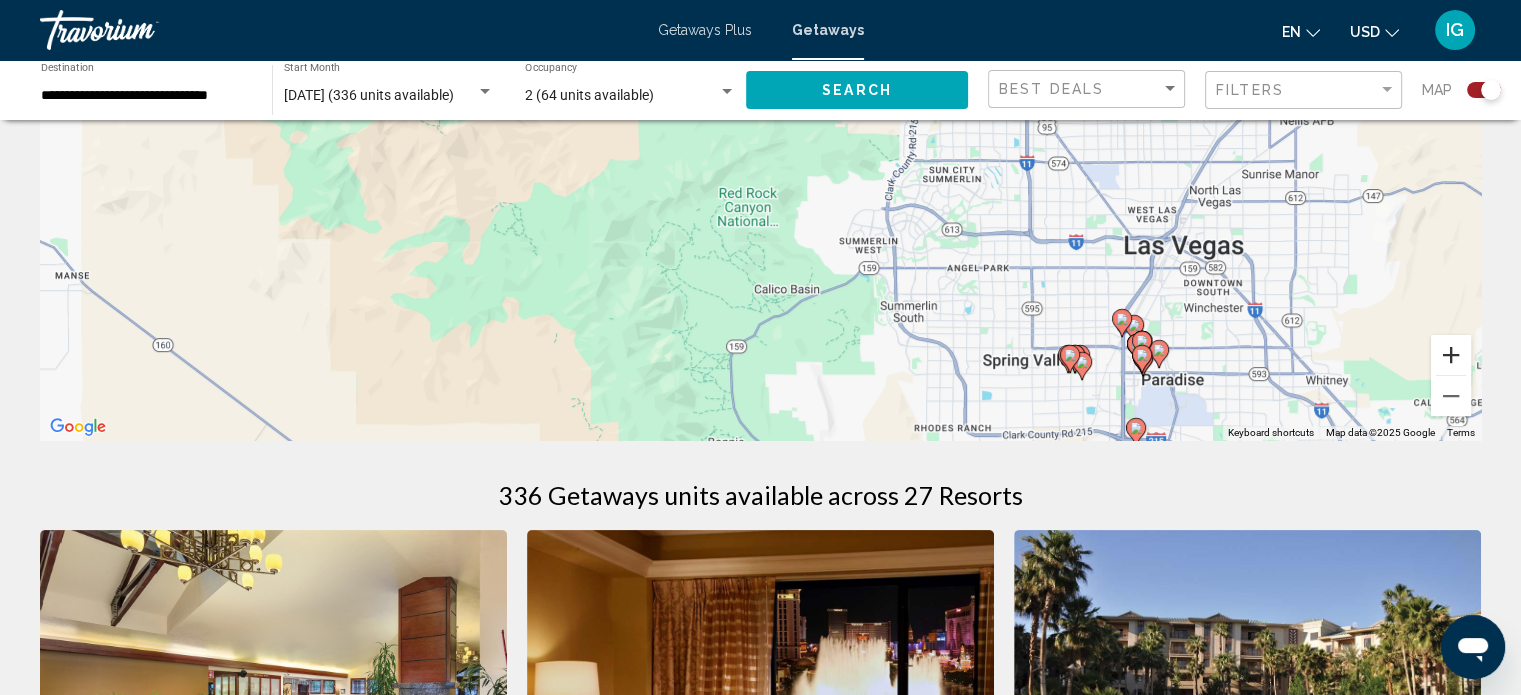 click at bounding box center [1451, 355] 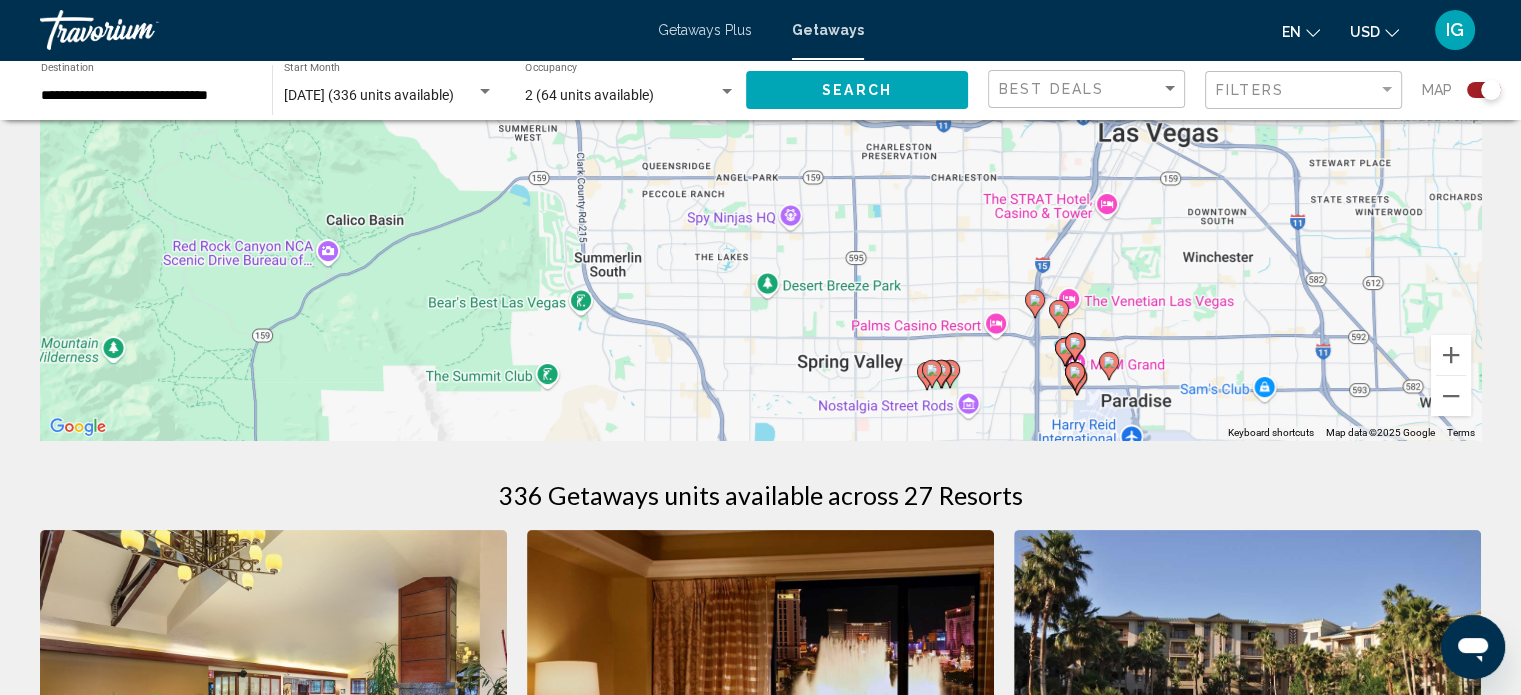drag, startPoint x: 1335, startPoint y: 278, endPoint x: 912, endPoint y: 82, distance: 466.20276 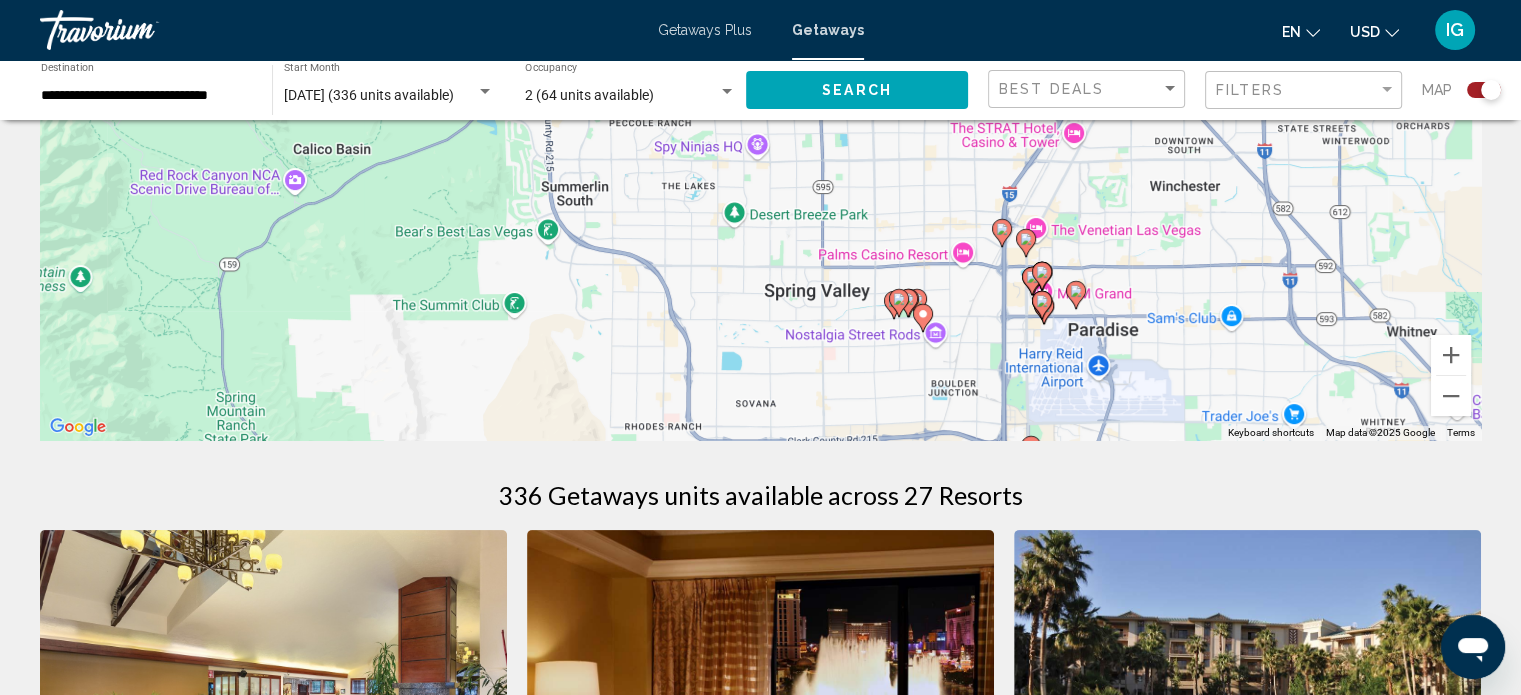 drag, startPoint x: 1230, startPoint y: 303, endPoint x: 1197, endPoint y: 227, distance: 82.85529 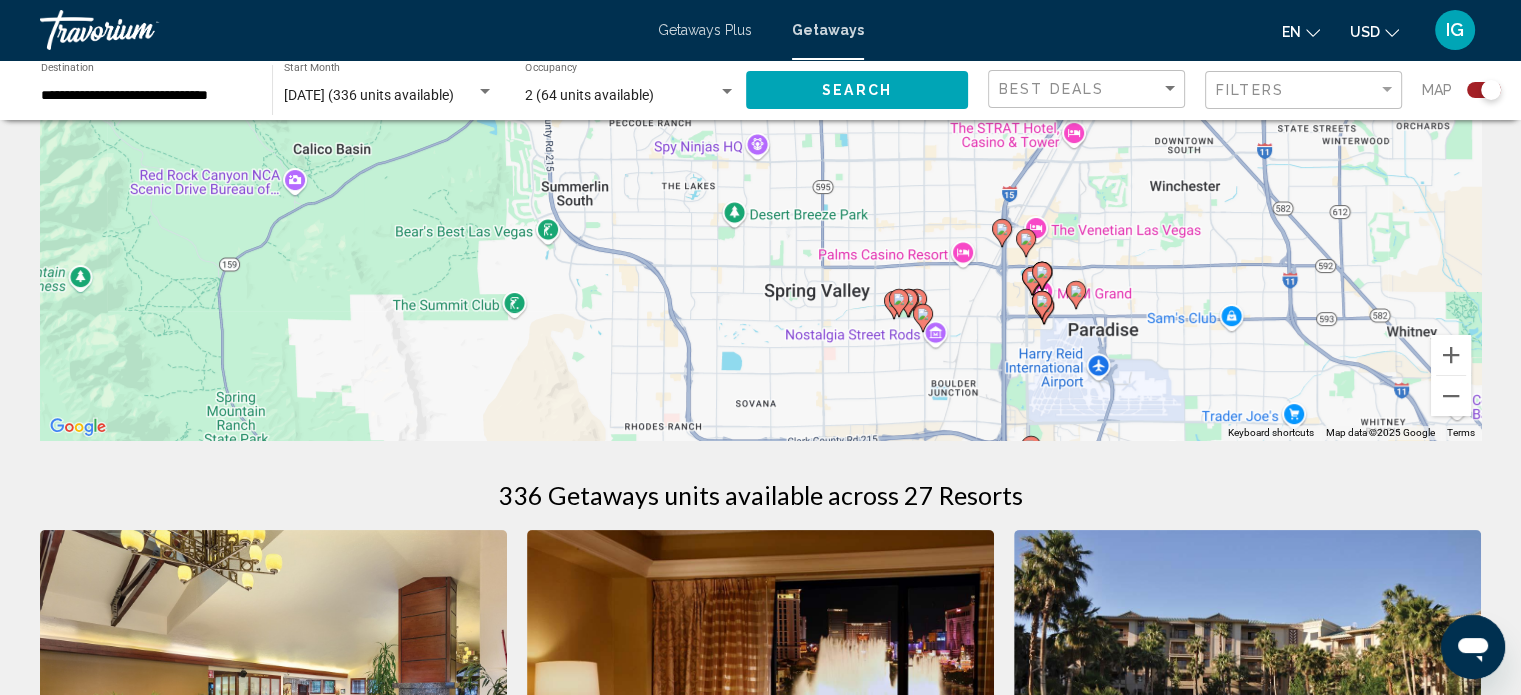 click on "To navigate, press the arrow keys. To activate drag with keyboard, press Alt + Enter. Once in keyboard drag state, use the arrow keys to move the marker. To complete the drag, press the Enter key. To cancel, press Escape." at bounding box center (760, 140) 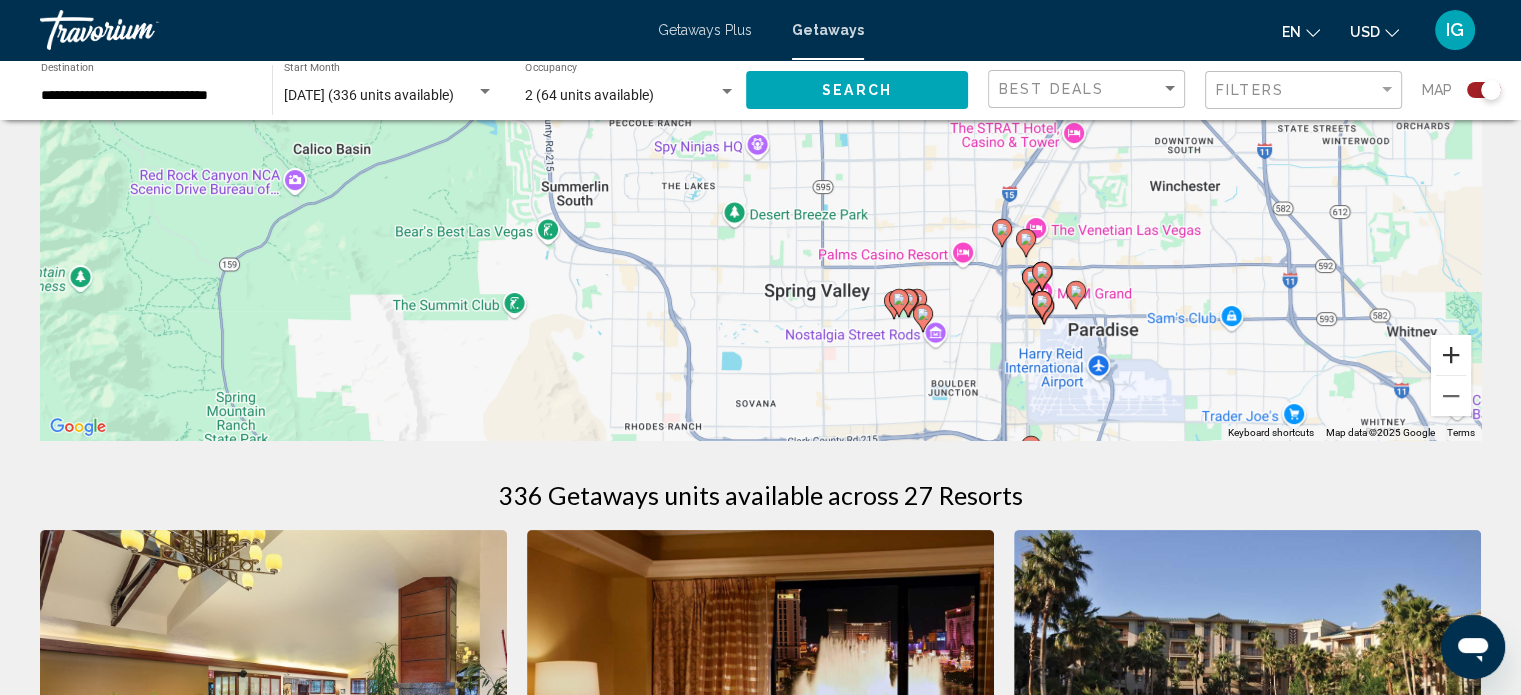 drag, startPoint x: 1456, startPoint y: 348, endPoint x: 1444, endPoint y: 343, distance: 13 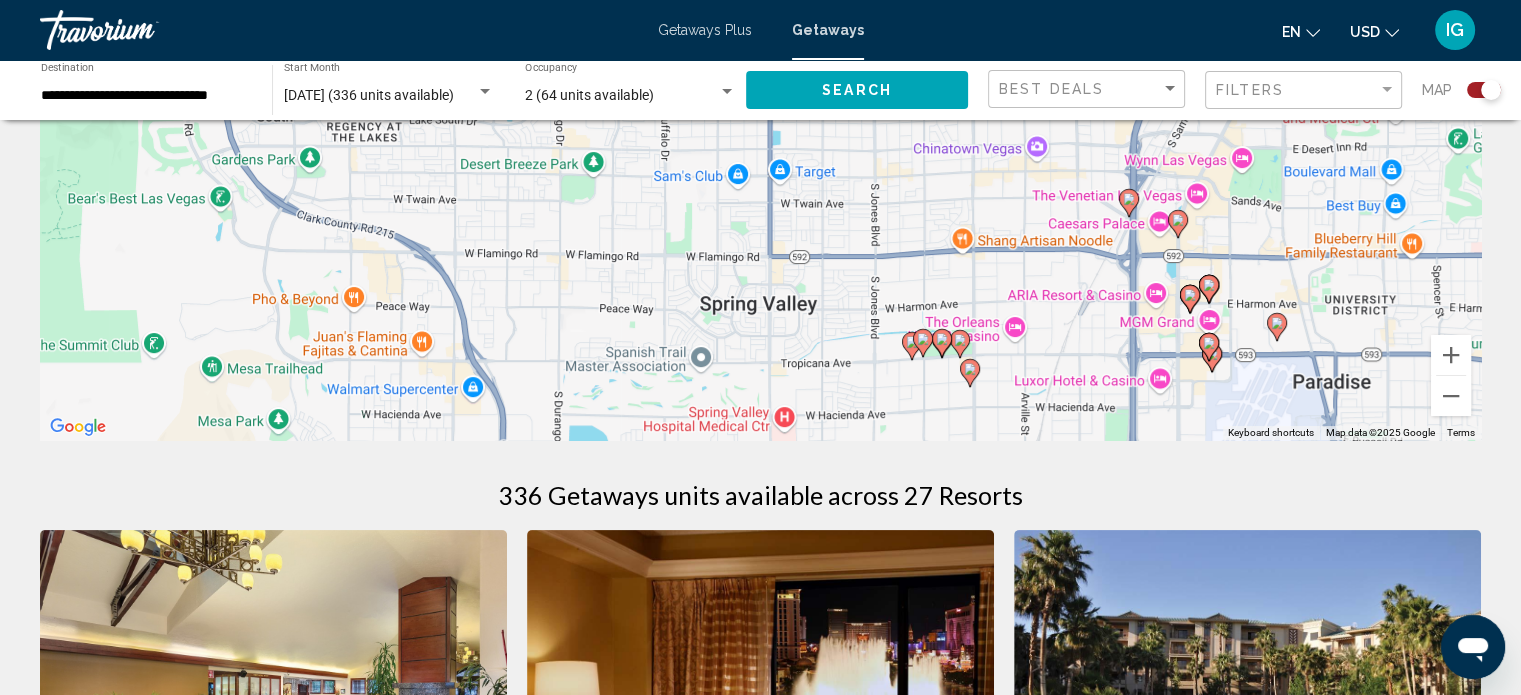 drag, startPoint x: 1276, startPoint y: 324, endPoint x: 1154, endPoint y: 173, distance: 194.12625 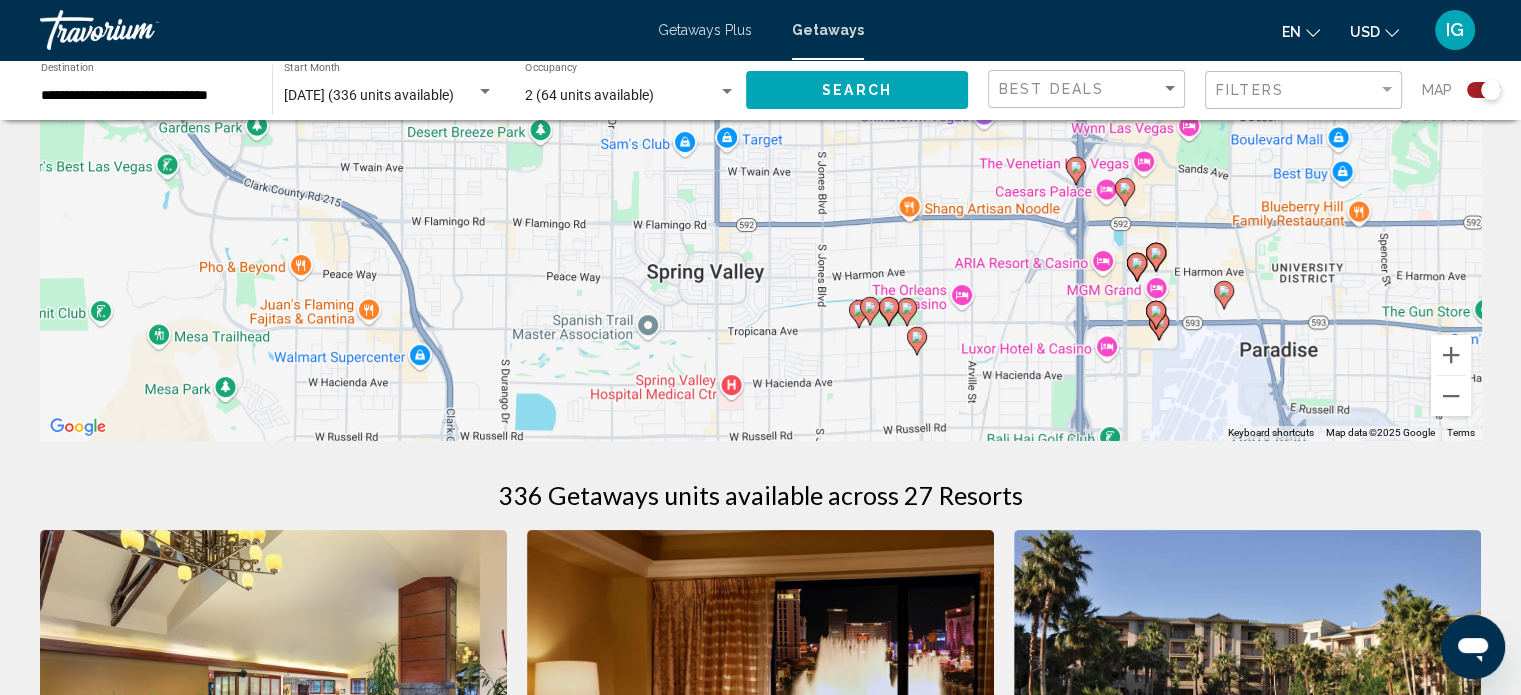 drag, startPoint x: 1369, startPoint y: 280, endPoint x: 1315, endPoint y: 248, distance: 62.76942 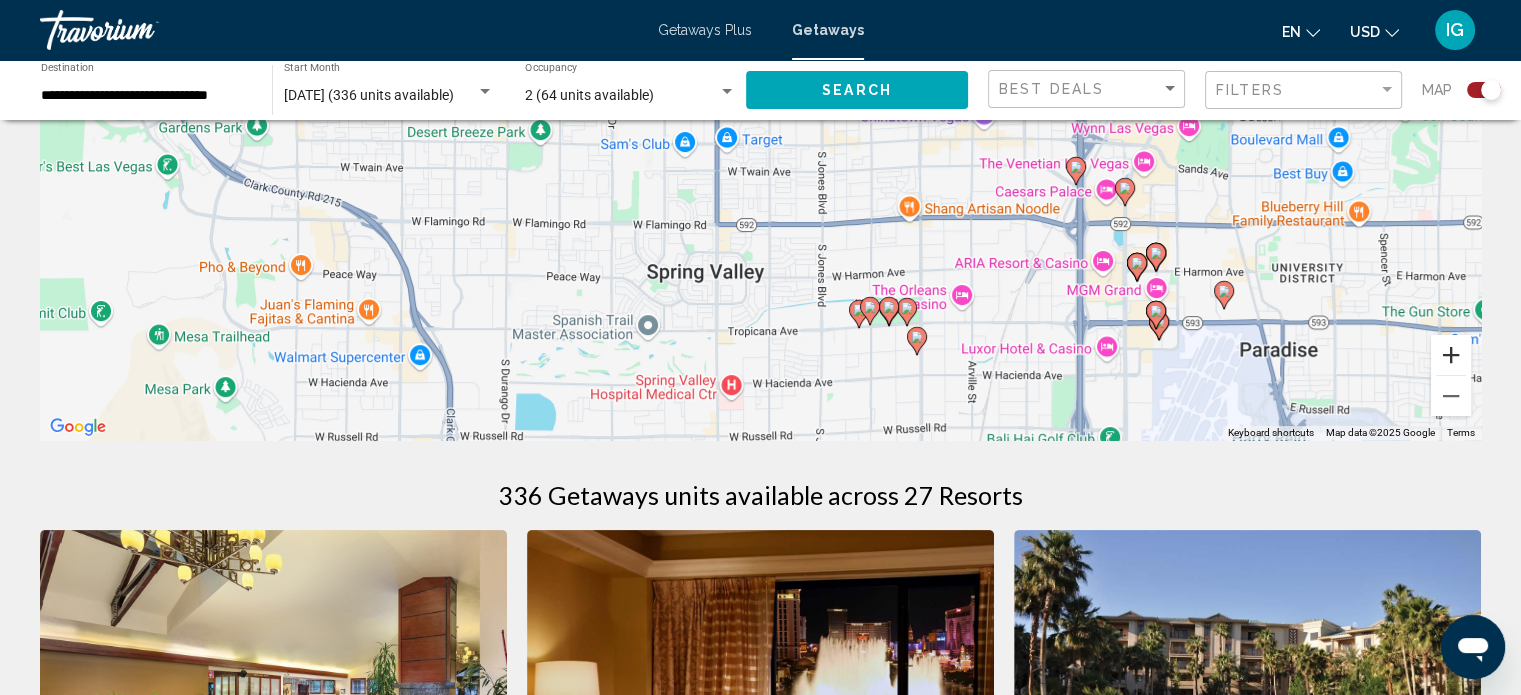 click at bounding box center [1451, 355] 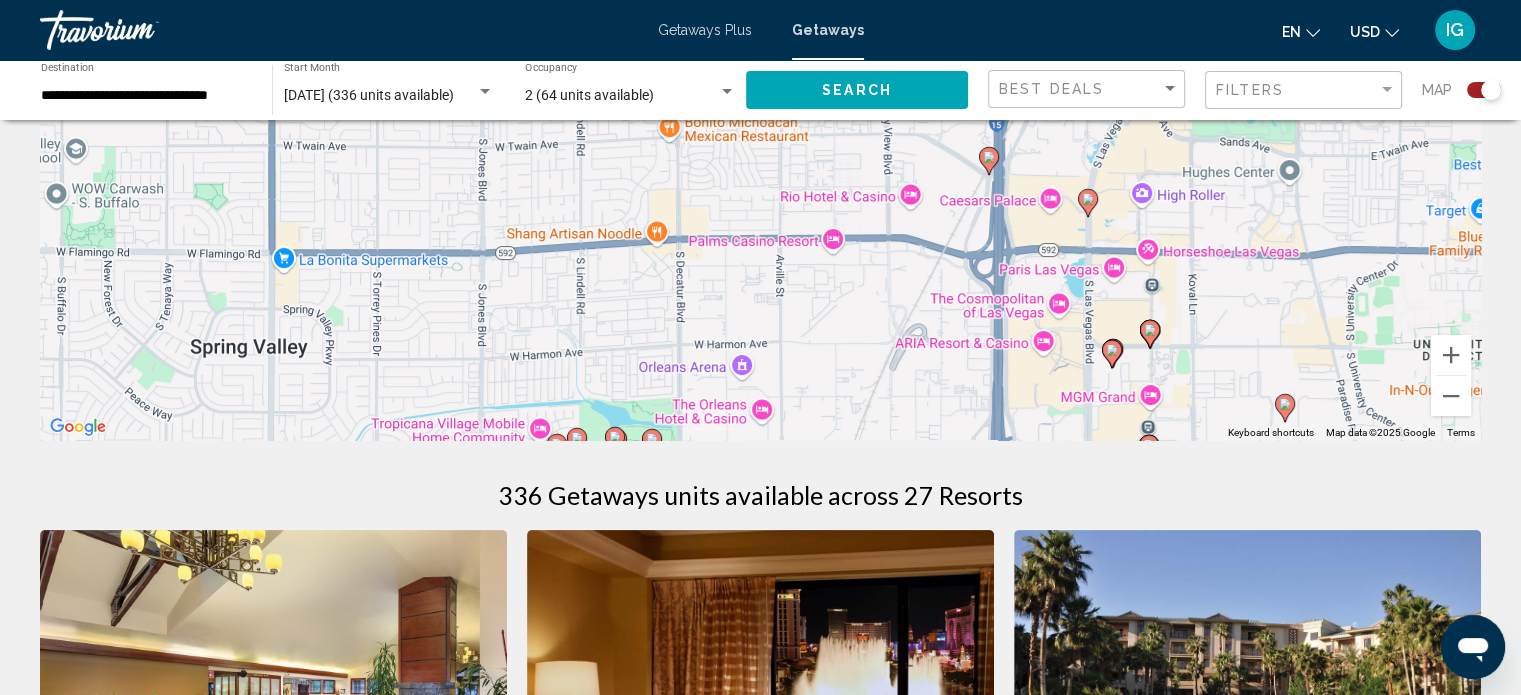 drag, startPoint x: 1275, startPoint y: 279, endPoint x: 872, endPoint y: 221, distance: 407.1523 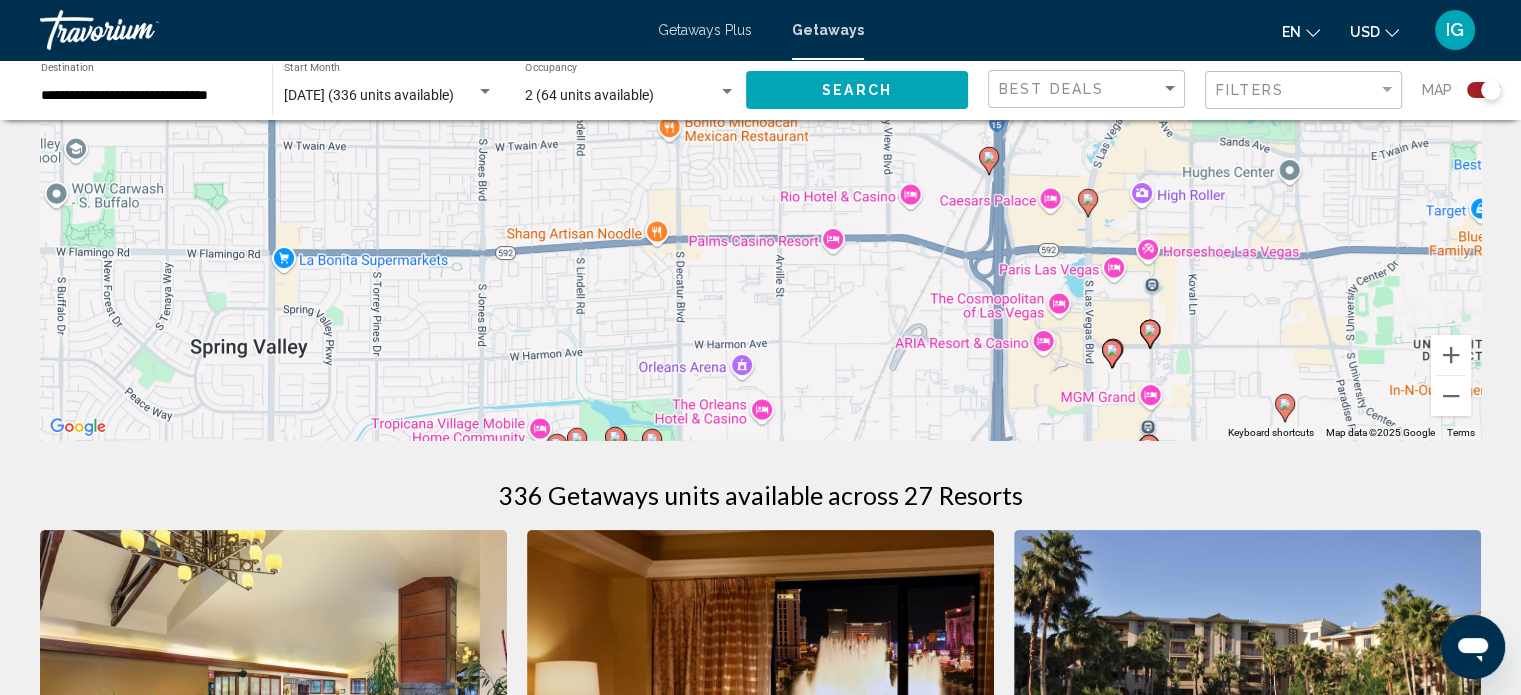 click 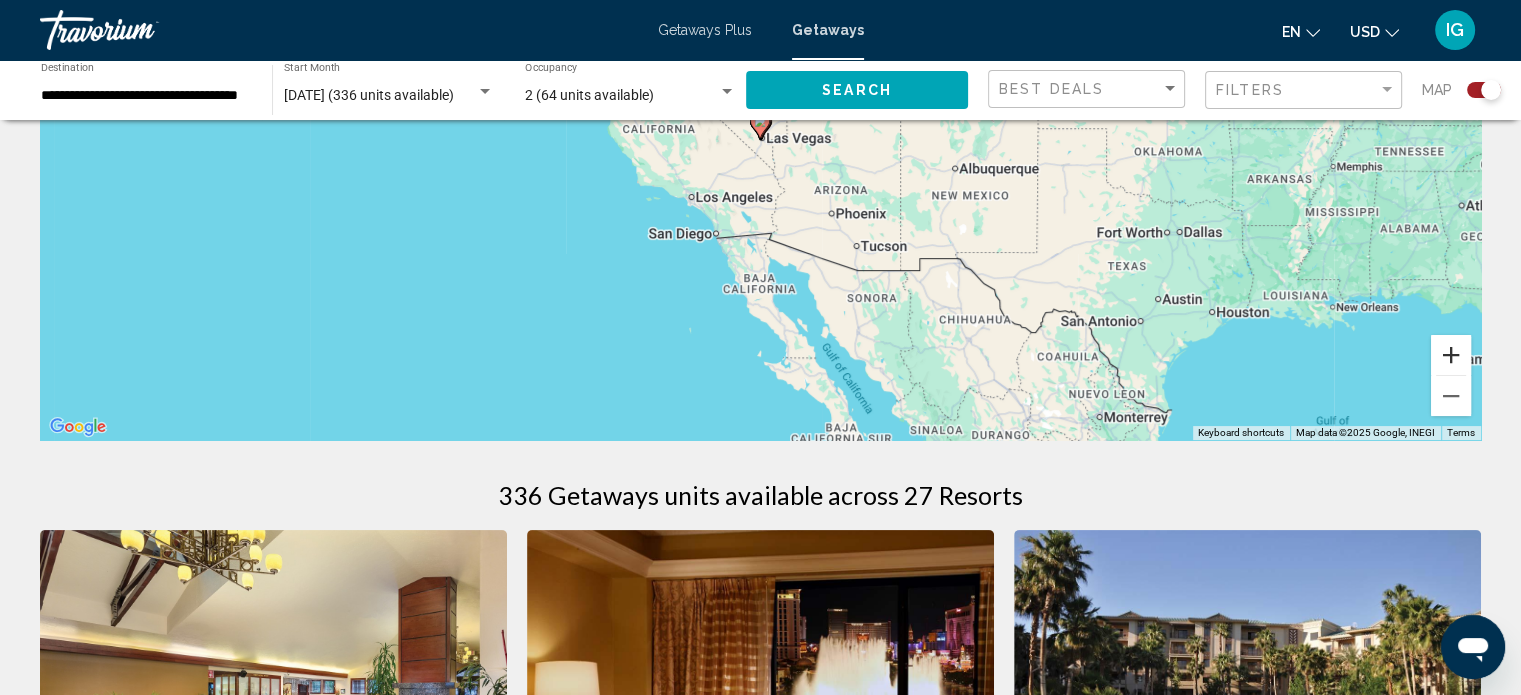click at bounding box center (1451, 355) 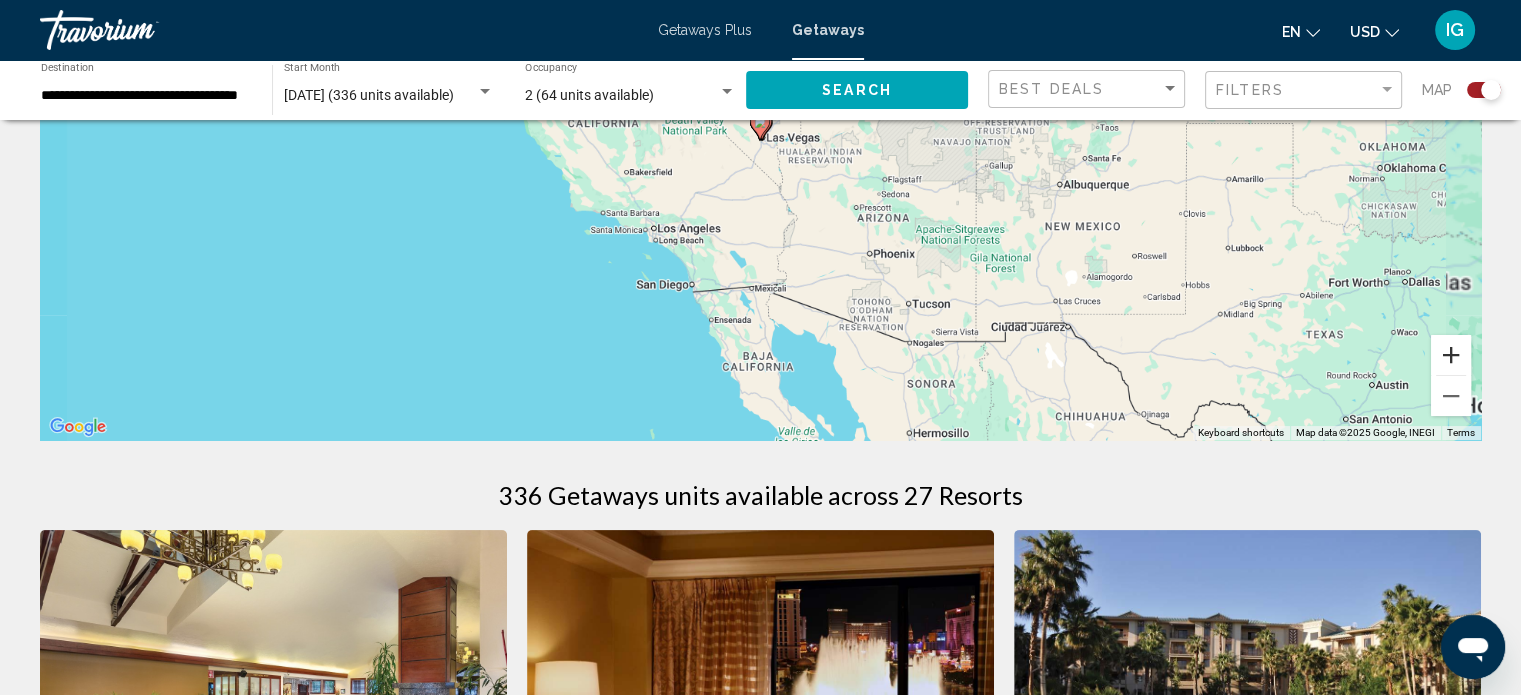 click at bounding box center (1451, 355) 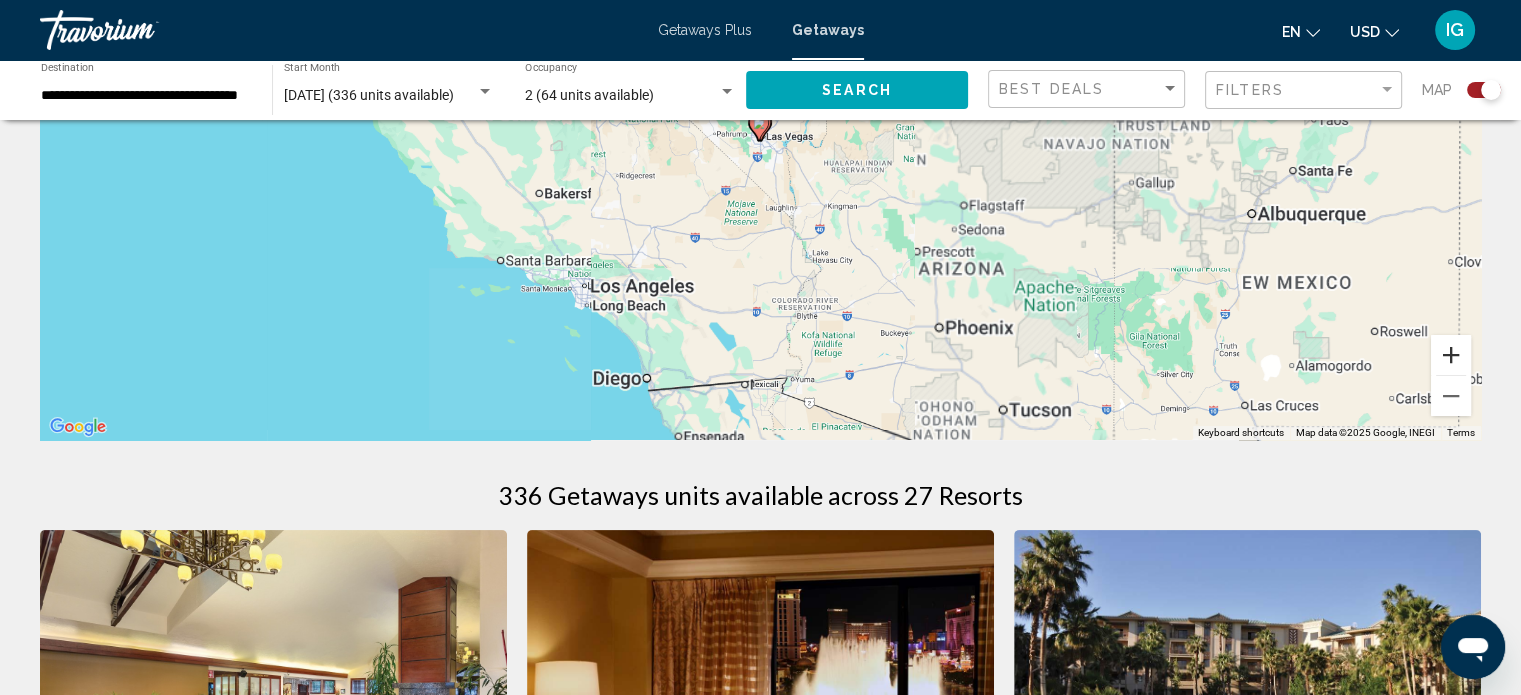 click at bounding box center (1451, 355) 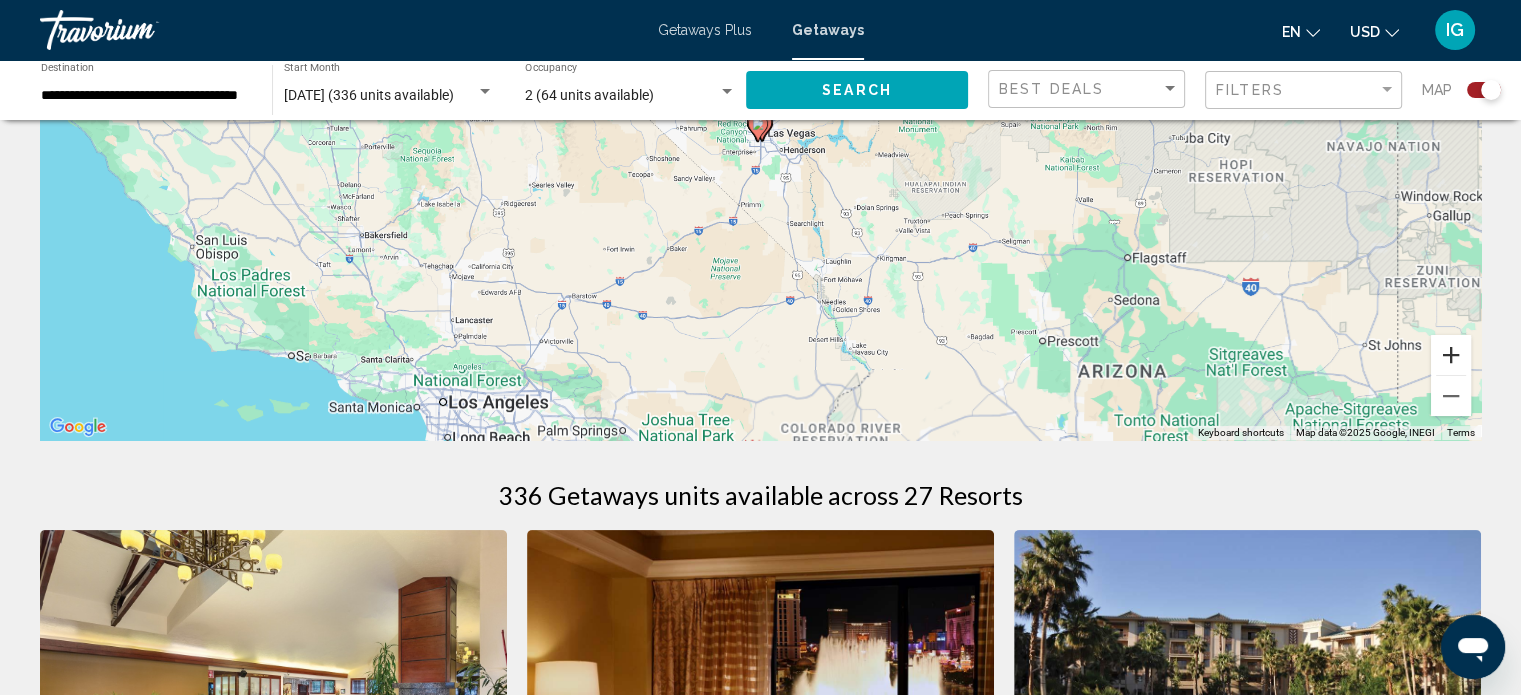 click at bounding box center [1451, 355] 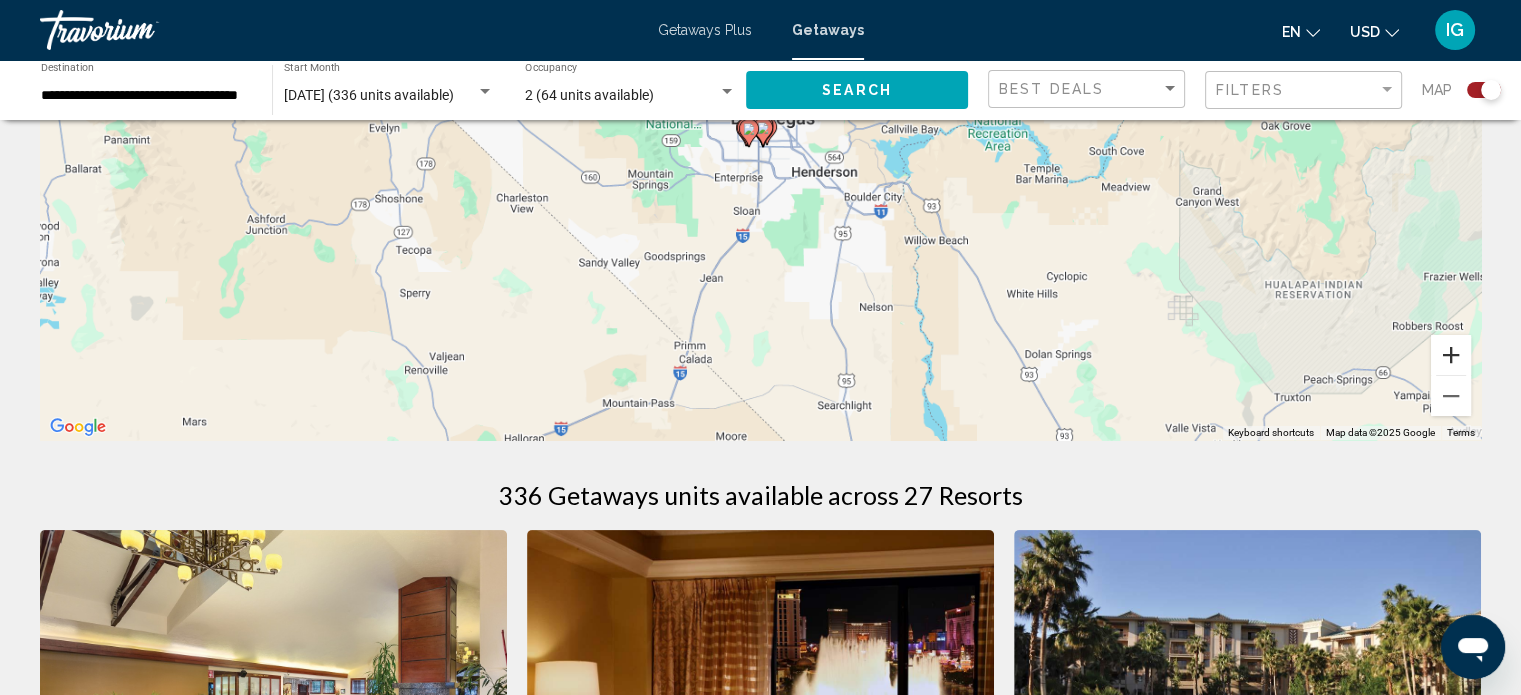 click at bounding box center (1451, 355) 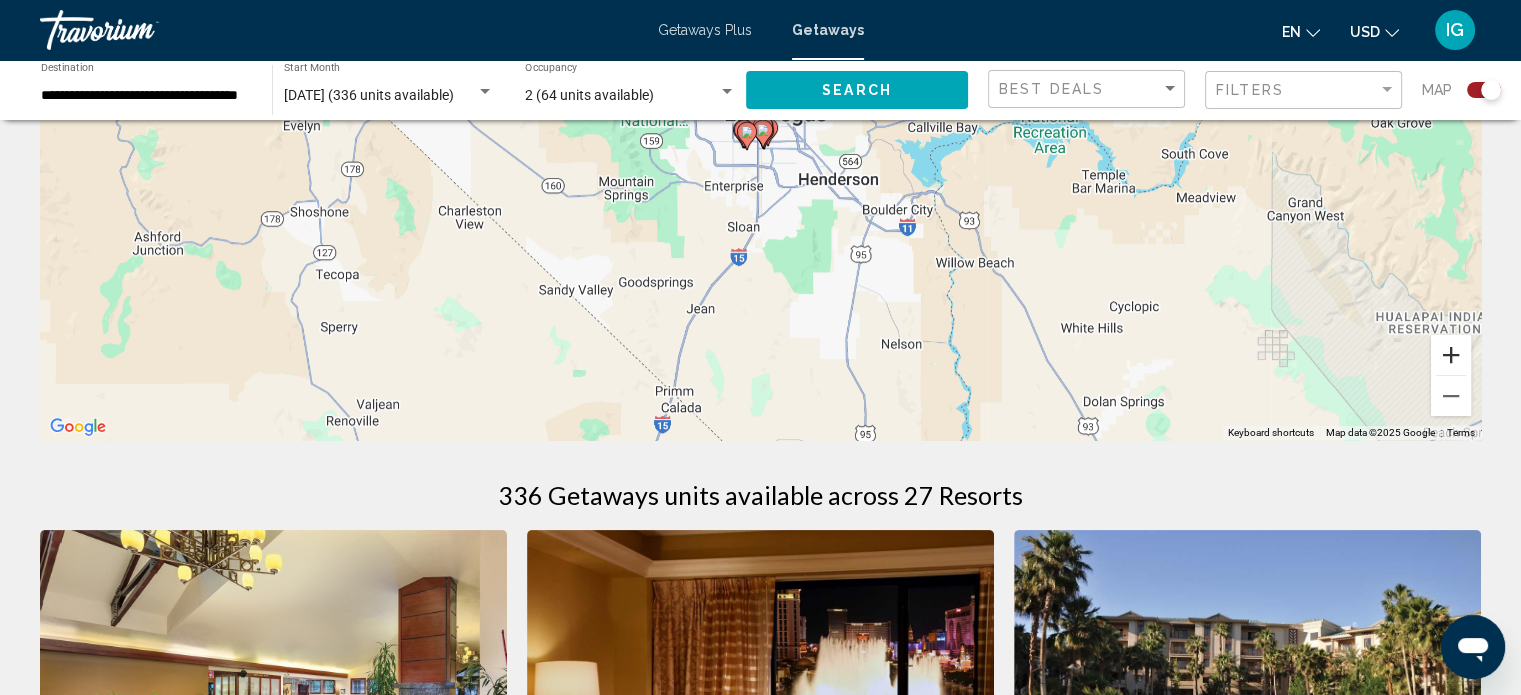 click at bounding box center (1451, 355) 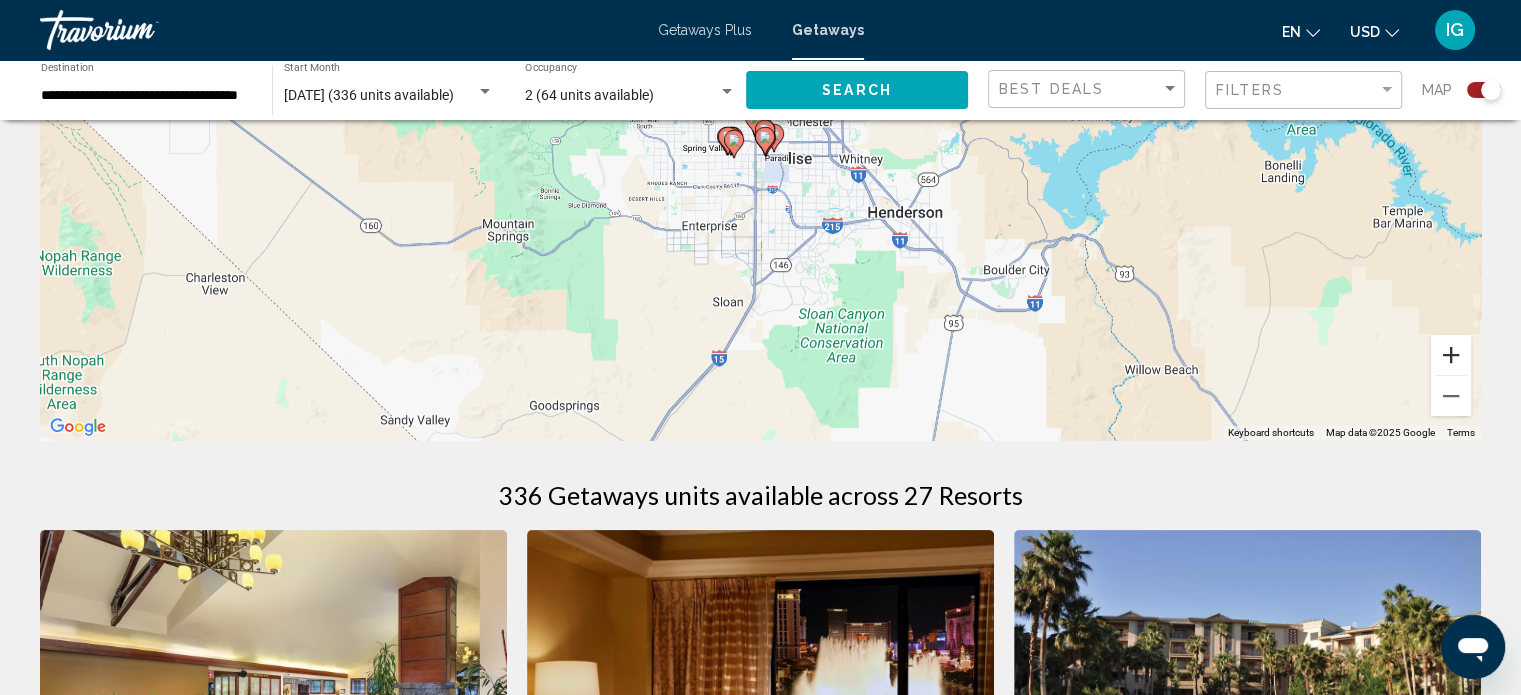 click at bounding box center (1451, 355) 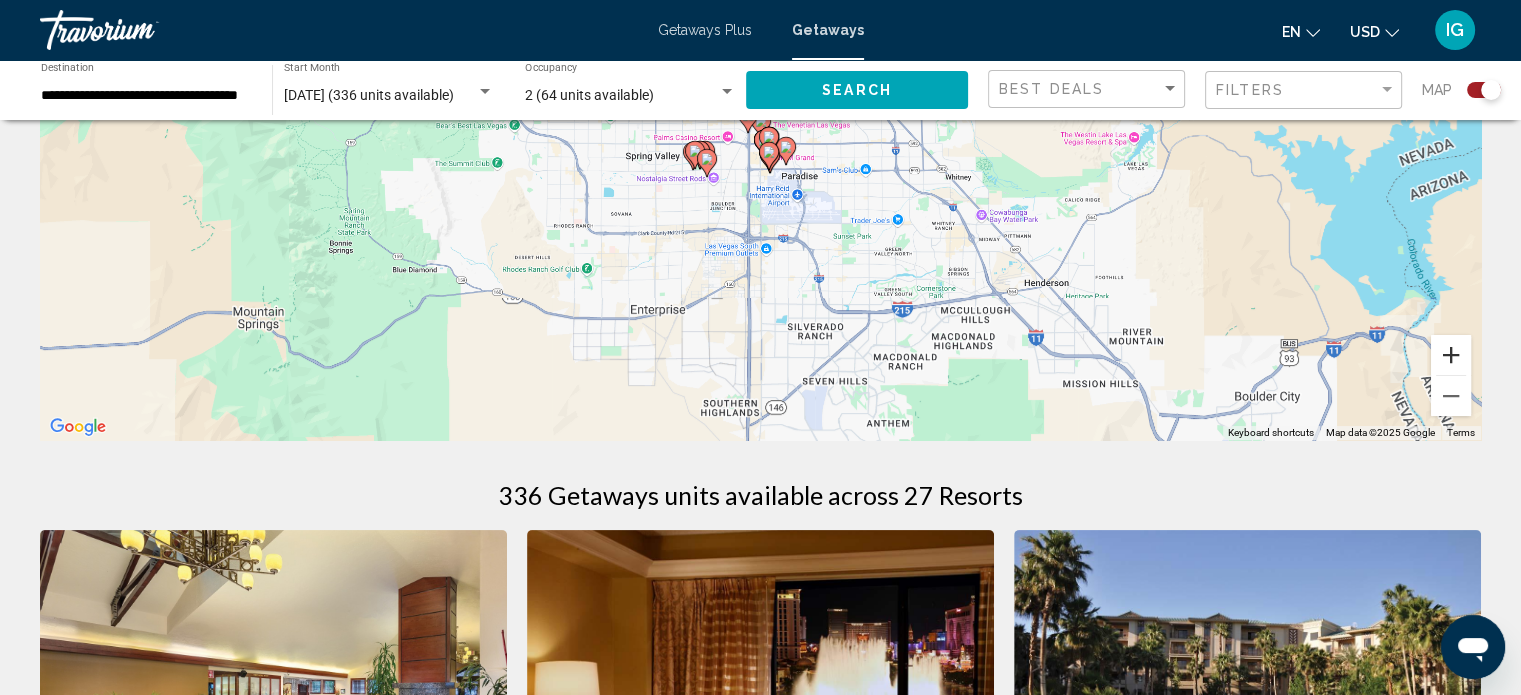 click at bounding box center (1451, 355) 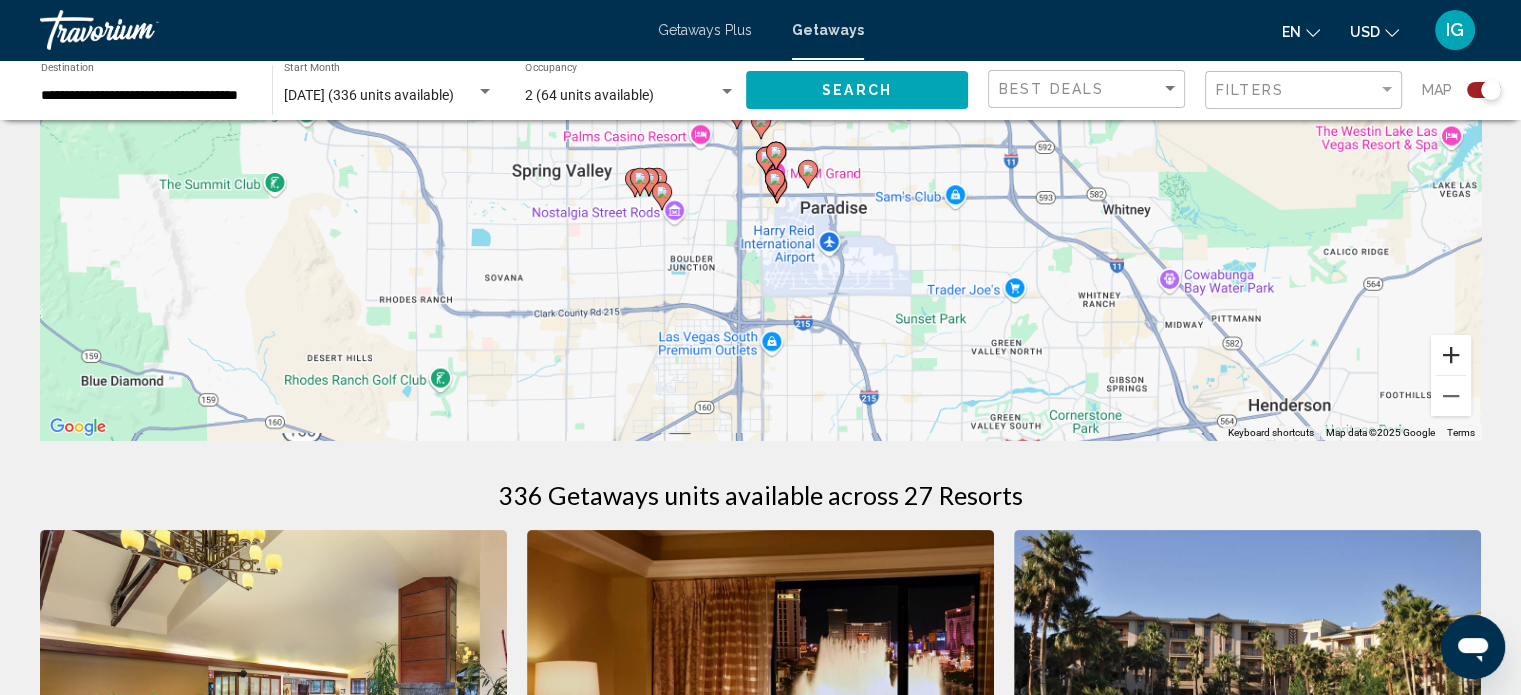 click at bounding box center [1451, 355] 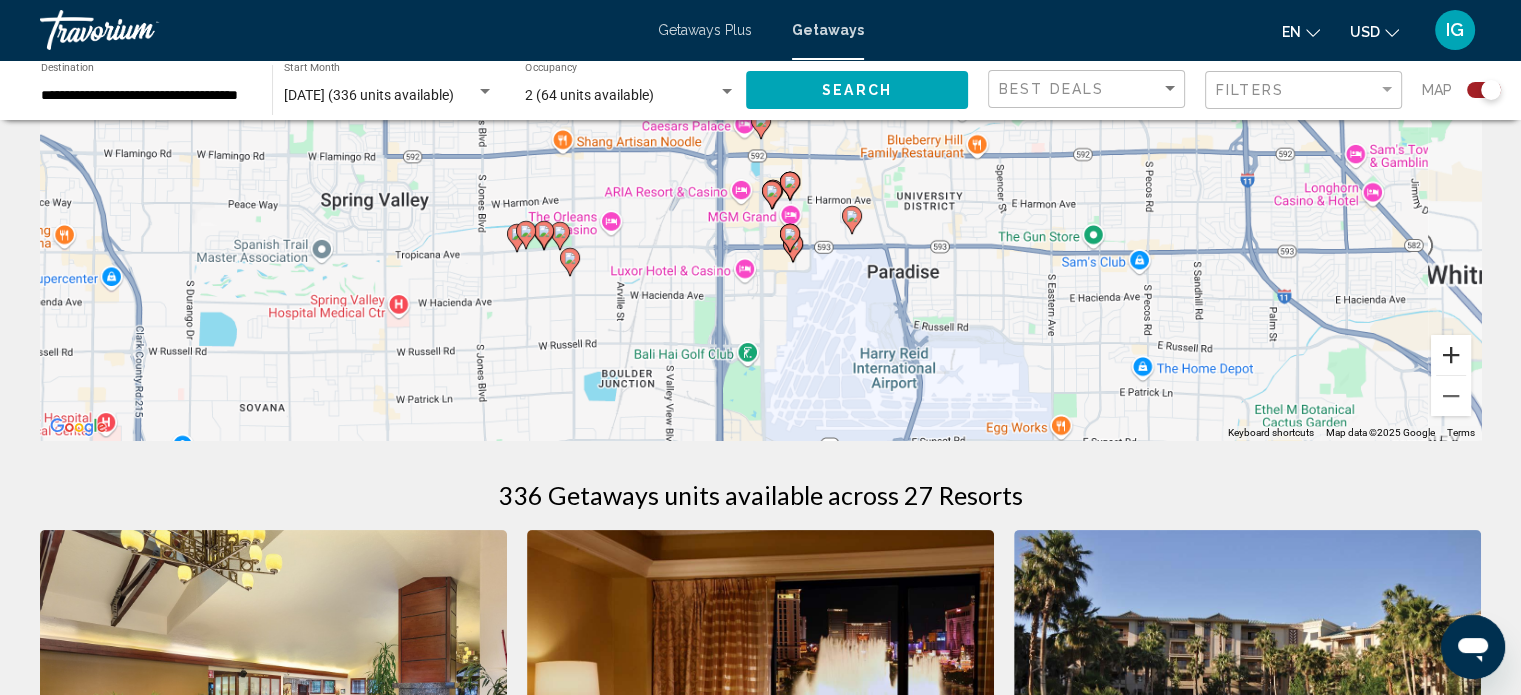click at bounding box center (1451, 355) 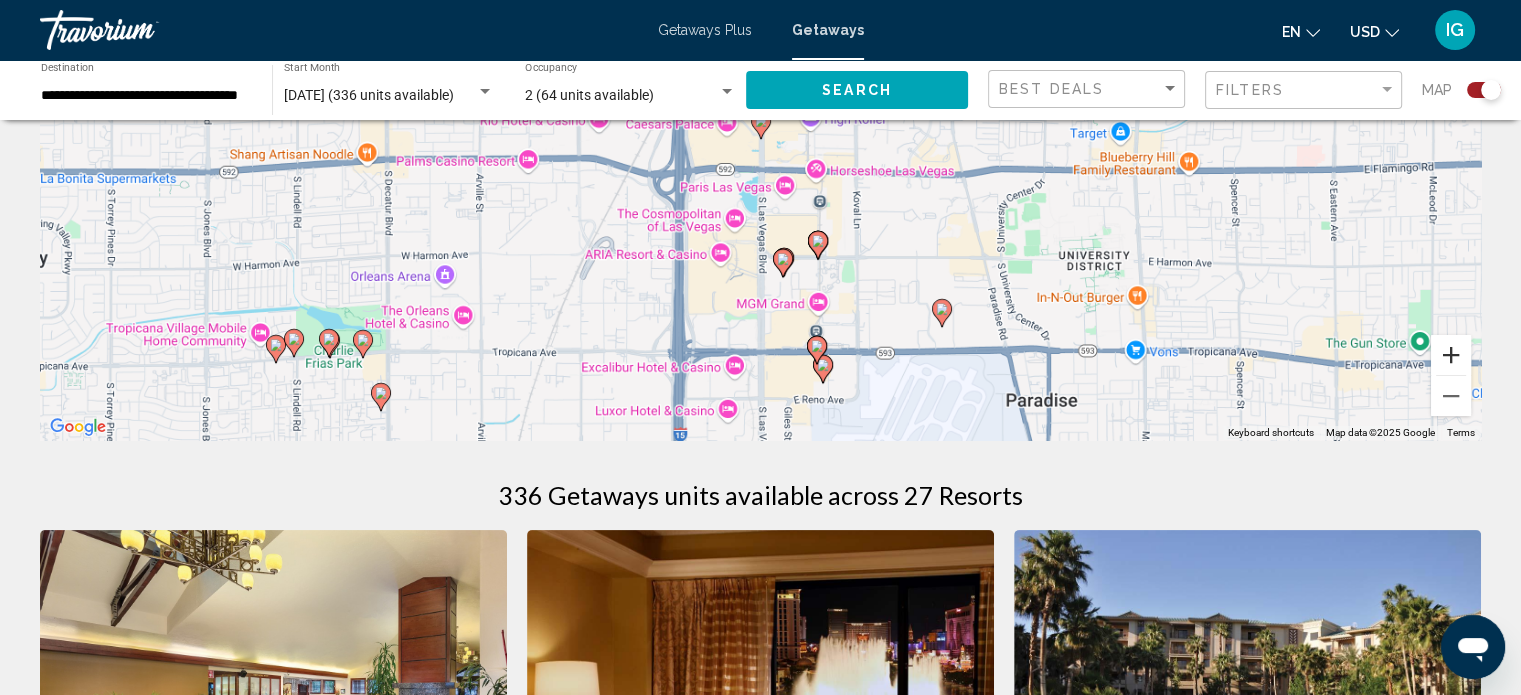 click at bounding box center [1451, 355] 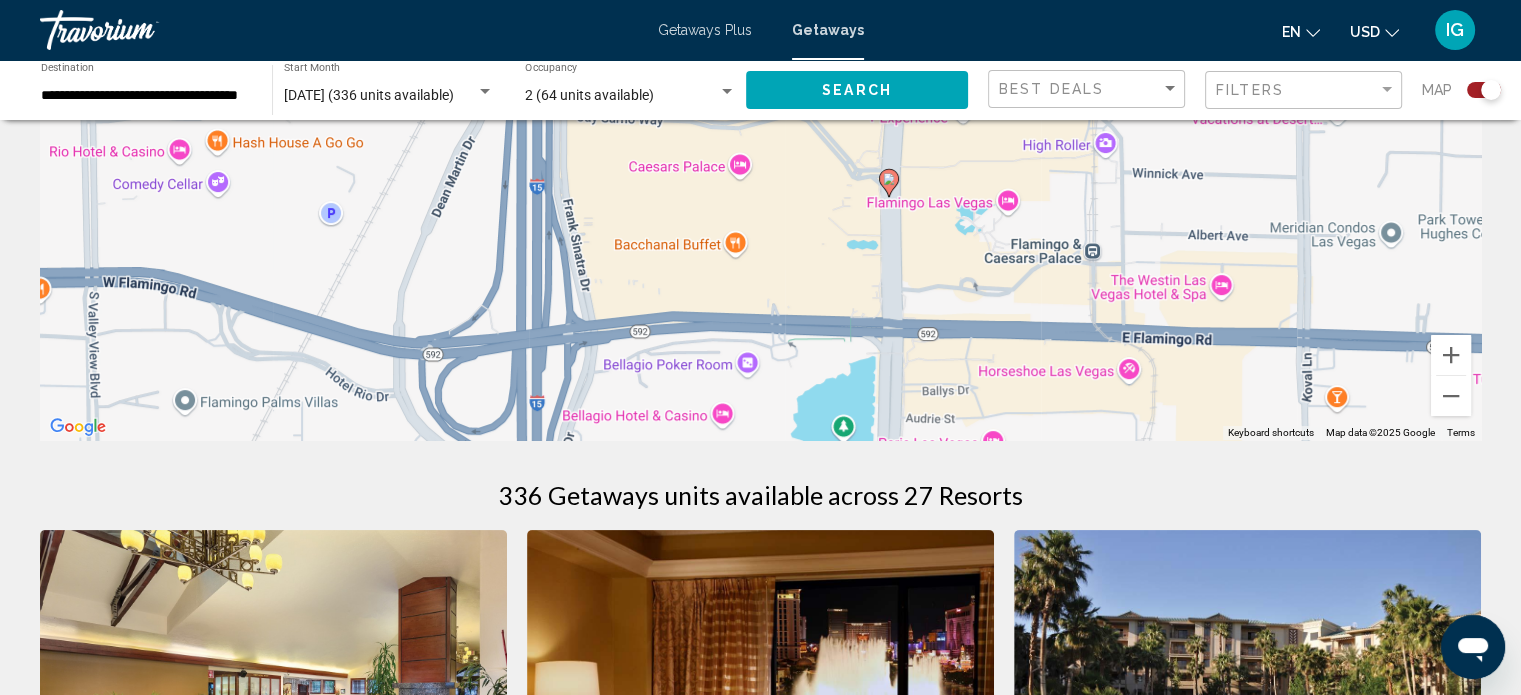 drag, startPoint x: 1062, startPoint y: 306, endPoint x: 1200, endPoint y: 367, distance: 150.88075 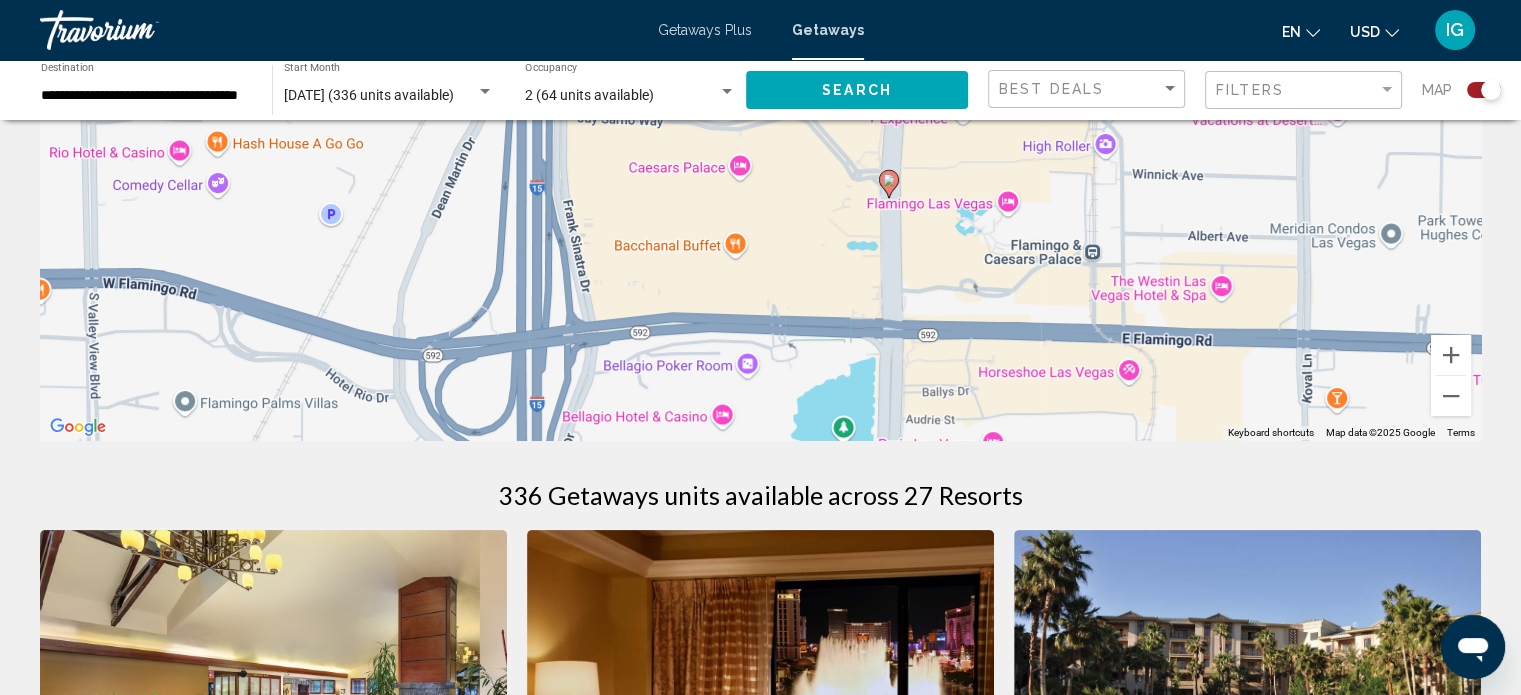 scroll, scrollTop: 200, scrollLeft: 0, axis: vertical 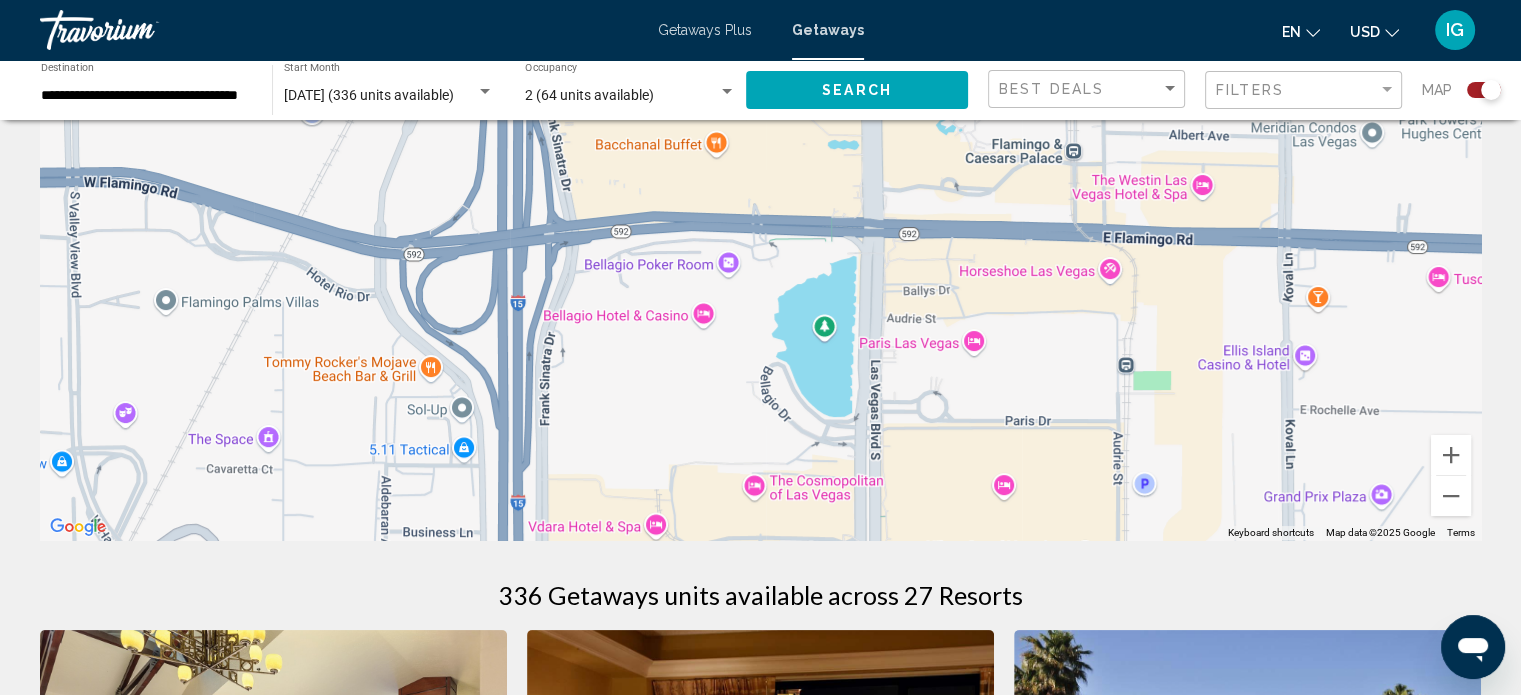 drag, startPoint x: 966, startPoint y: 390, endPoint x: 946, endPoint y: 184, distance: 206.9686 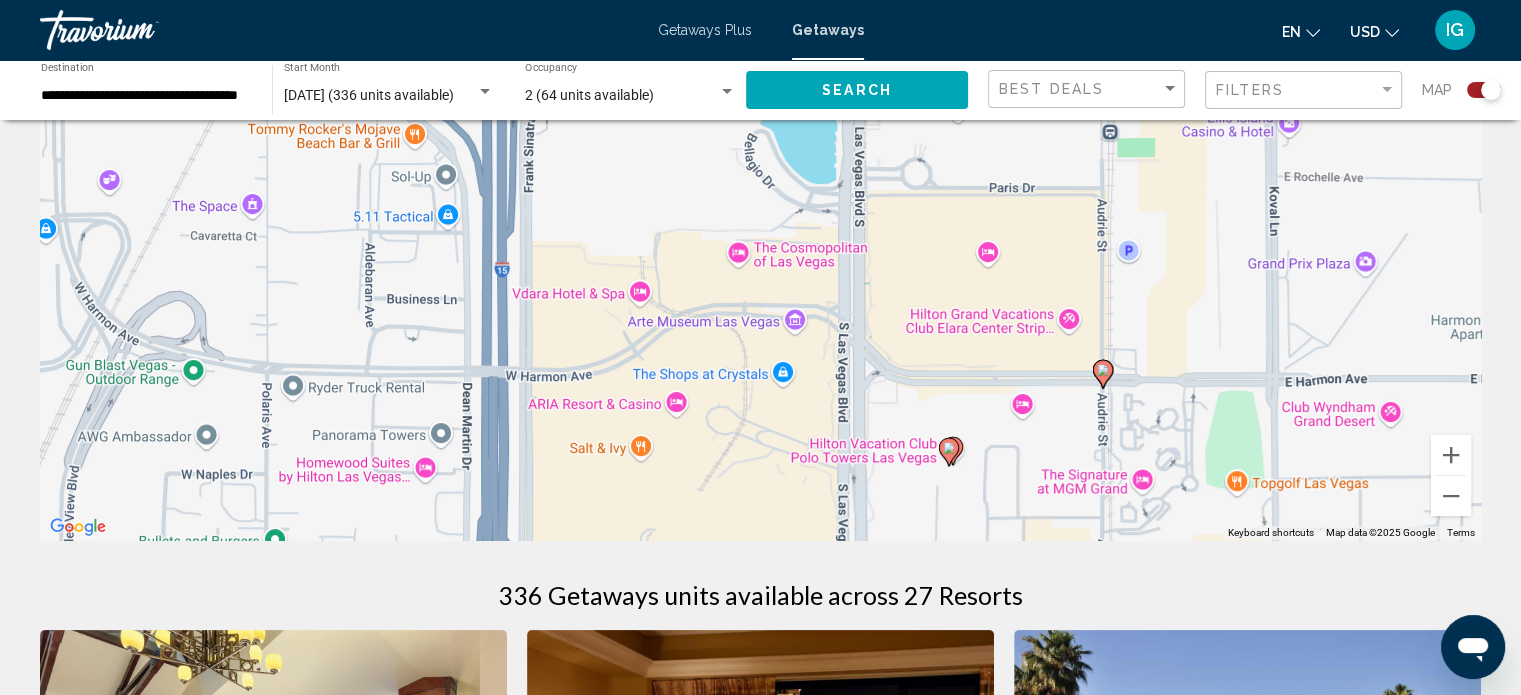 drag, startPoint x: 989, startPoint y: 402, endPoint x: 973, endPoint y: 165, distance: 237.53947 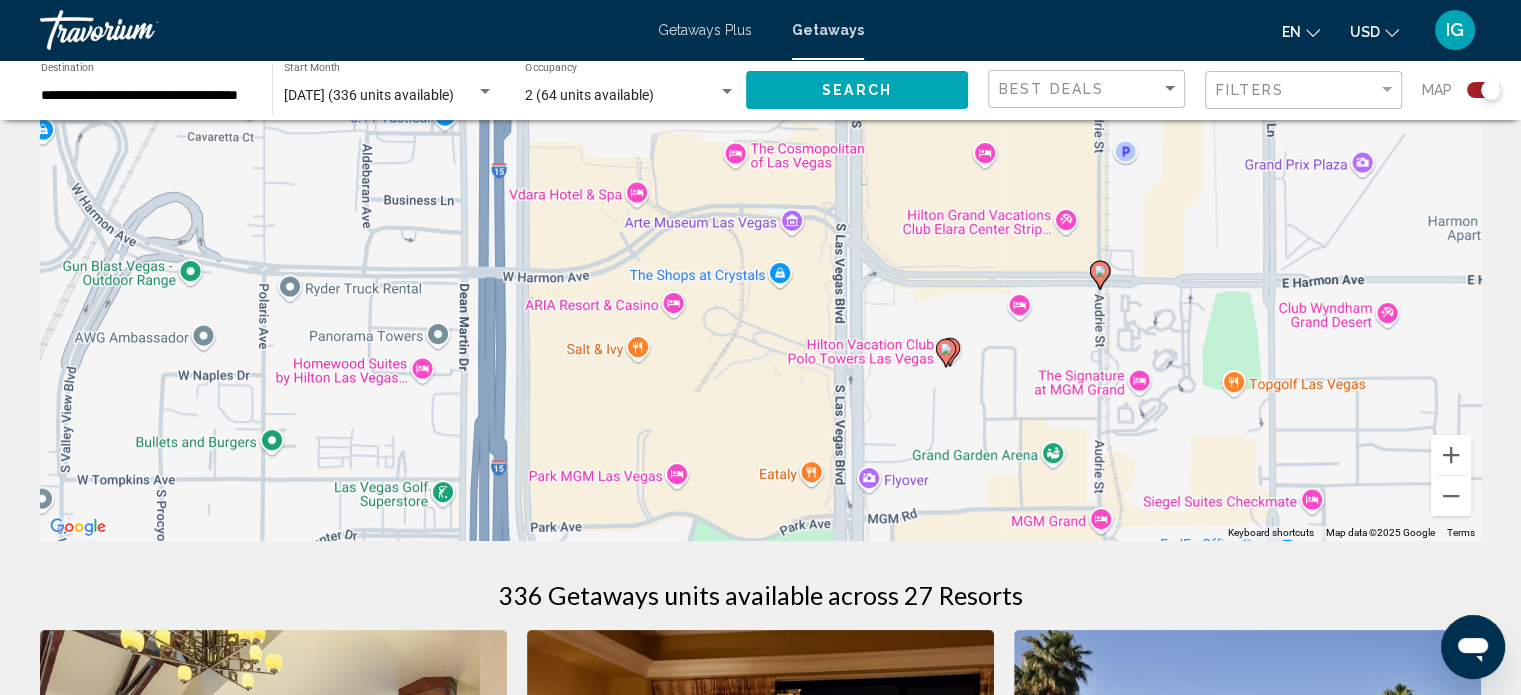 drag, startPoint x: 1032, startPoint y: 344, endPoint x: 1029, endPoint y: 248, distance: 96.04687 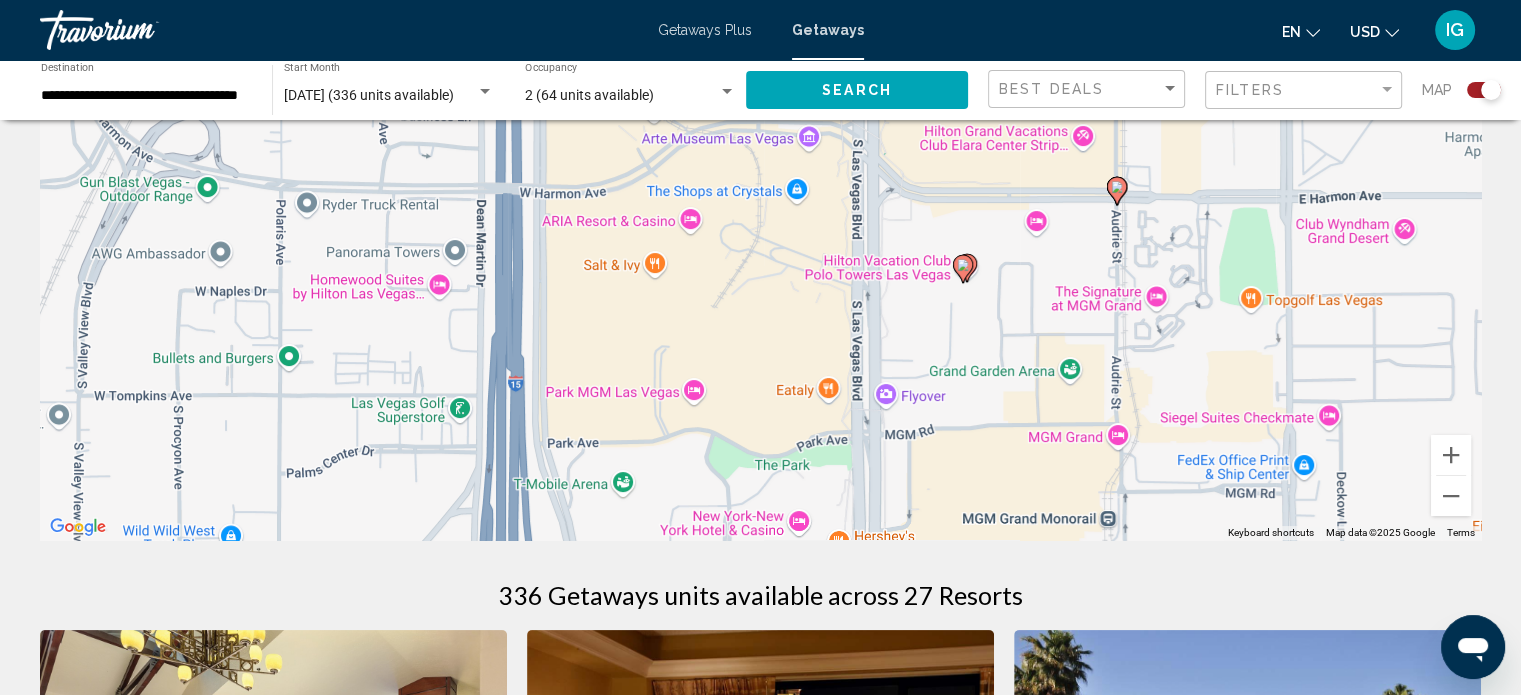 drag, startPoint x: 1019, startPoint y: 391, endPoint x: 1036, endPoint y: 303, distance: 89.62701 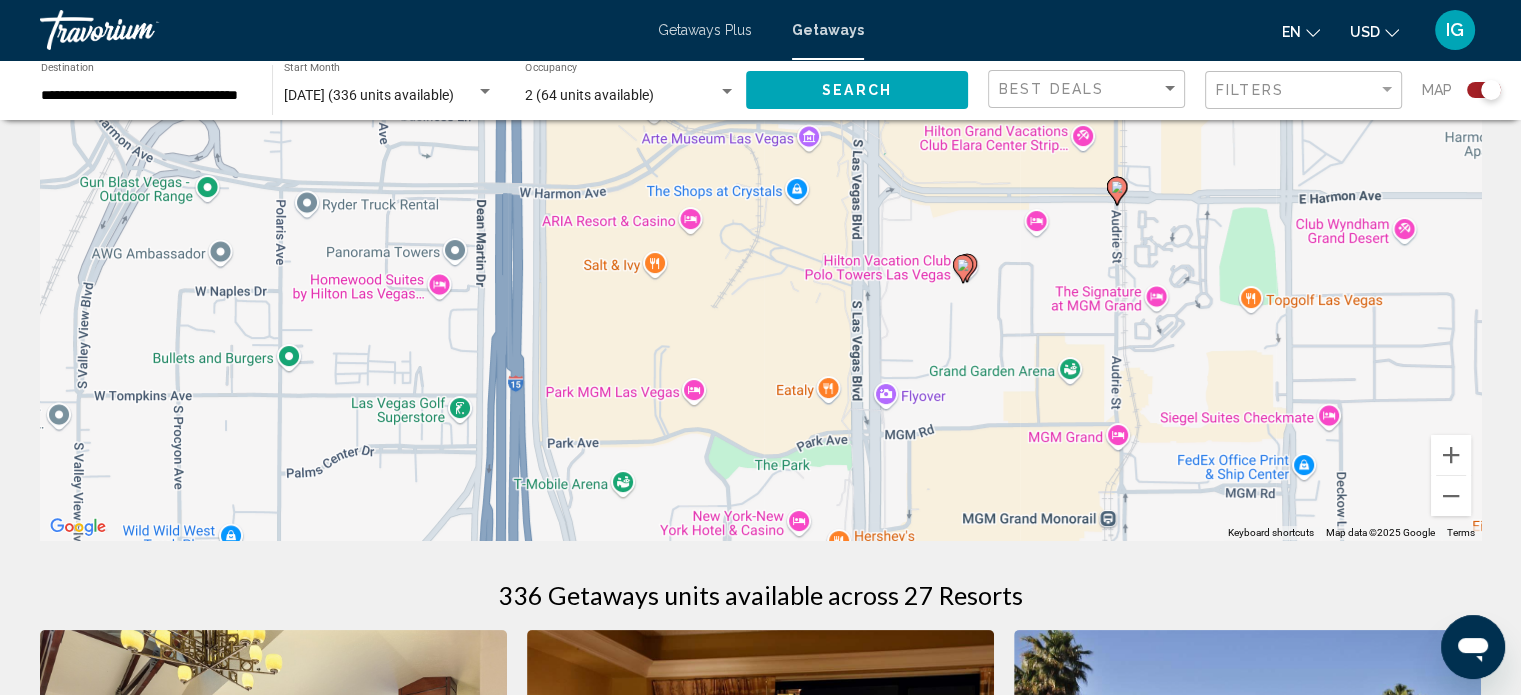 click on "To navigate, press the arrow keys. To activate drag with keyboard, press Alt + Enter. Once in keyboard drag state, use the arrow keys to move the marker. To complete the drag, press the Enter key. To cancel, press Escape." at bounding box center (760, 240) 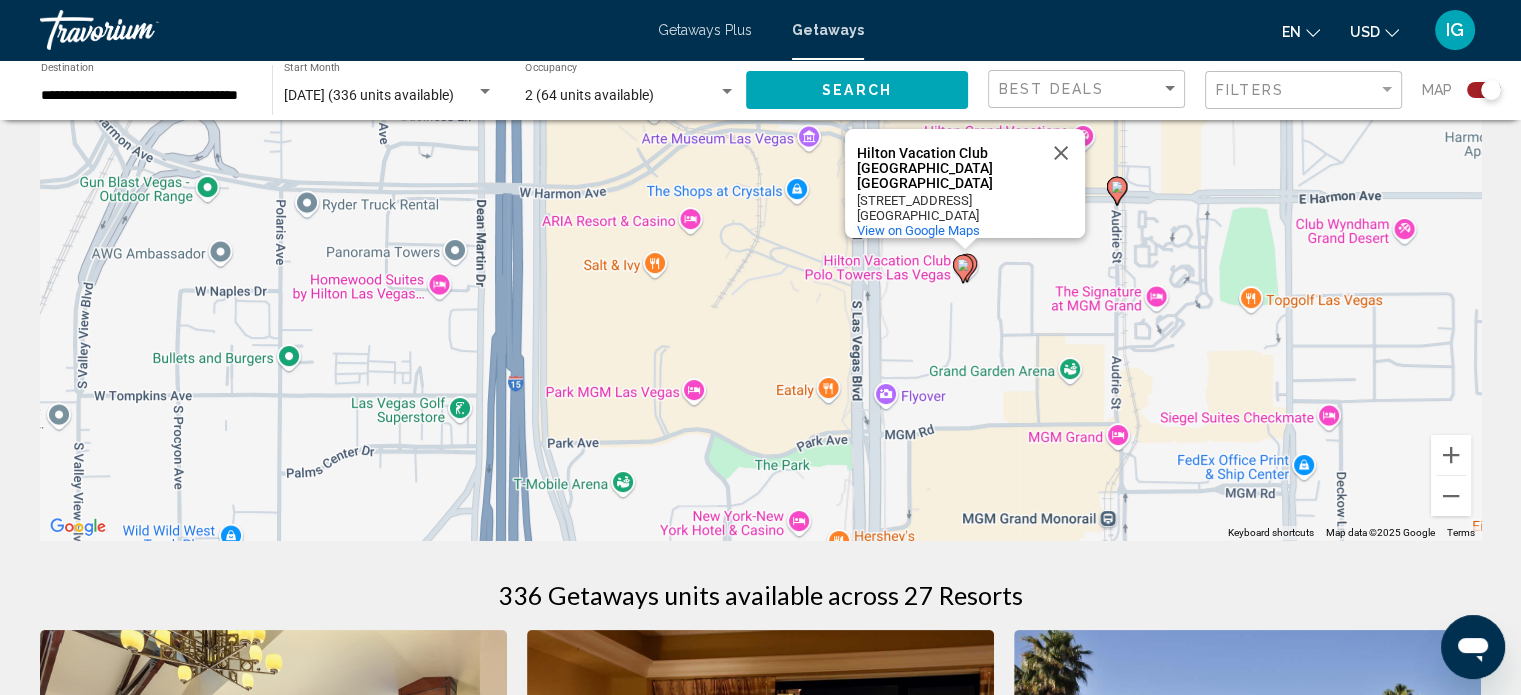 scroll, scrollTop: 100, scrollLeft: 0, axis: vertical 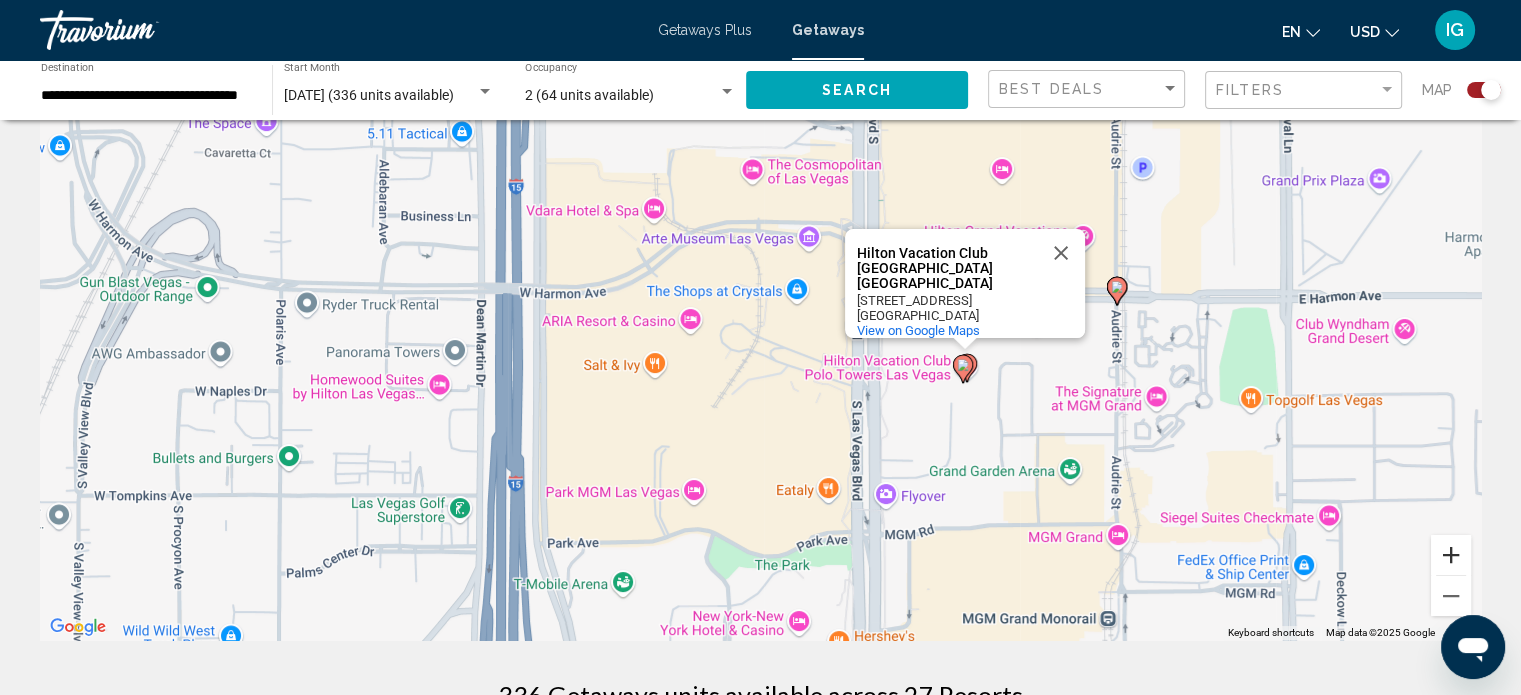 click at bounding box center [1451, 555] 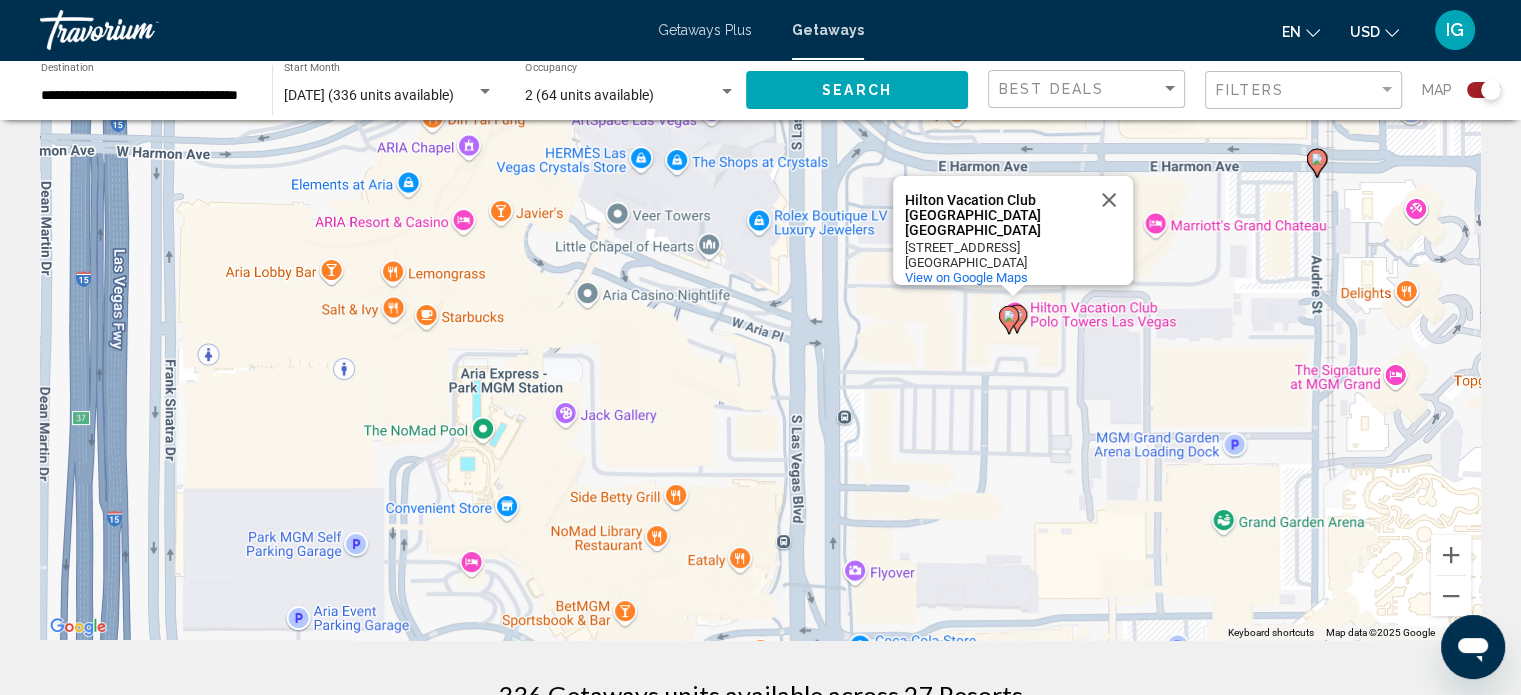 drag, startPoint x: 1314, startPoint y: 489, endPoint x: 1156, endPoint y: 394, distance: 184.36105 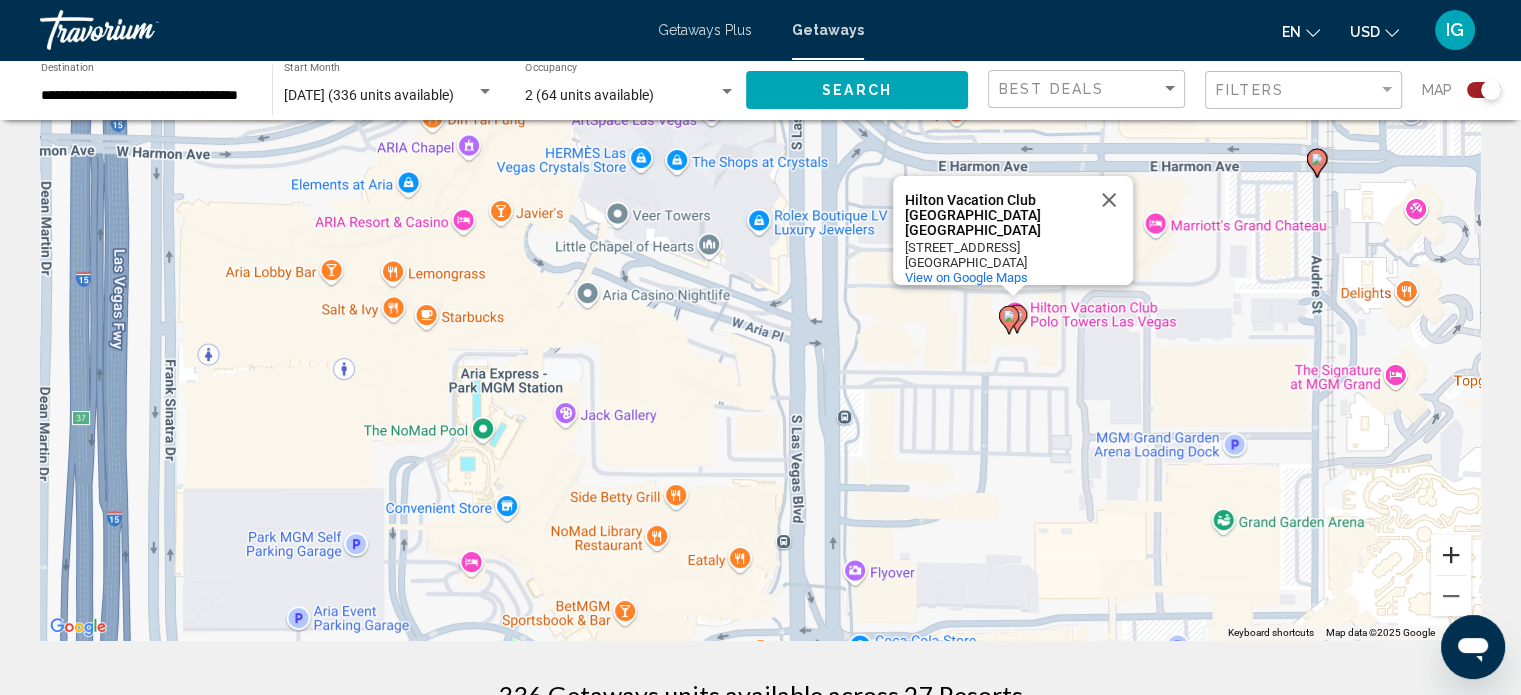 click at bounding box center [1451, 555] 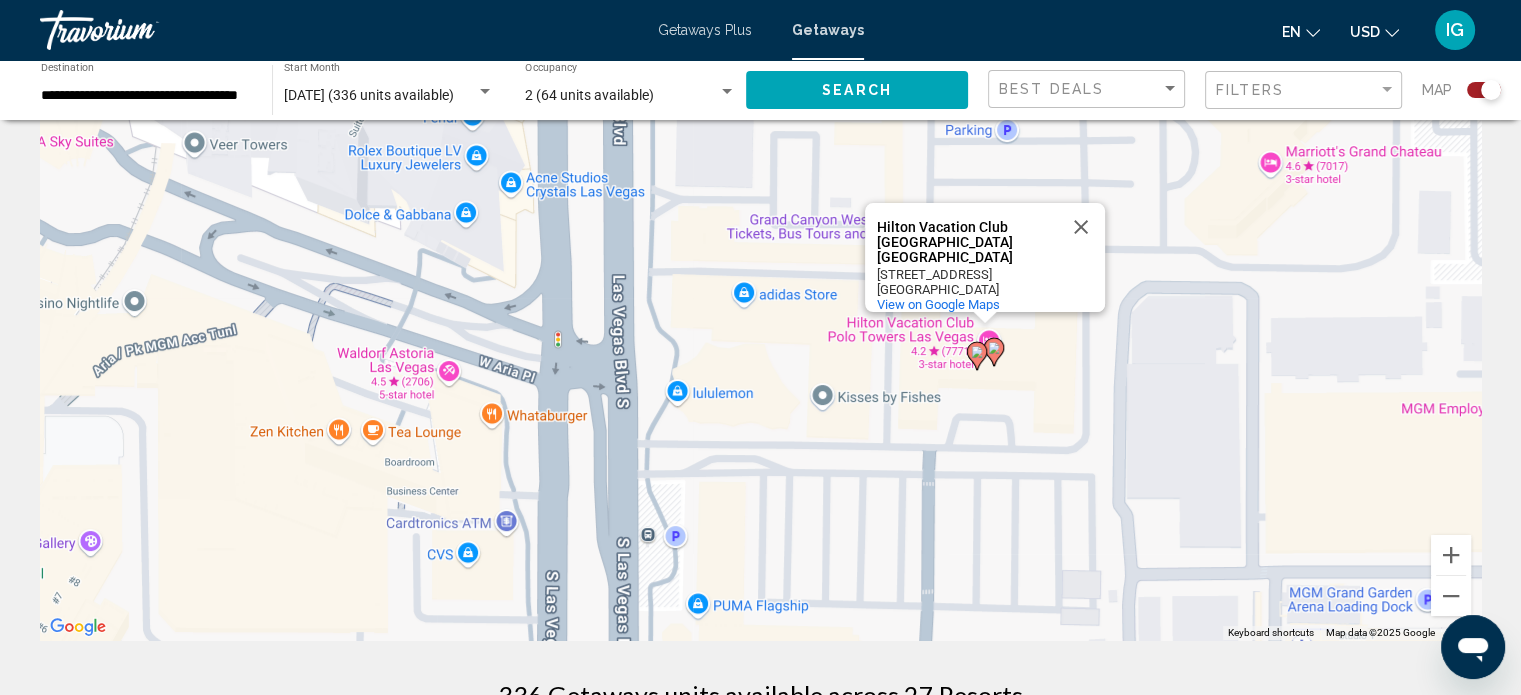drag, startPoint x: 1376, startPoint y: 459, endPoint x: 1092, endPoint y: 498, distance: 286.6653 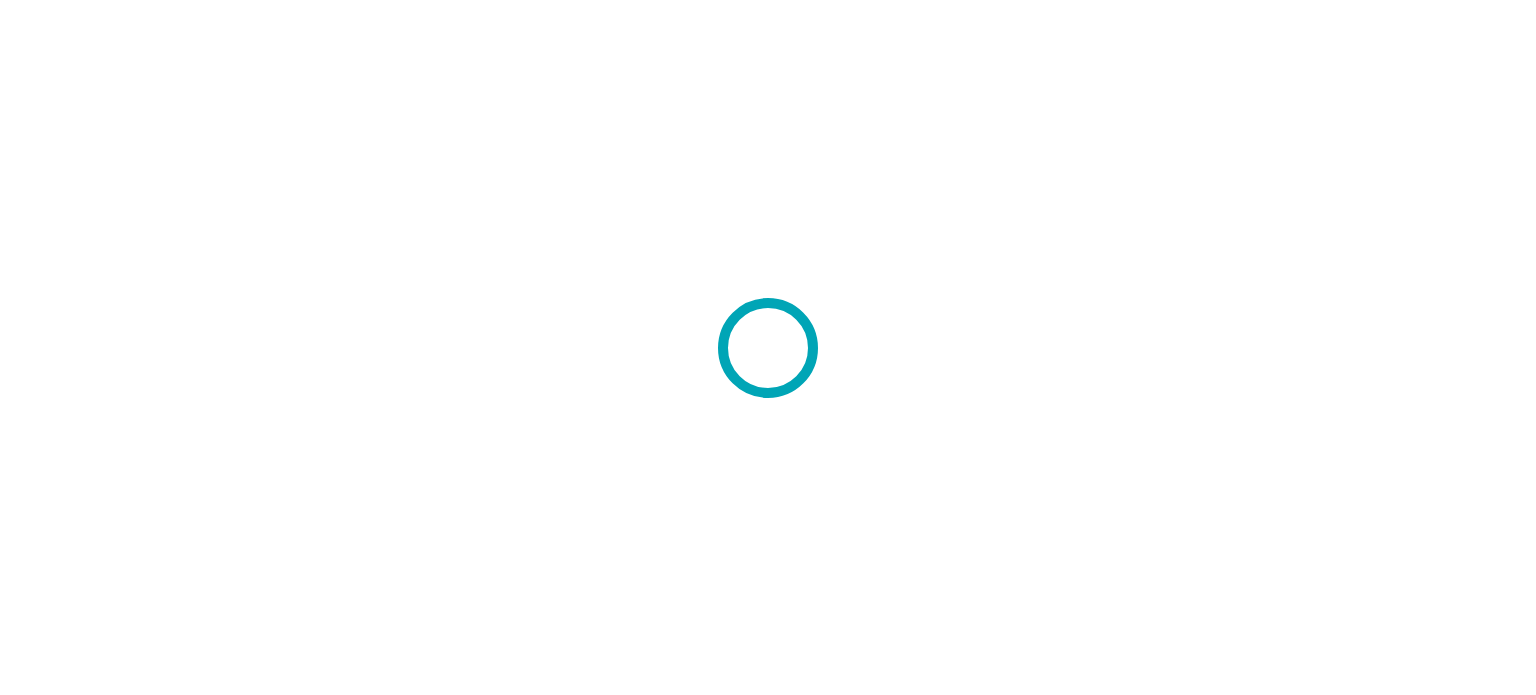 scroll, scrollTop: 0, scrollLeft: 0, axis: both 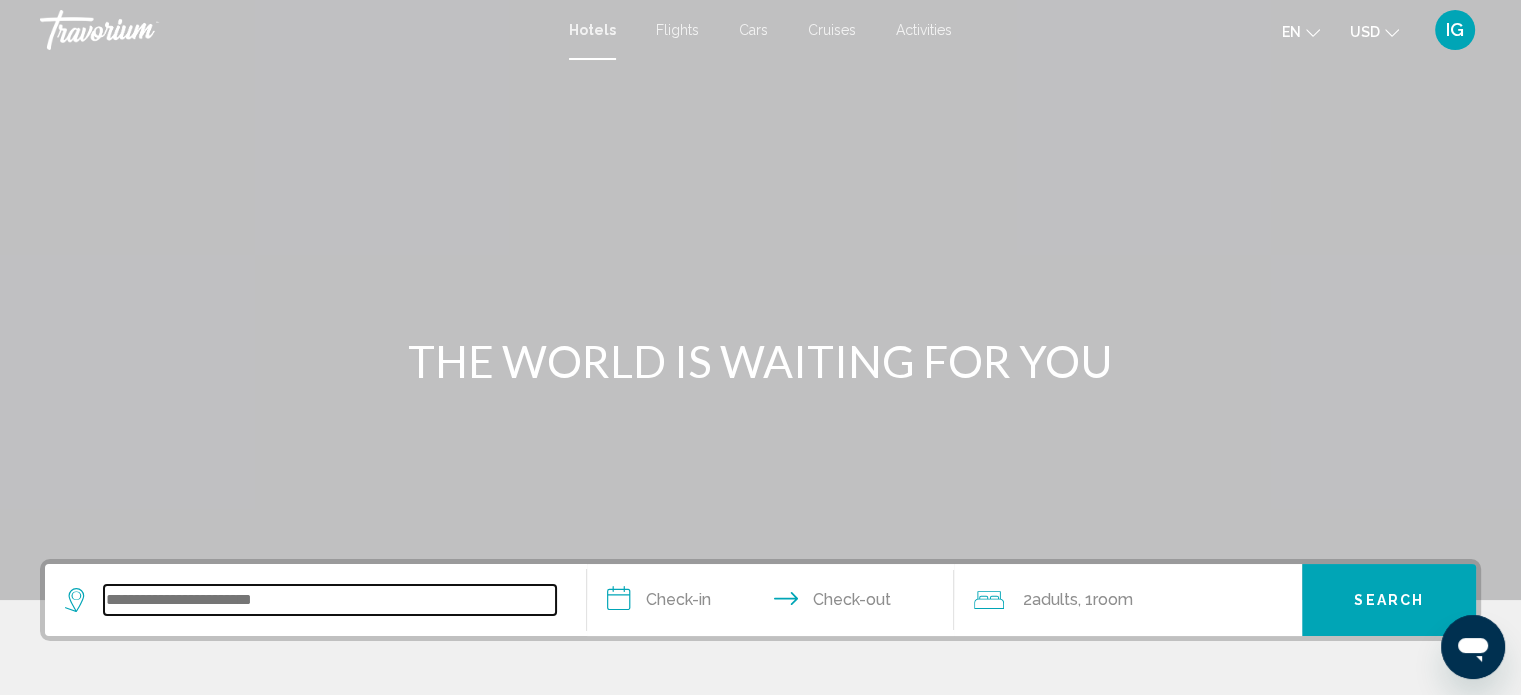 click at bounding box center (330, 600) 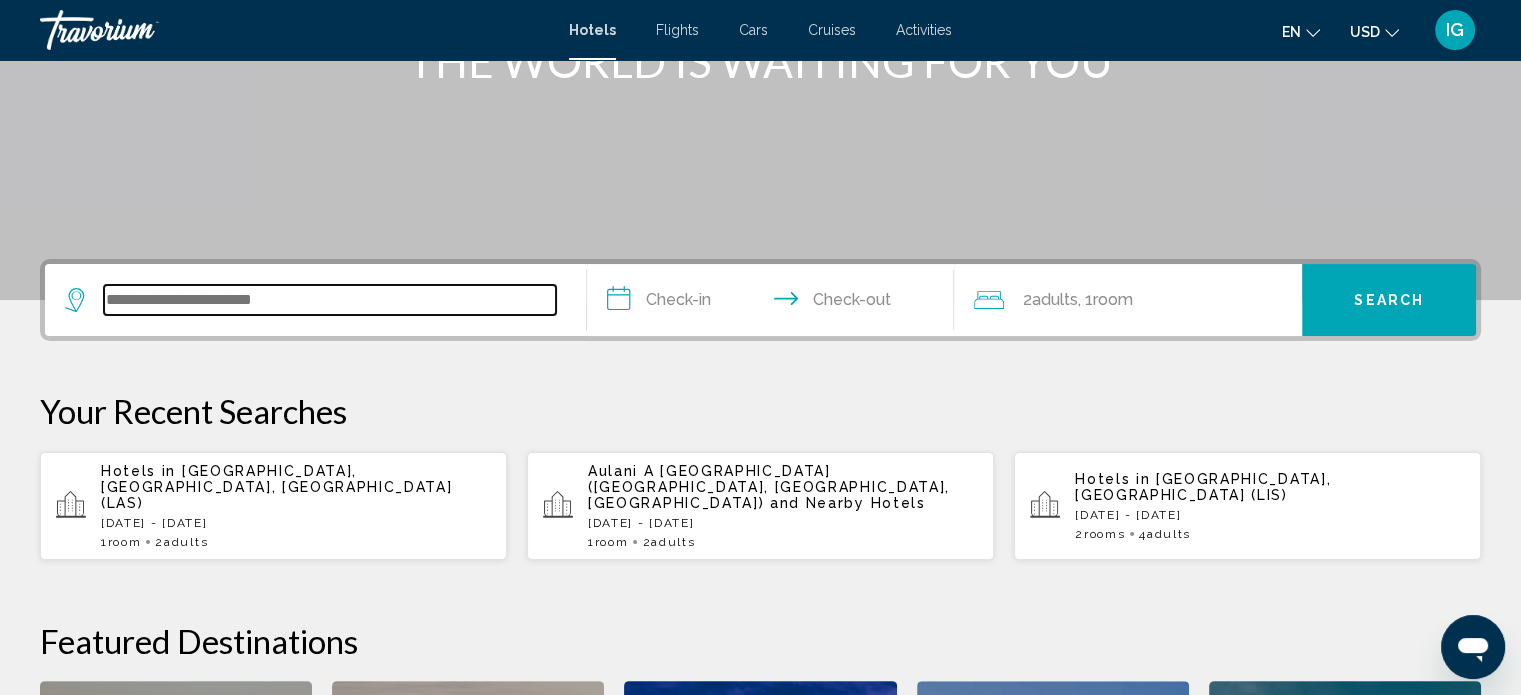 scroll, scrollTop: 493, scrollLeft: 0, axis: vertical 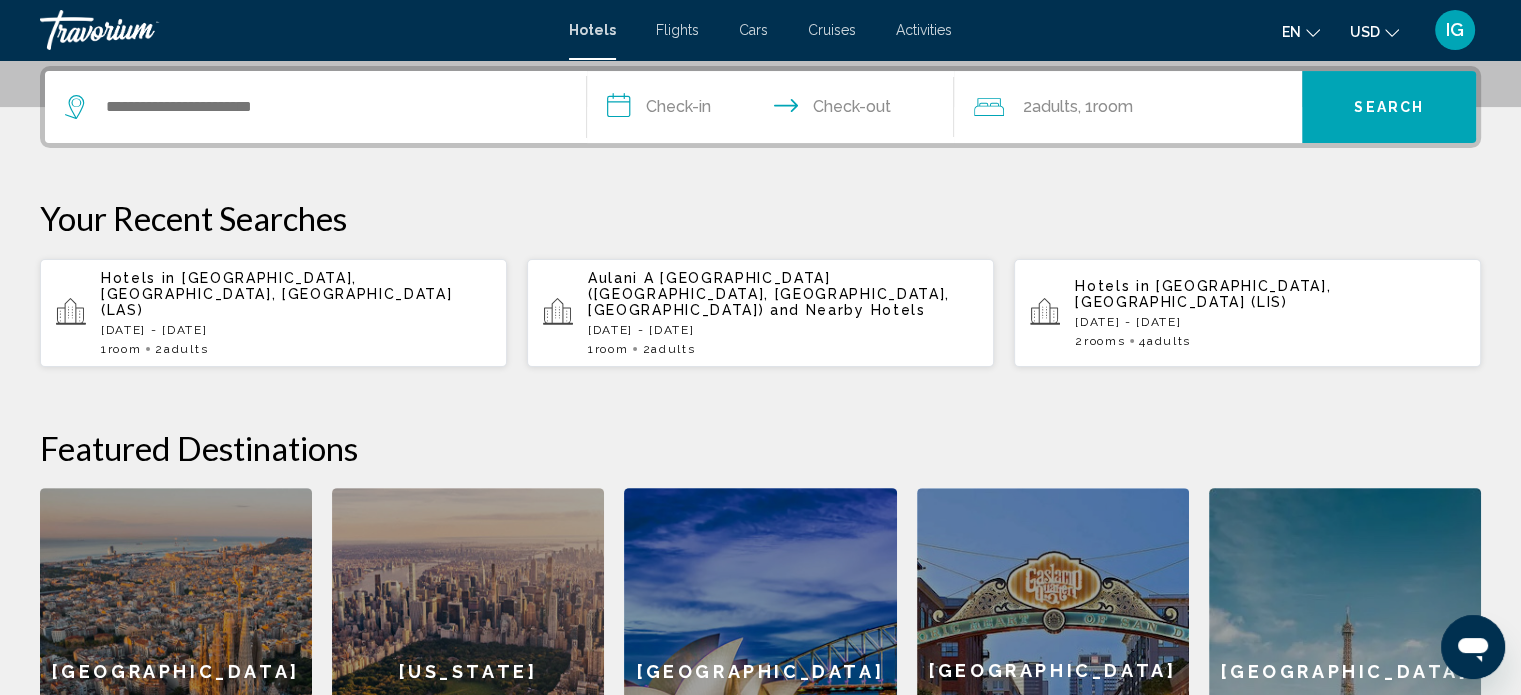 click on "Thu, 24 Jul - Sun, 27 Jul" at bounding box center (296, 330) 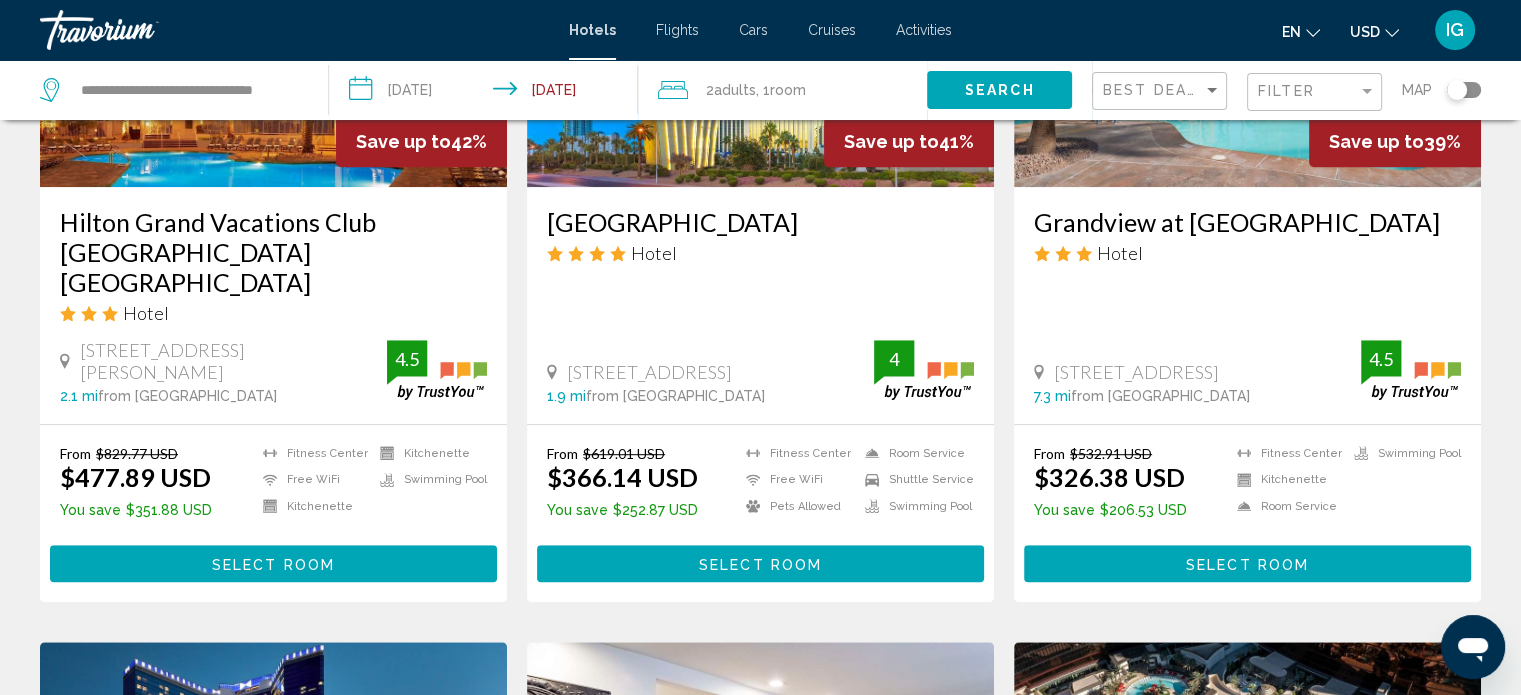 scroll, scrollTop: 1100, scrollLeft: 0, axis: vertical 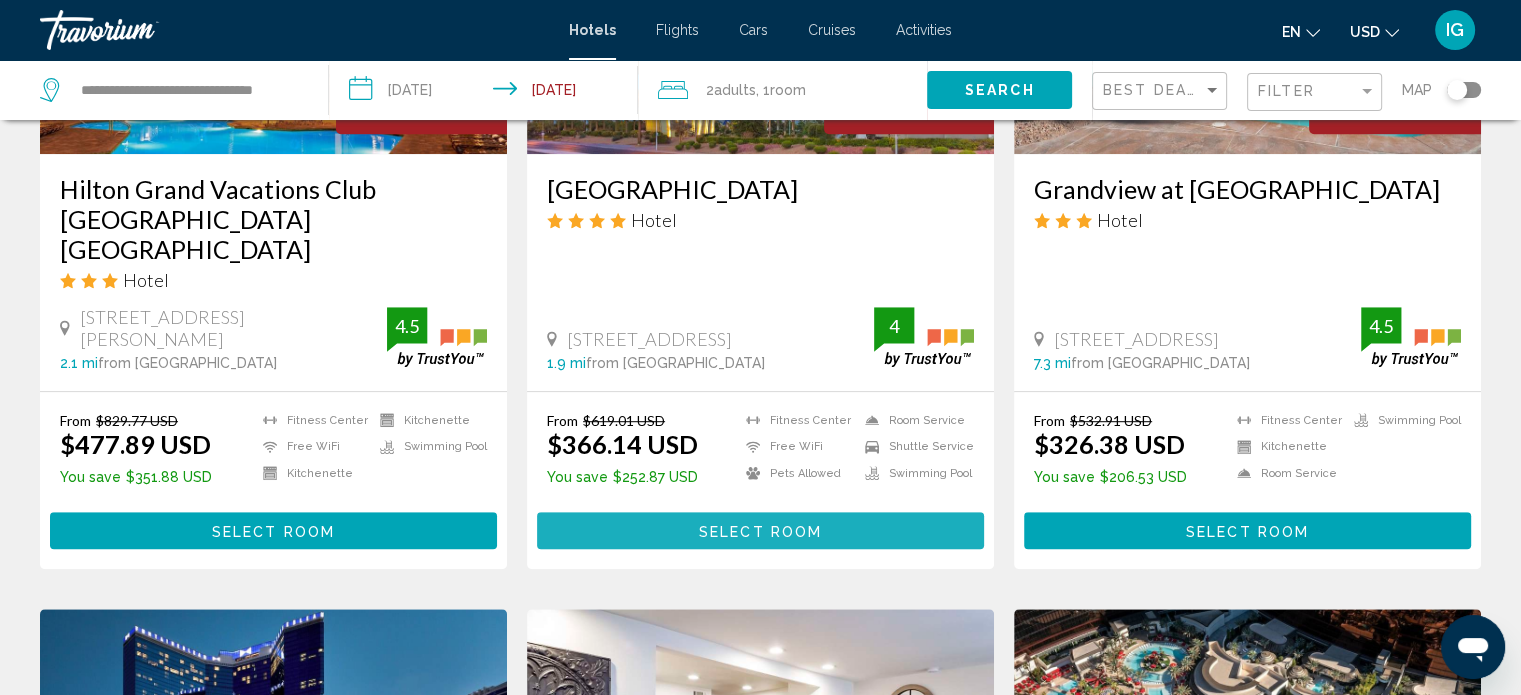 click on "Select Room" at bounding box center (760, 530) 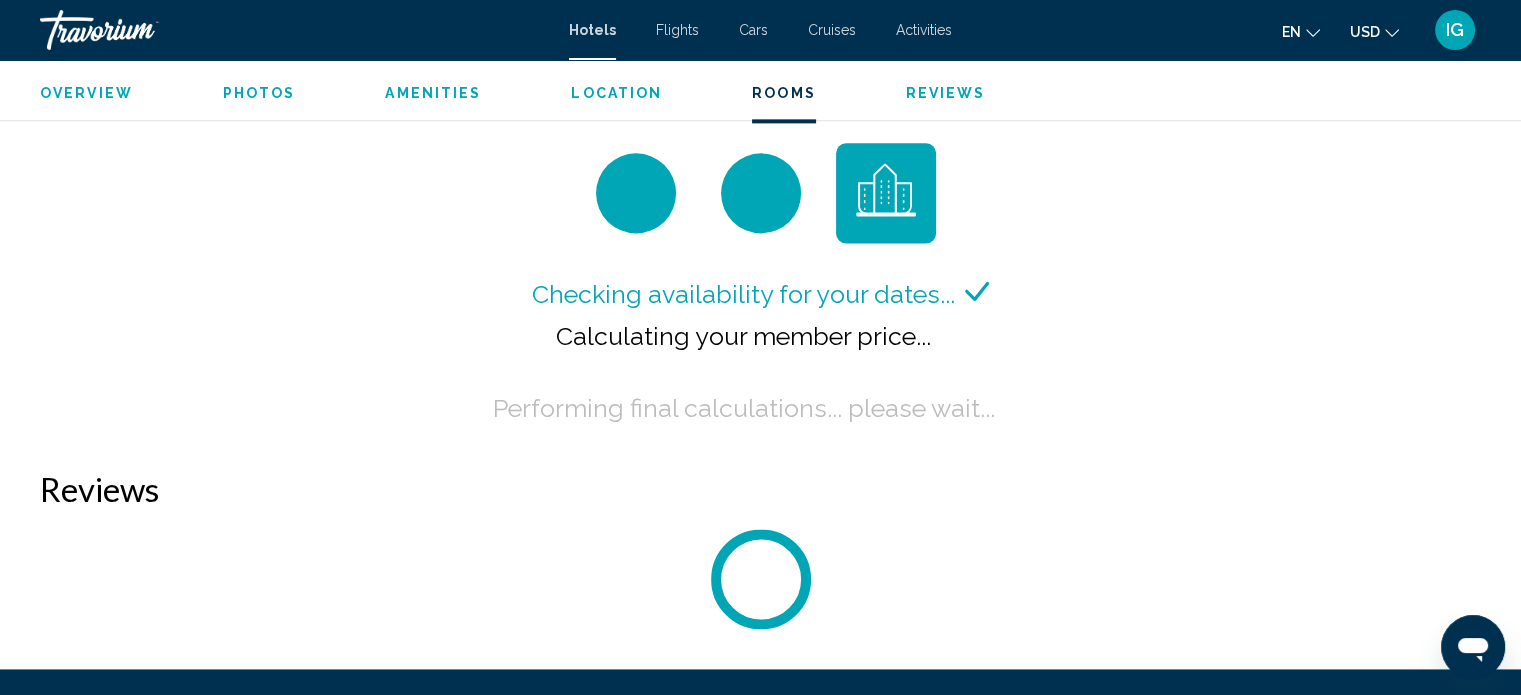 scroll, scrollTop: 2712, scrollLeft: 0, axis: vertical 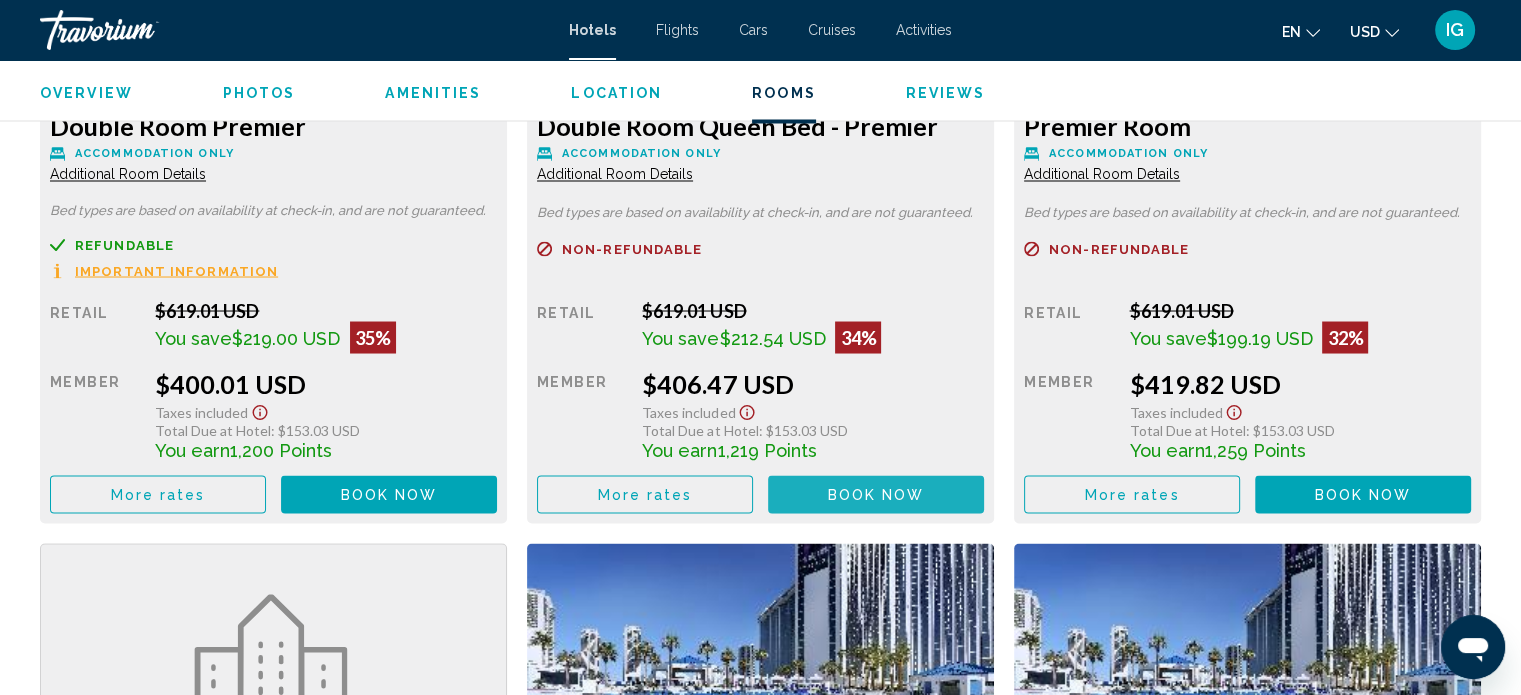 click on "Book now" at bounding box center [876, 495] 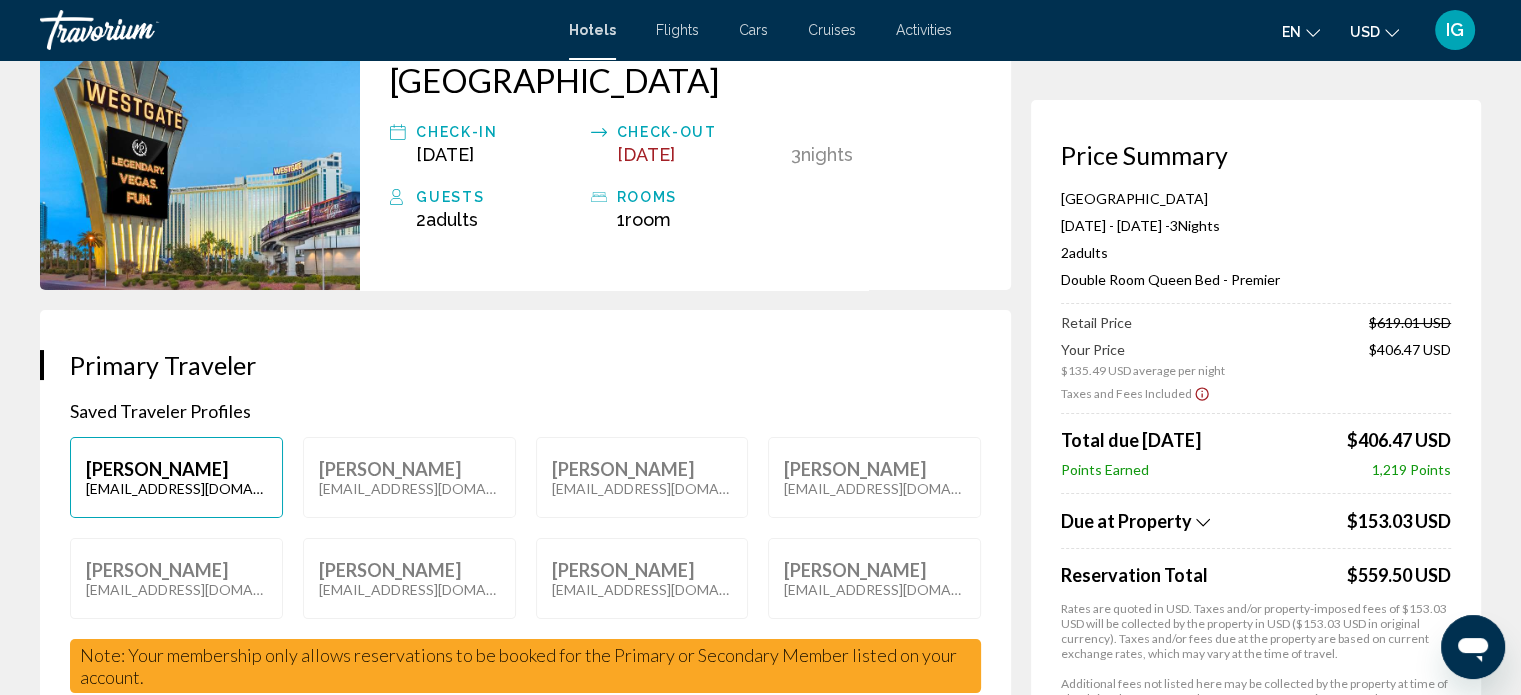 scroll, scrollTop: 200, scrollLeft: 0, axis: vertical 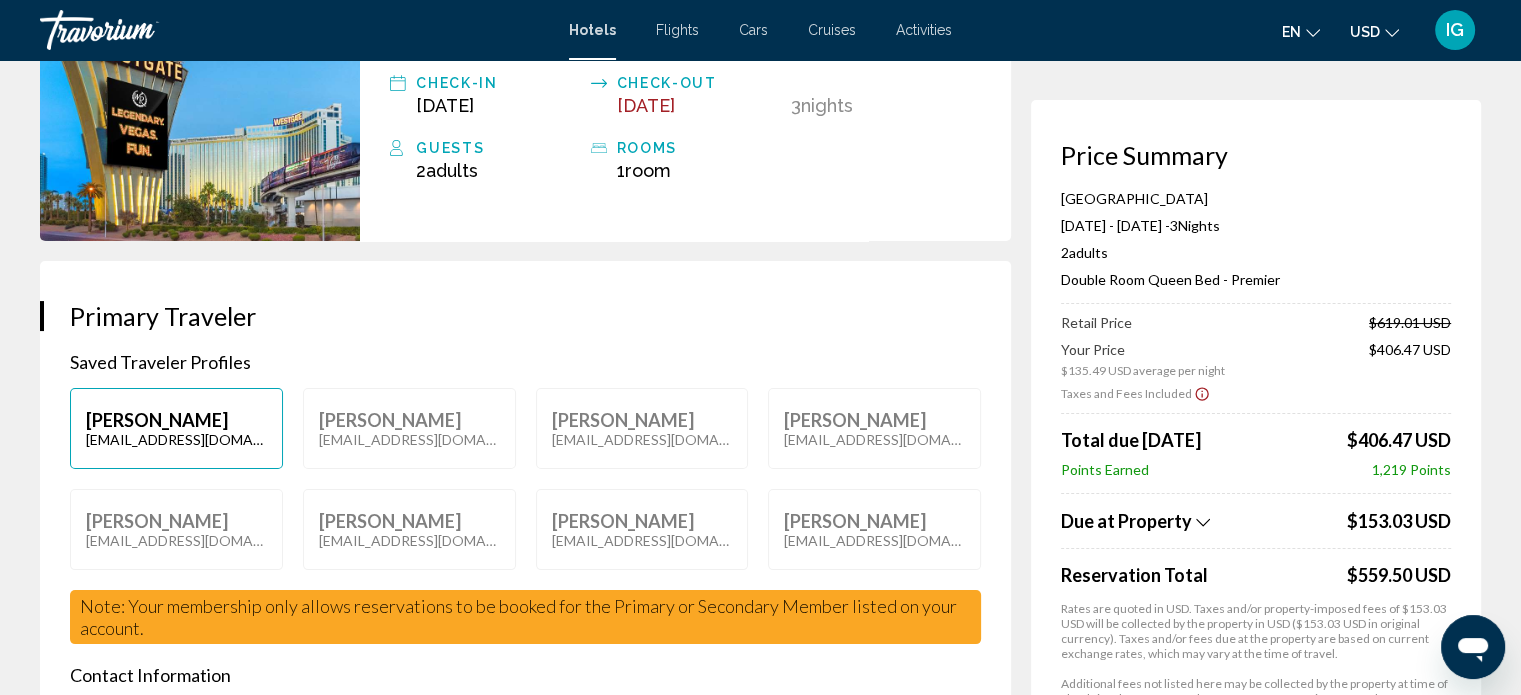 click 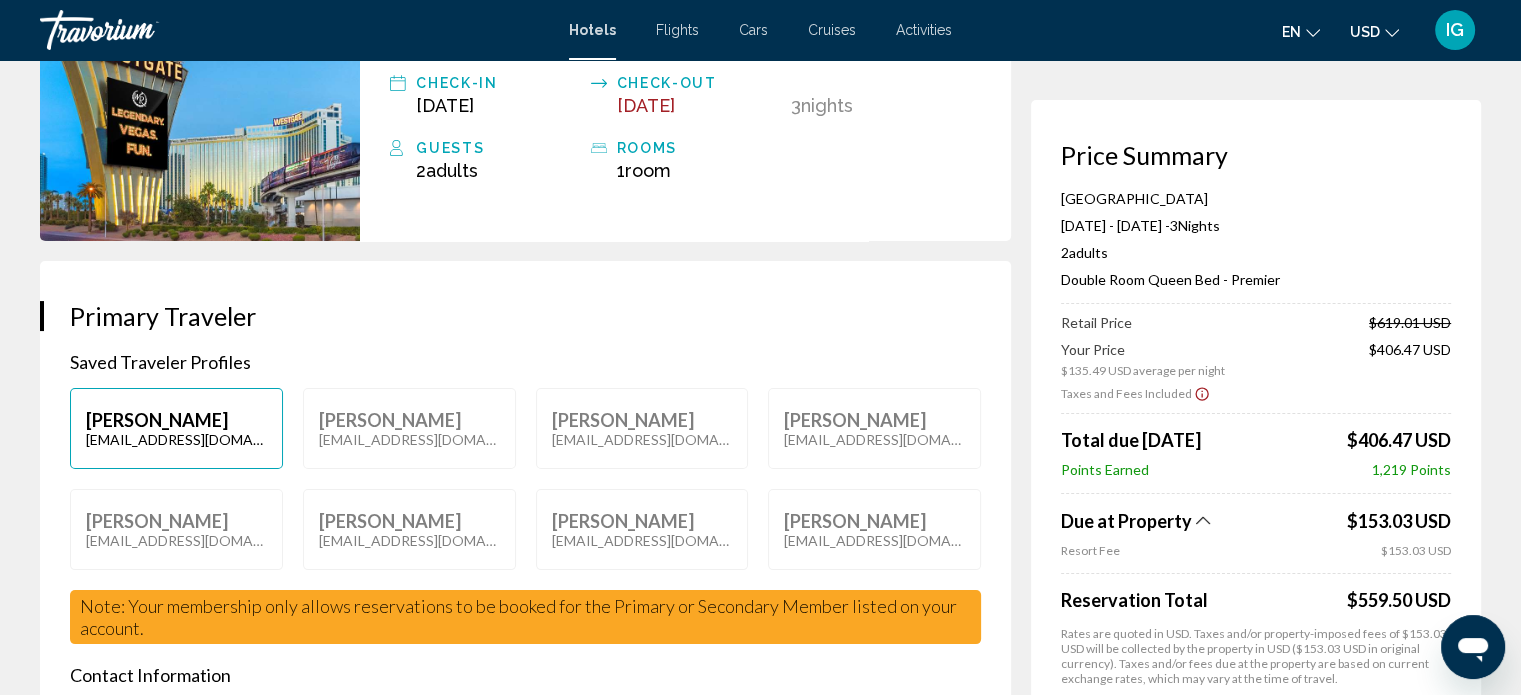 click 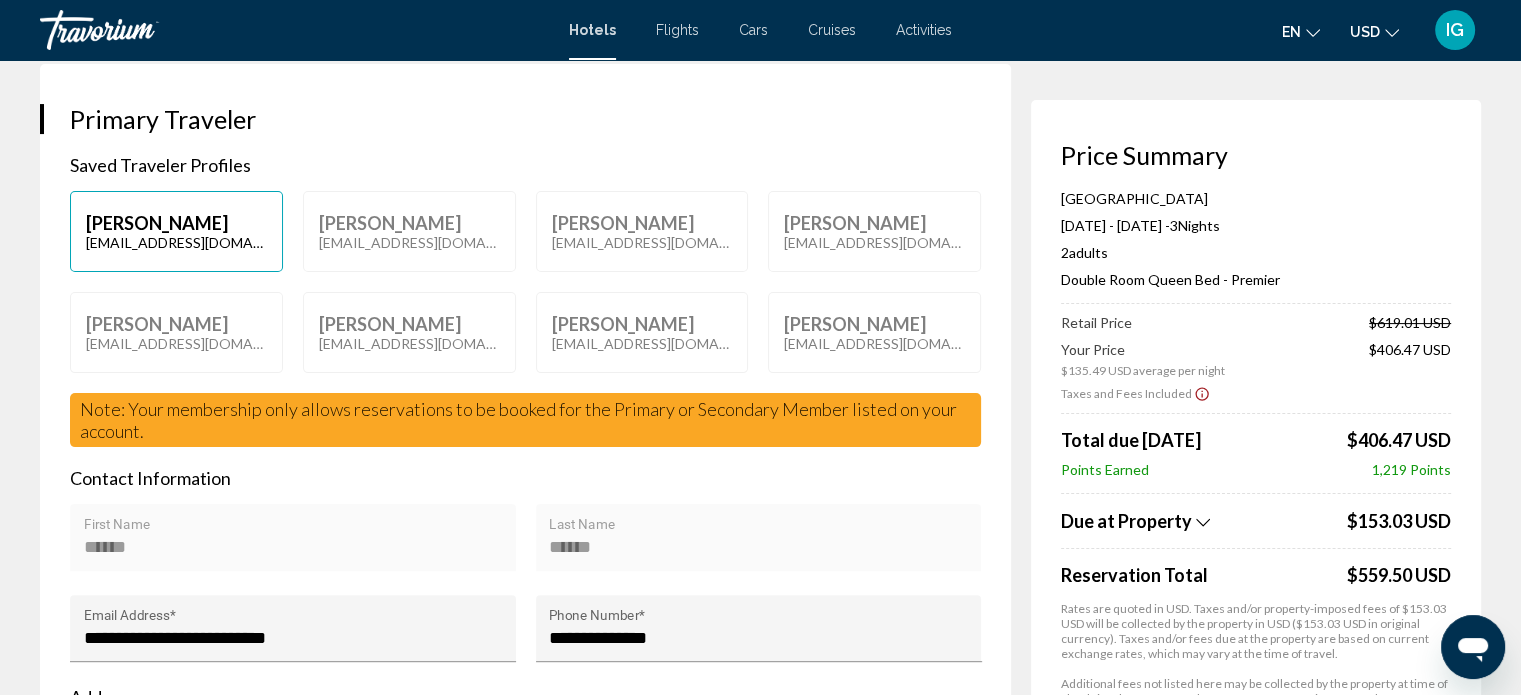 scroll, scrollTop: 400, scrollLeft: 0, axis: vertical 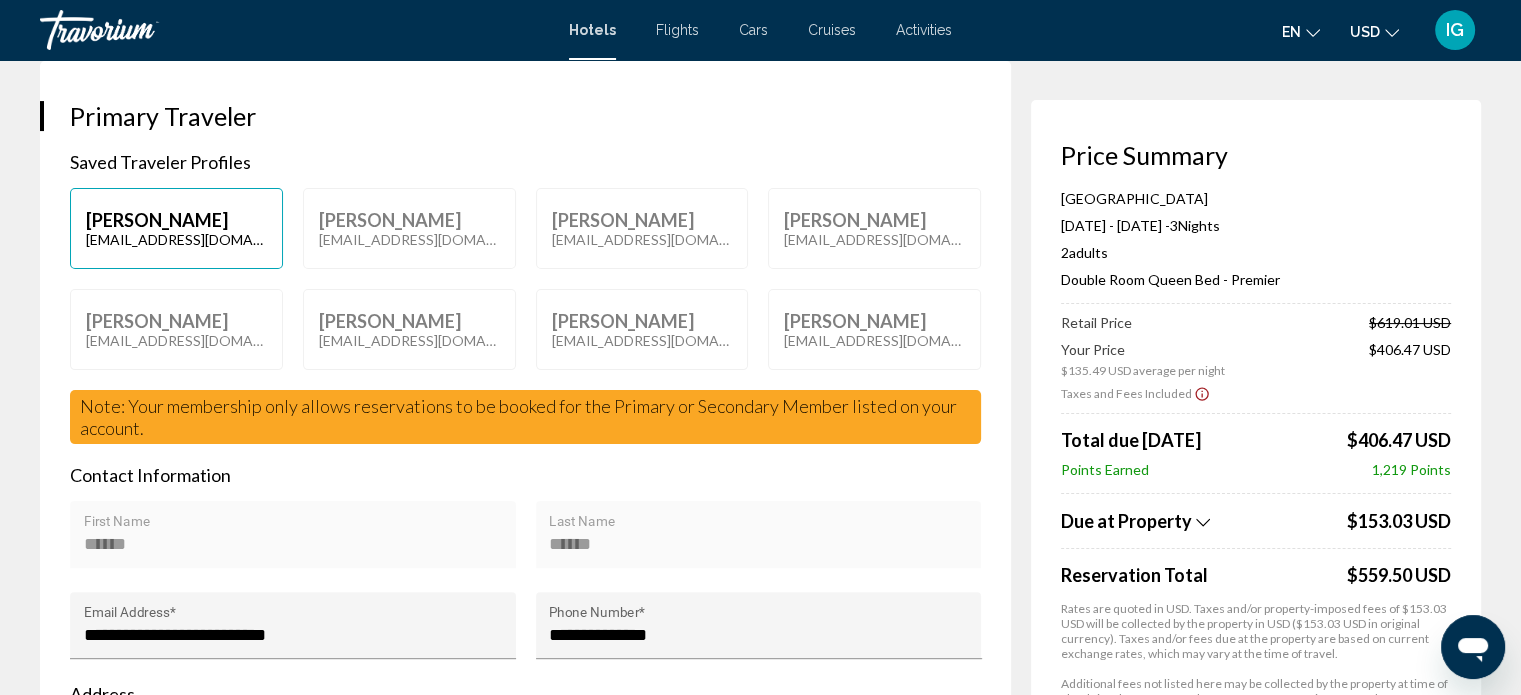 click on "IG" at bounding box center (1455, 30) 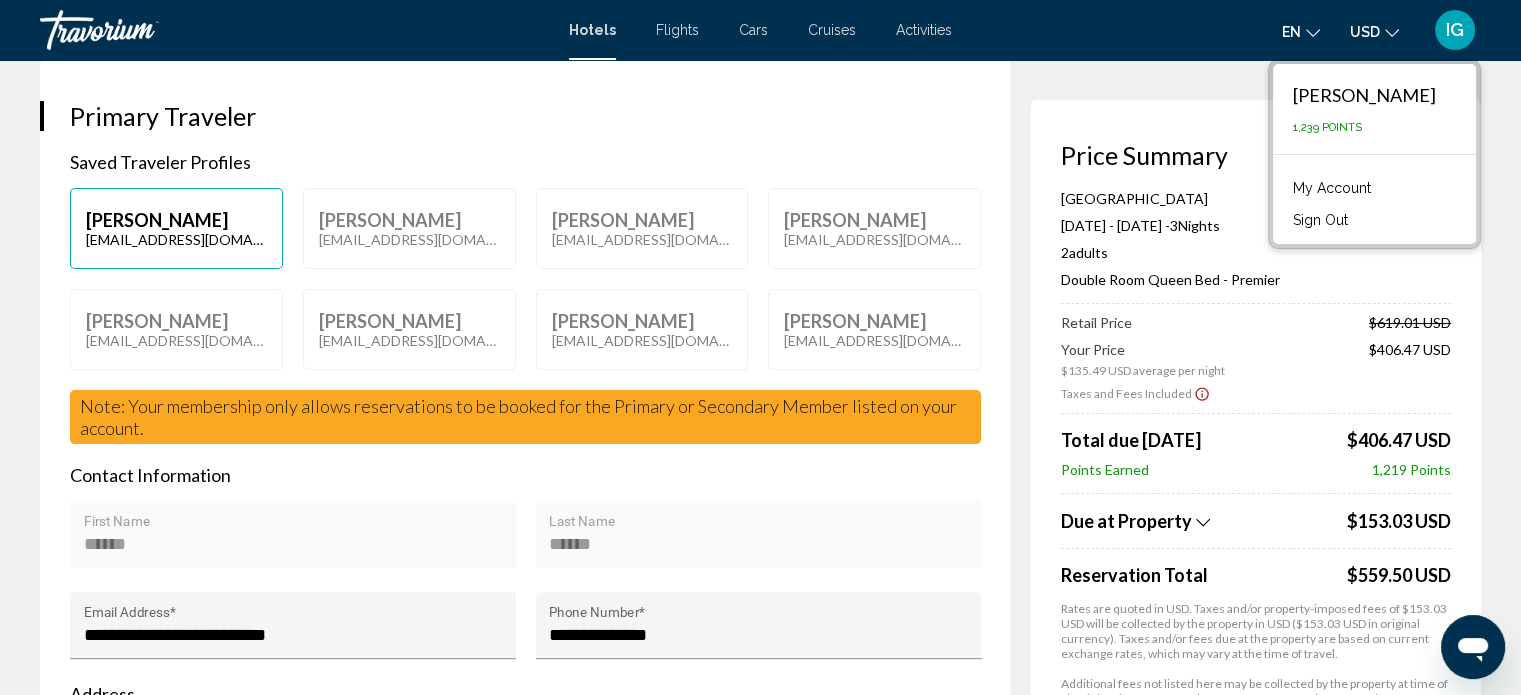 click on "My Account" at bounding box center (1332, 188) 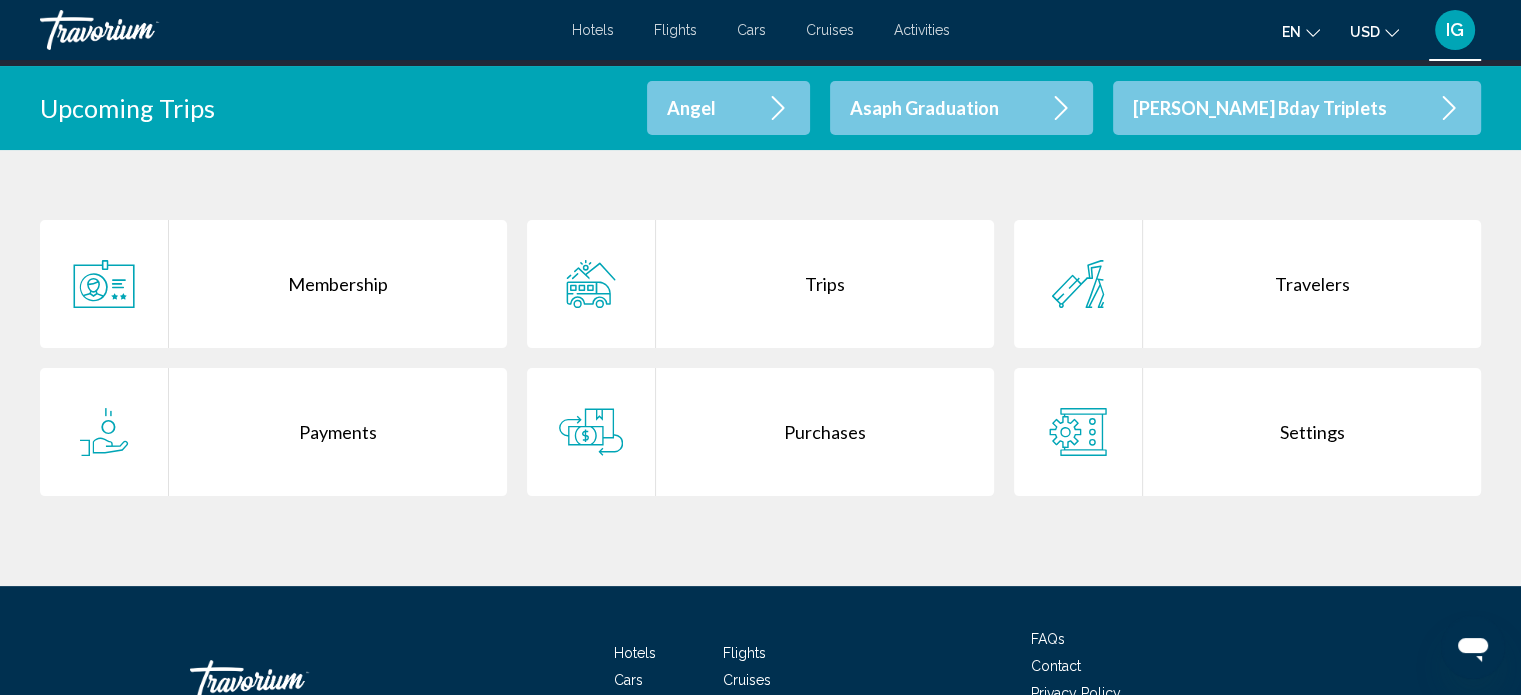 scroll, scrollTop: 400, scrollLeft: 0, axis: vertical 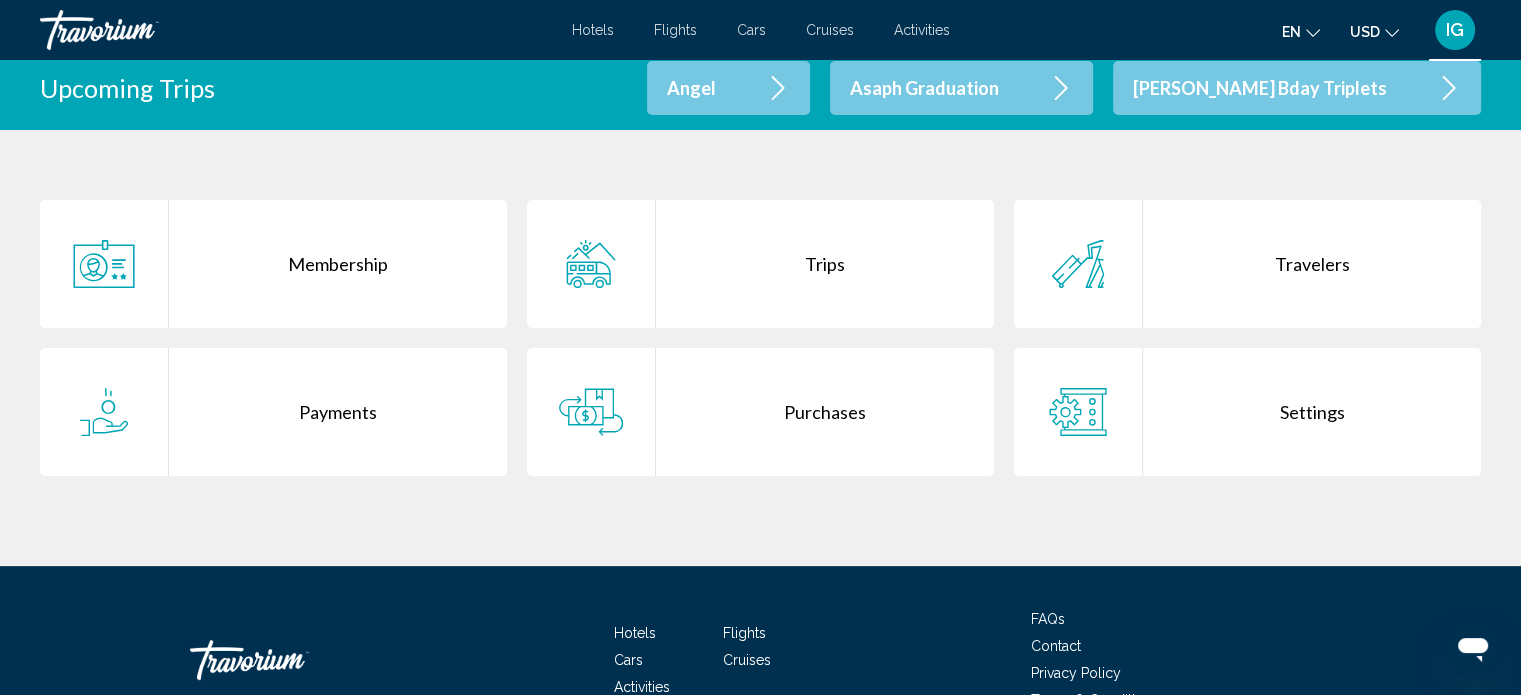 click on "Travelers" at bounding box center (1312, 264) 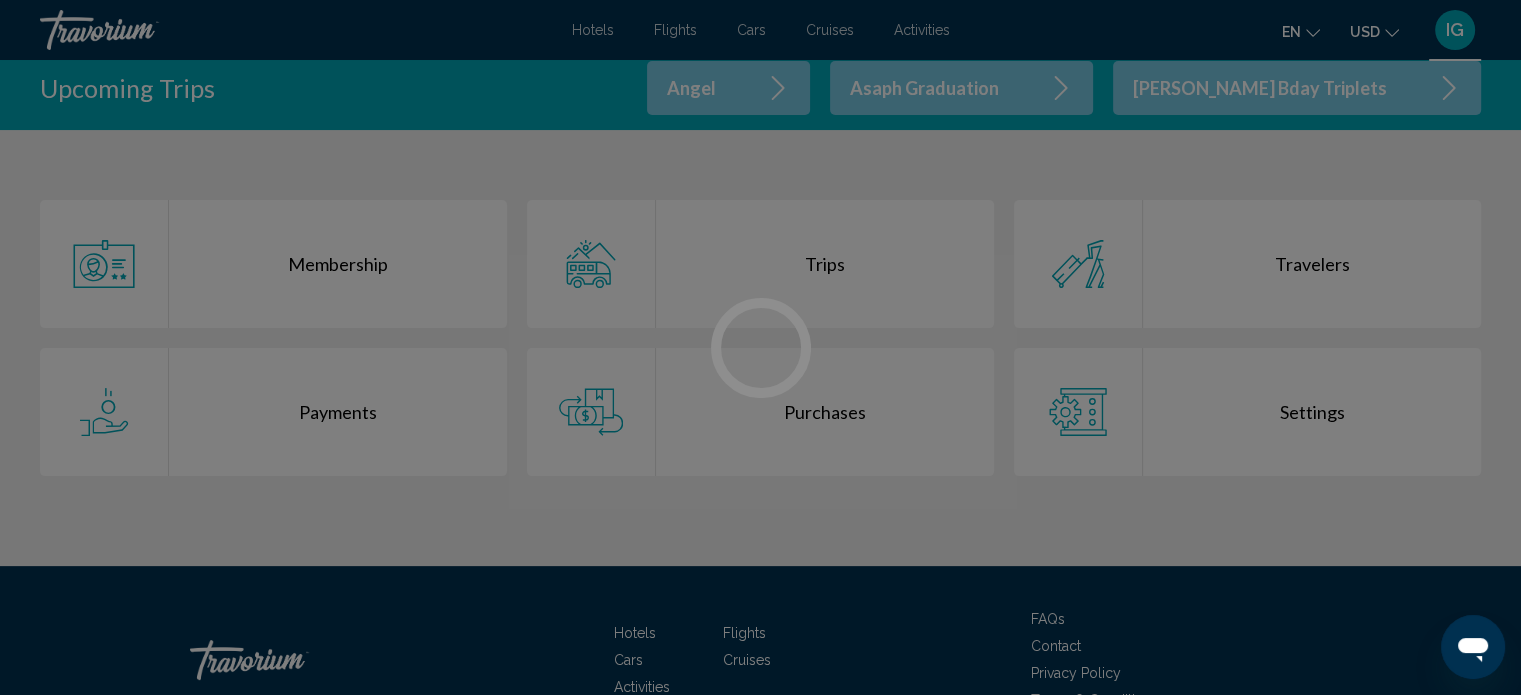 scroll, scrollTop: 0, scrollLeft: 0, axis: both 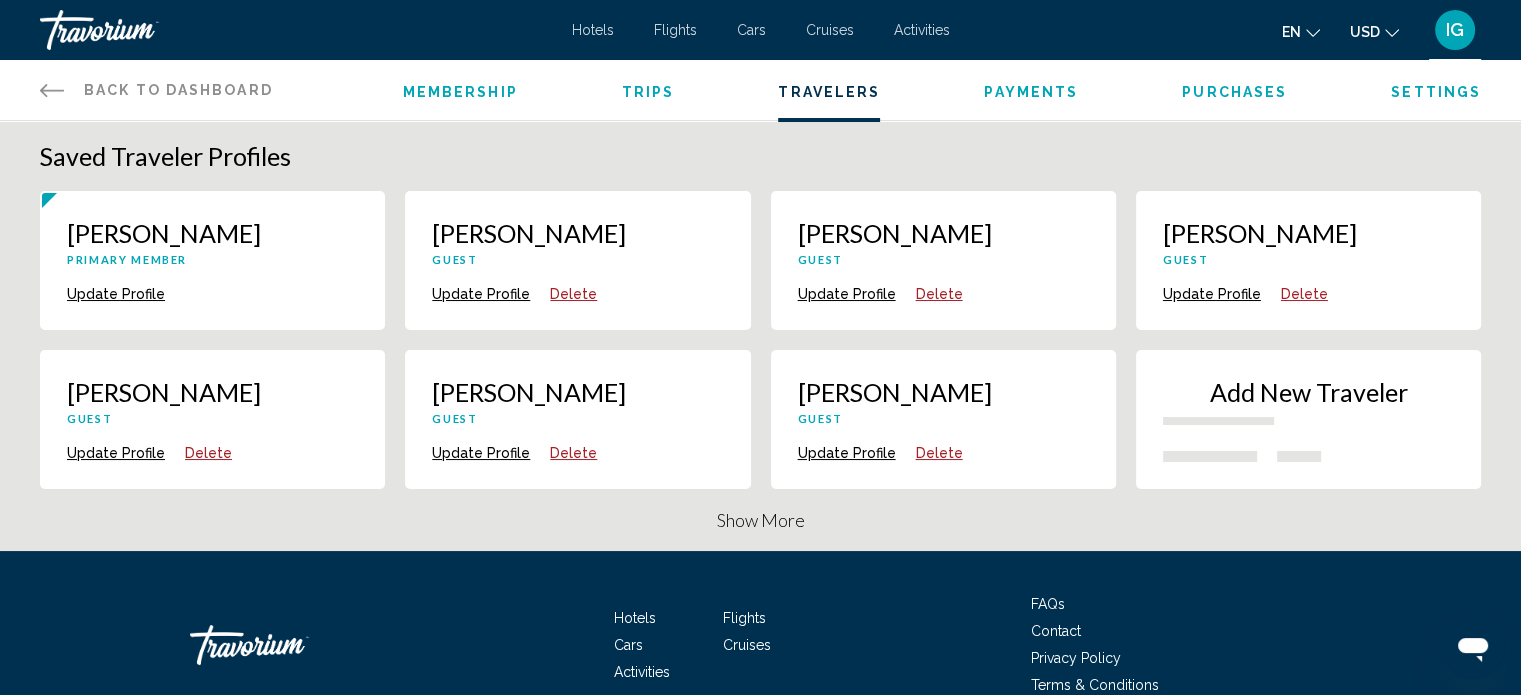 click on "Delete" at bounding box center (0, 0) 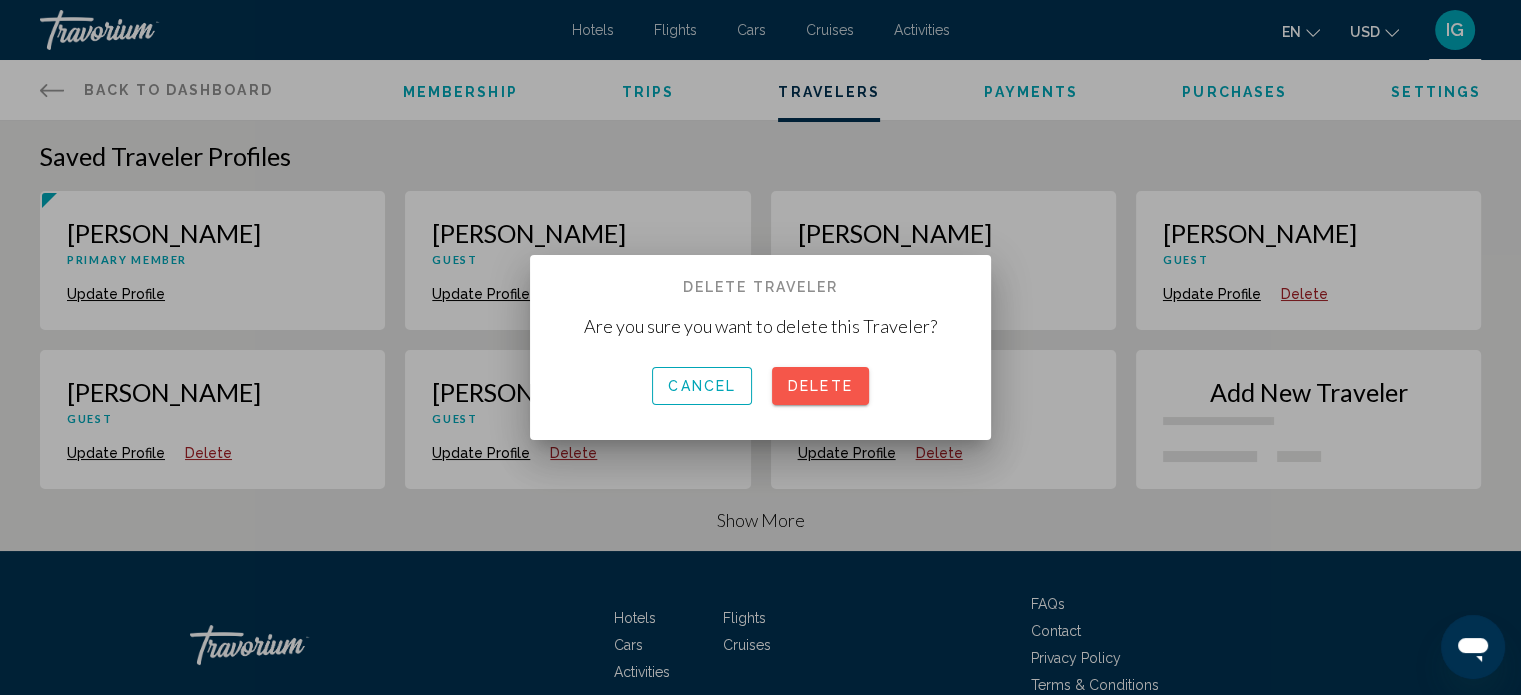 click on "Delete" at bounding box center [820, 387] 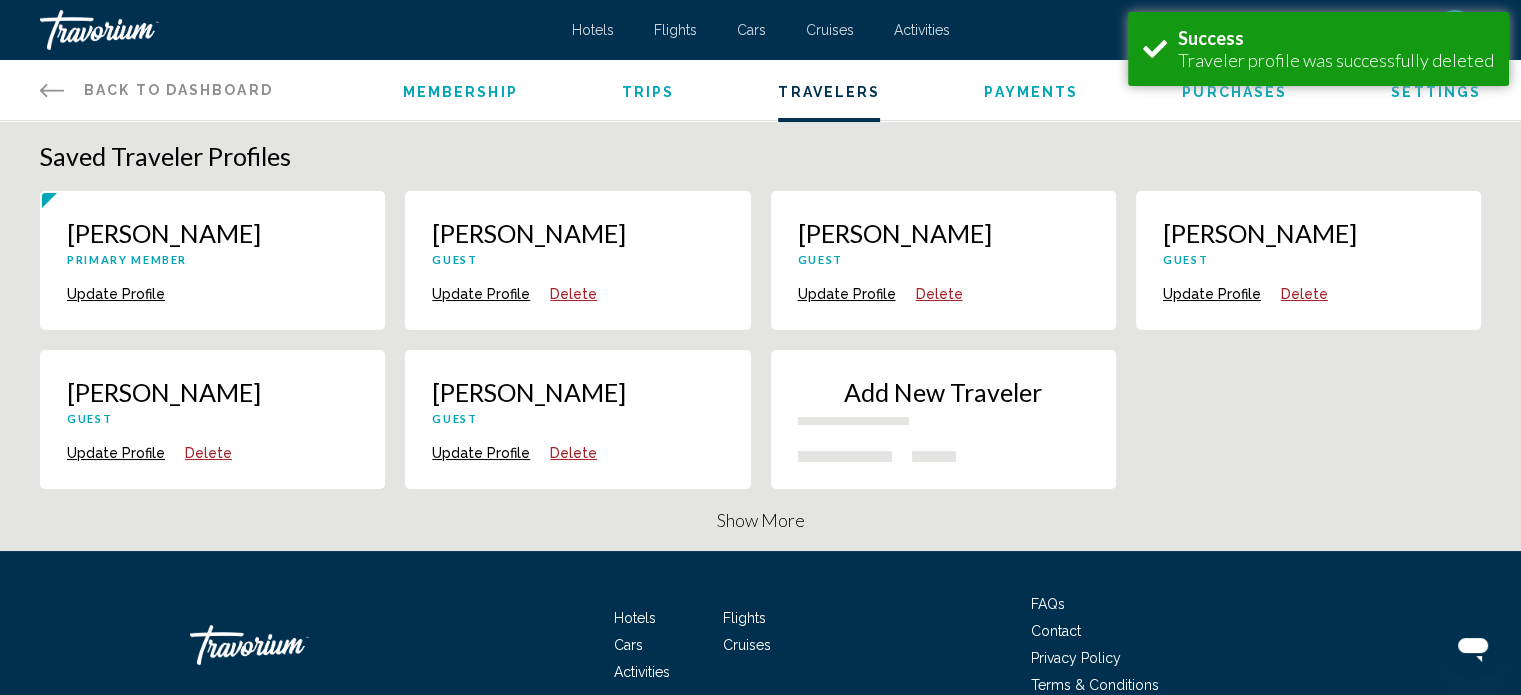 click on "Delete" at bounding box center [0, 0] 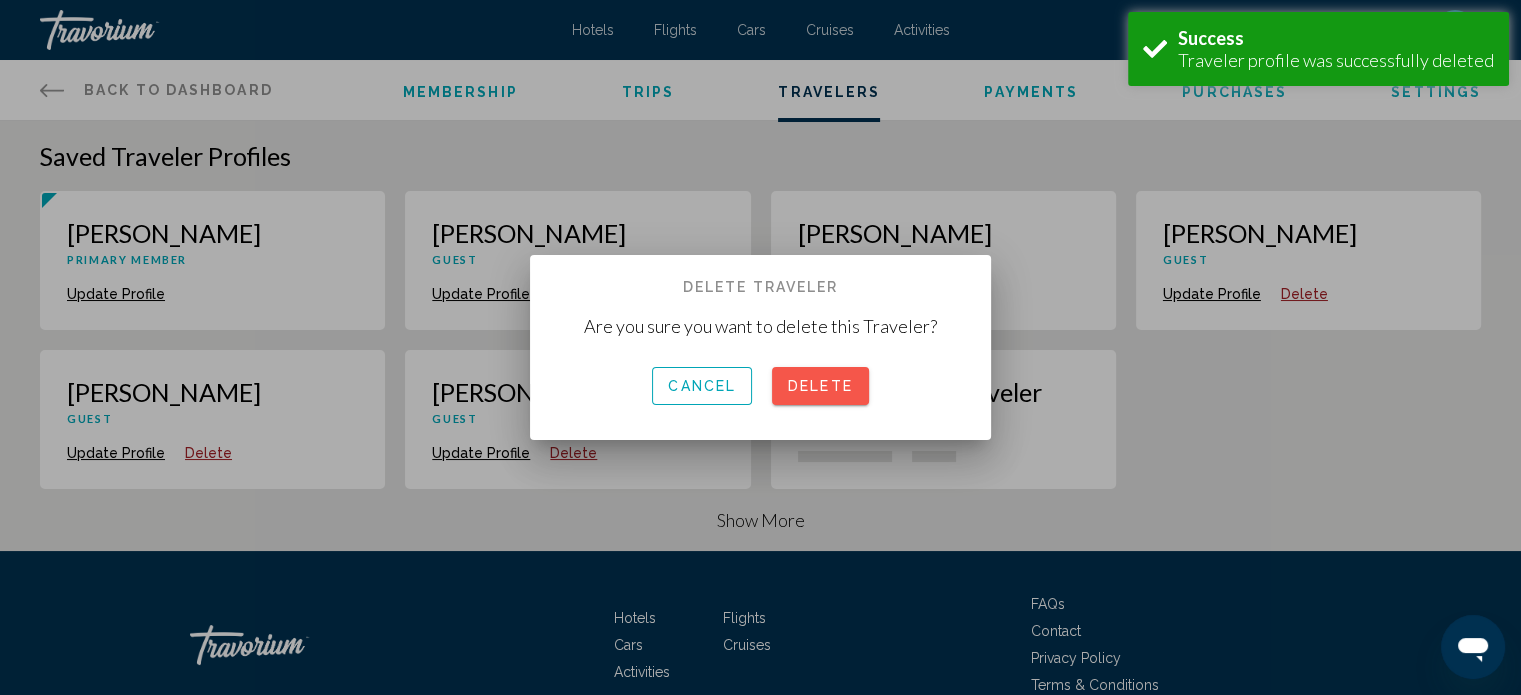 click on "Delete" at bounding box center (820, 387) 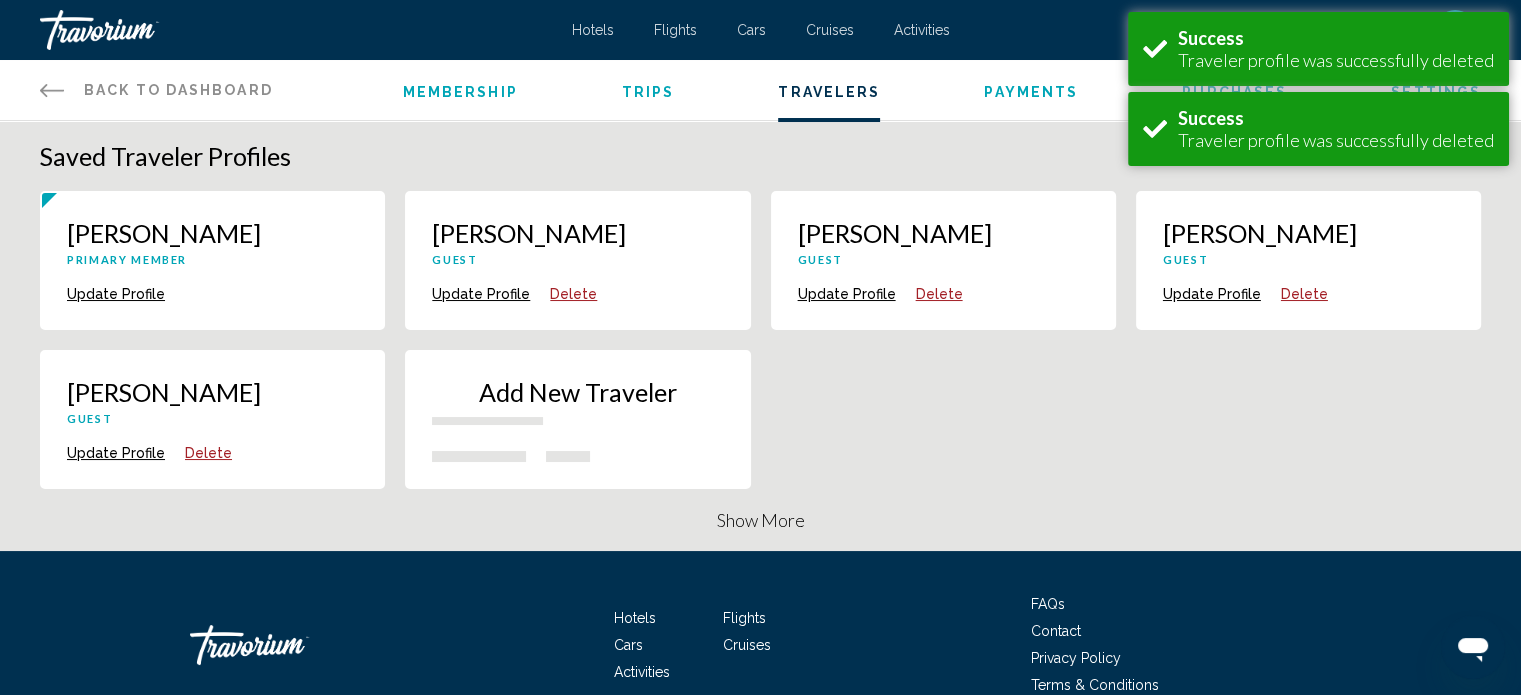 click on "Delete" at bounding box center (0, 0) 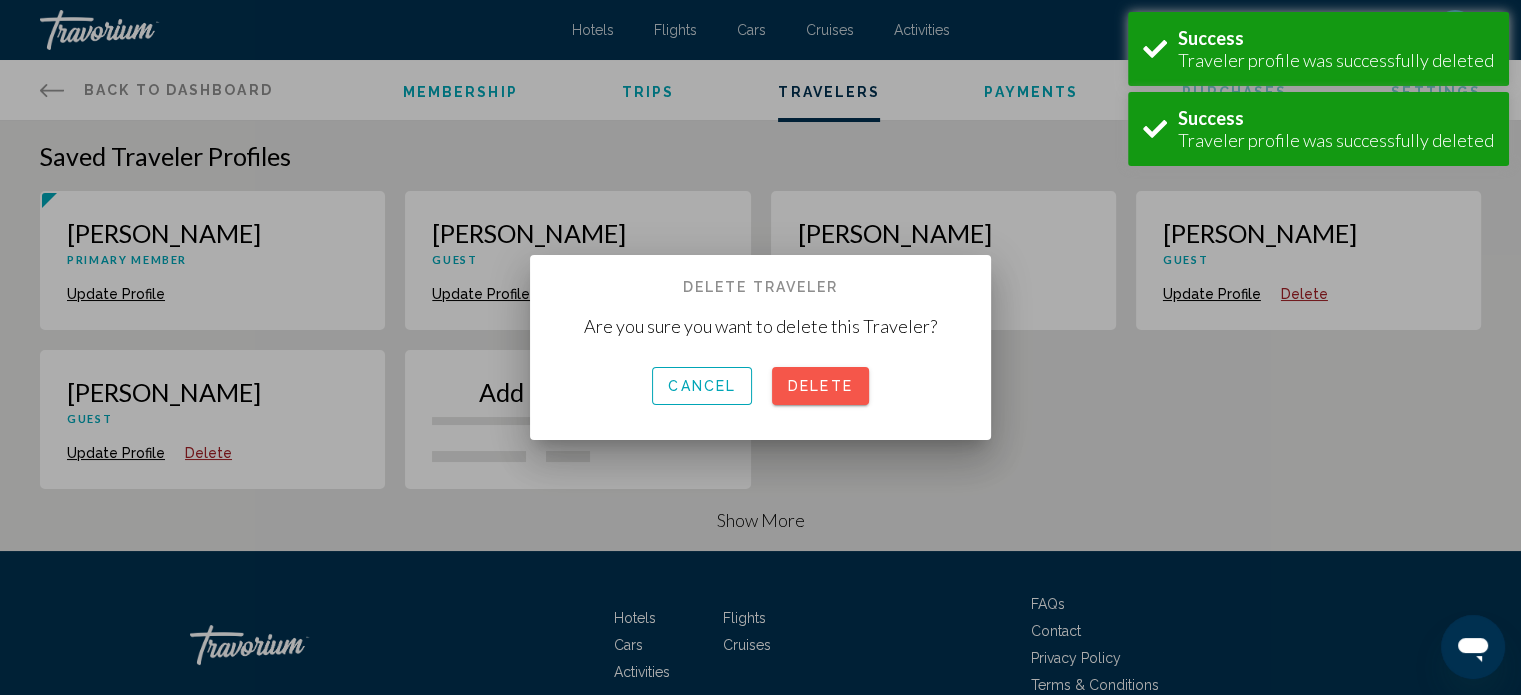 click on "Delete" at bounding box center [820, 387] 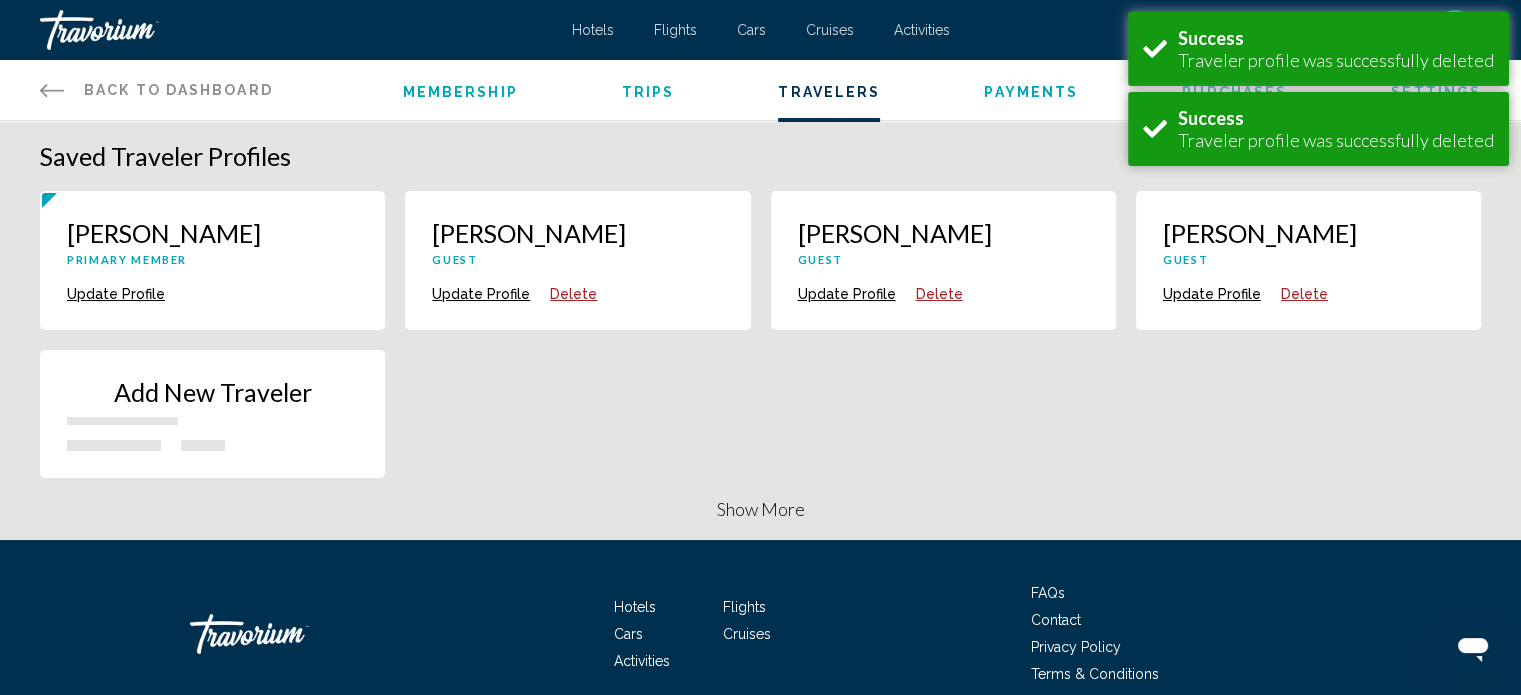 click 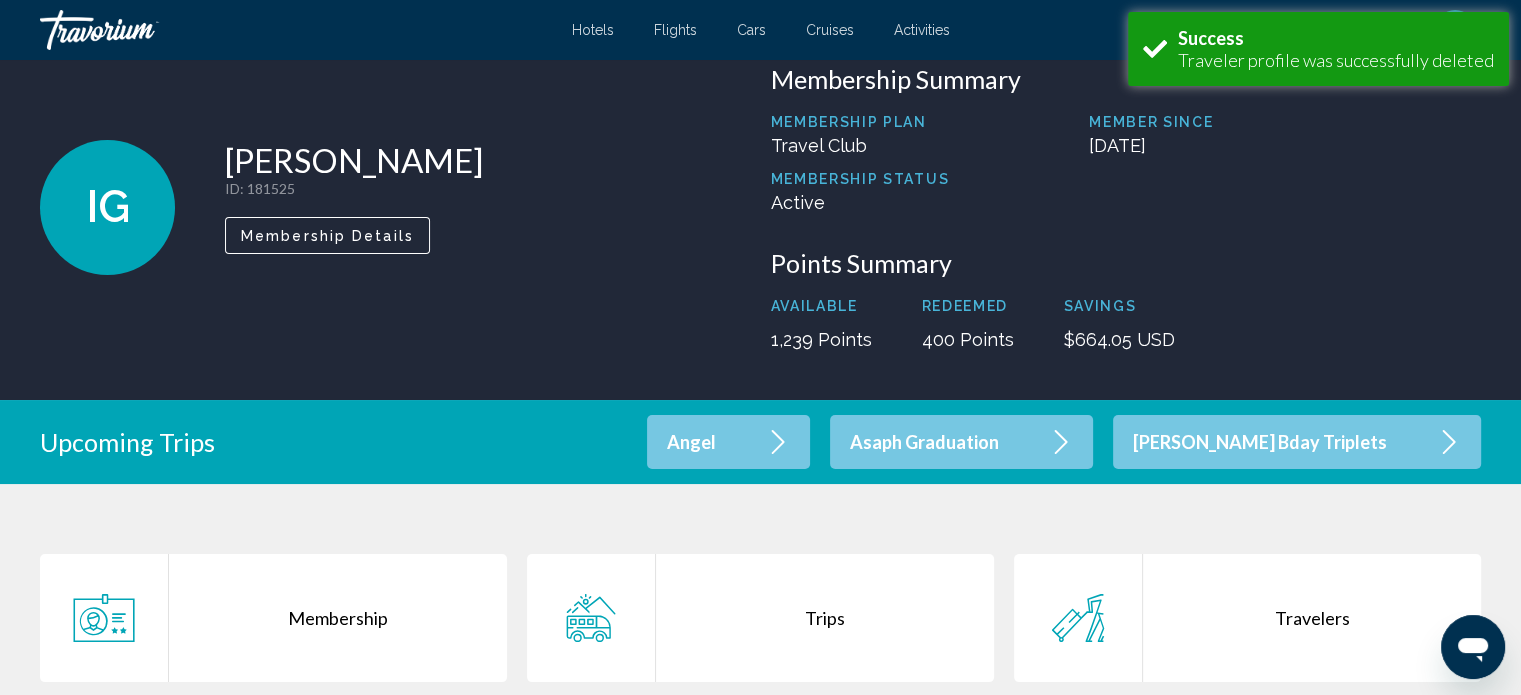 scroll, scrollTop: 0, scrollLeft: 0, axis: both 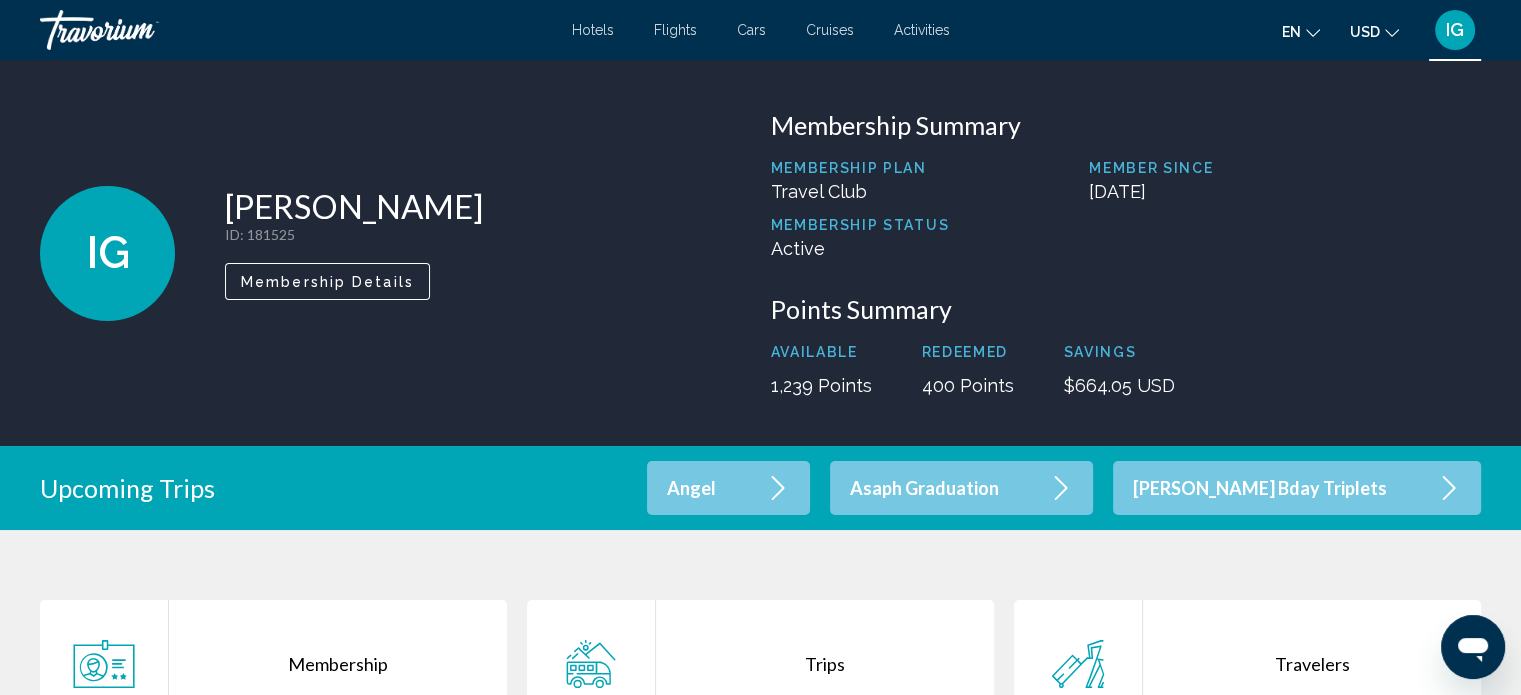 click on "IG" at bounding box center (1455, 30) 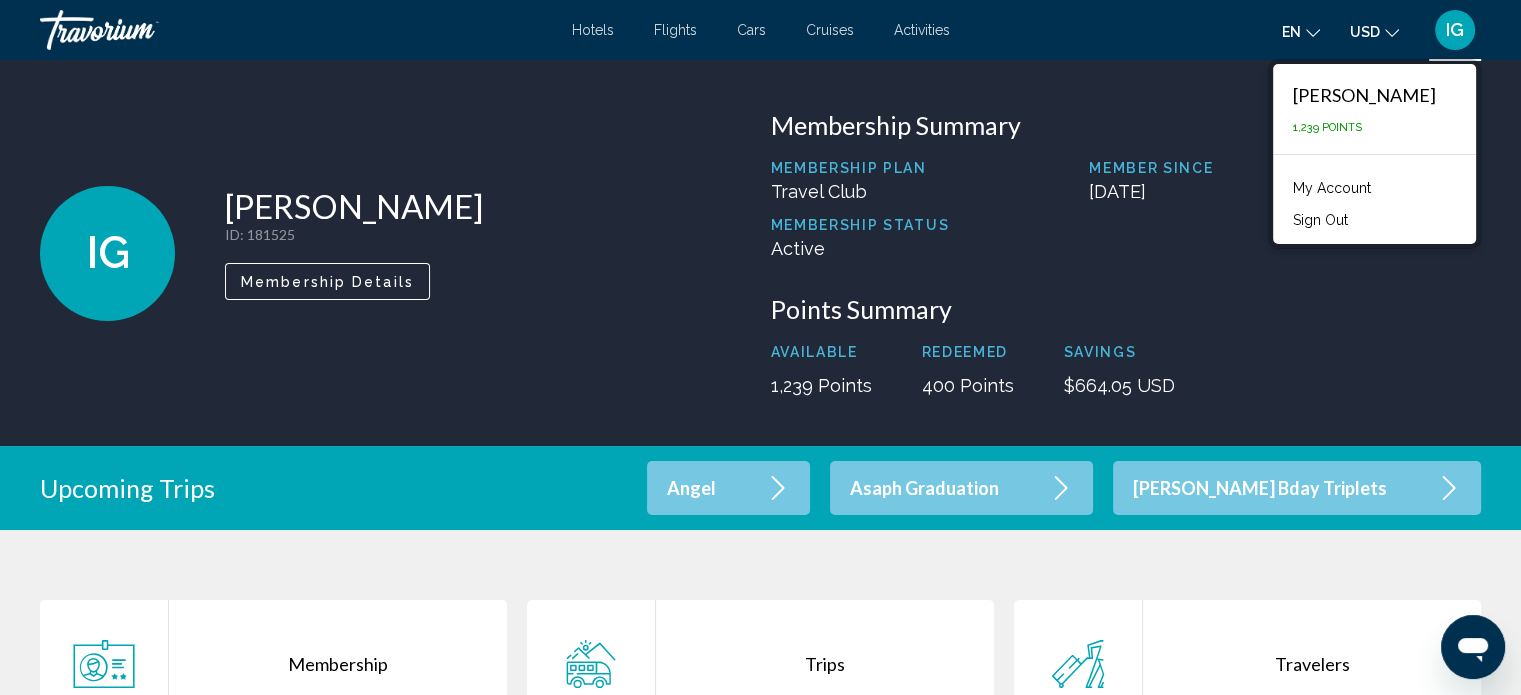 click on "IG" at bounding box center [1455, 30] 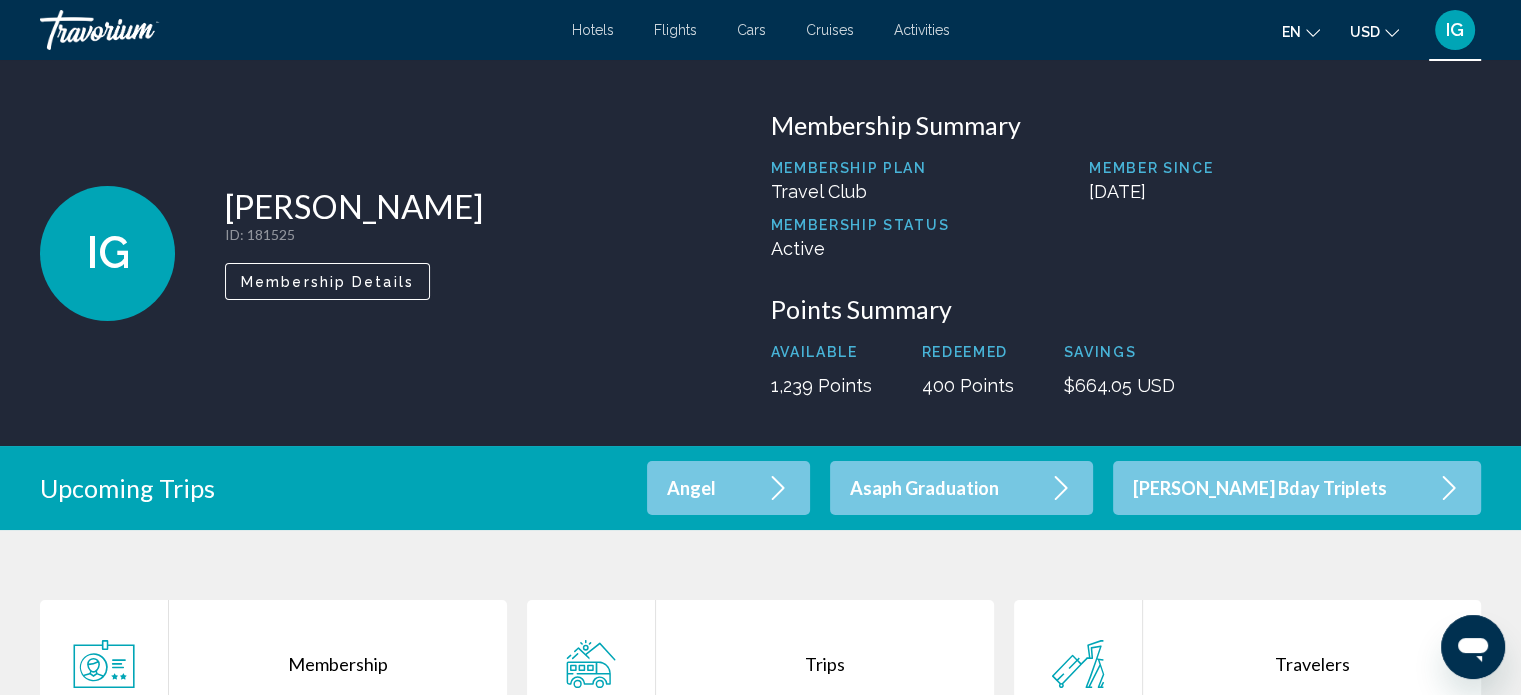 click on "Hotels" at bounding box center [593, 30] 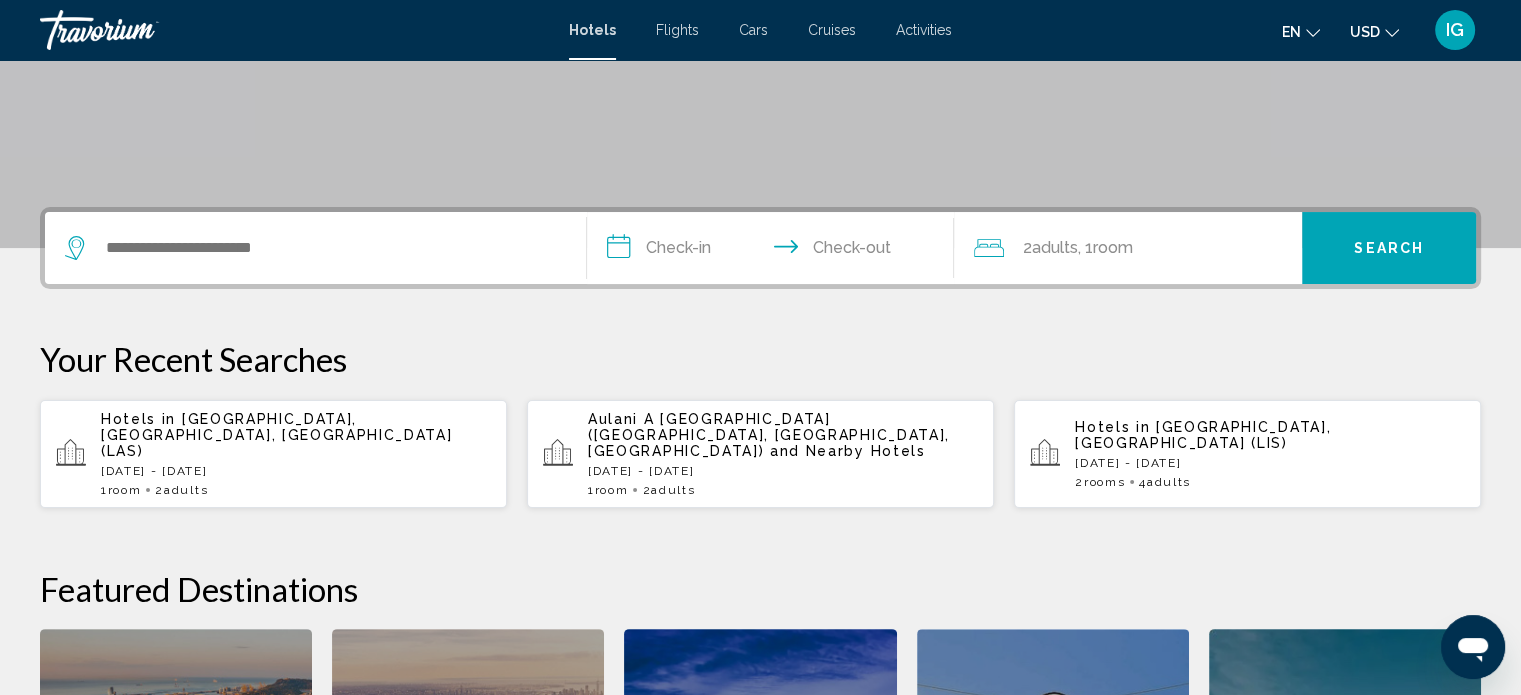 scroll, scrollTop: 400, scrollLeft: 0, axis: vertical 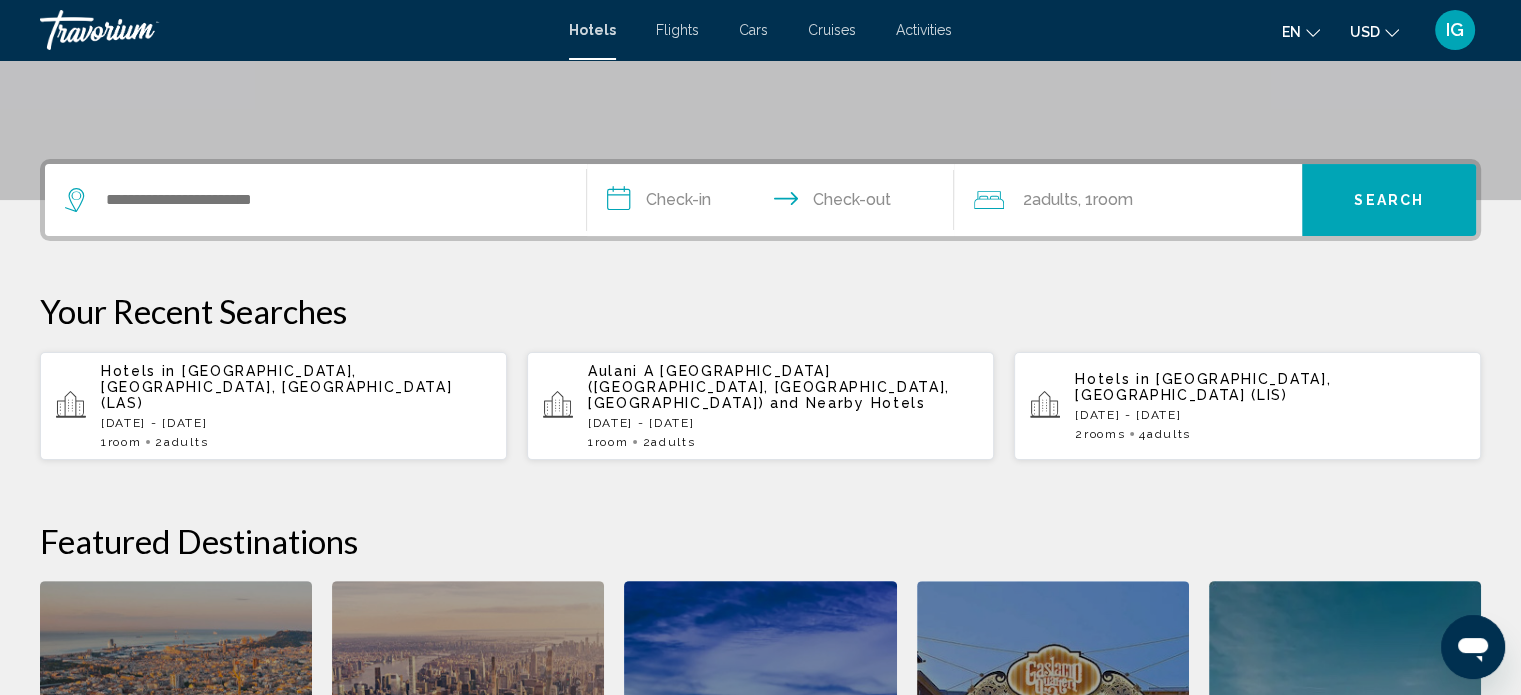 click on "Thu, 24 Jul - Sun, 27 Jul" at bounding box center (296, 423) 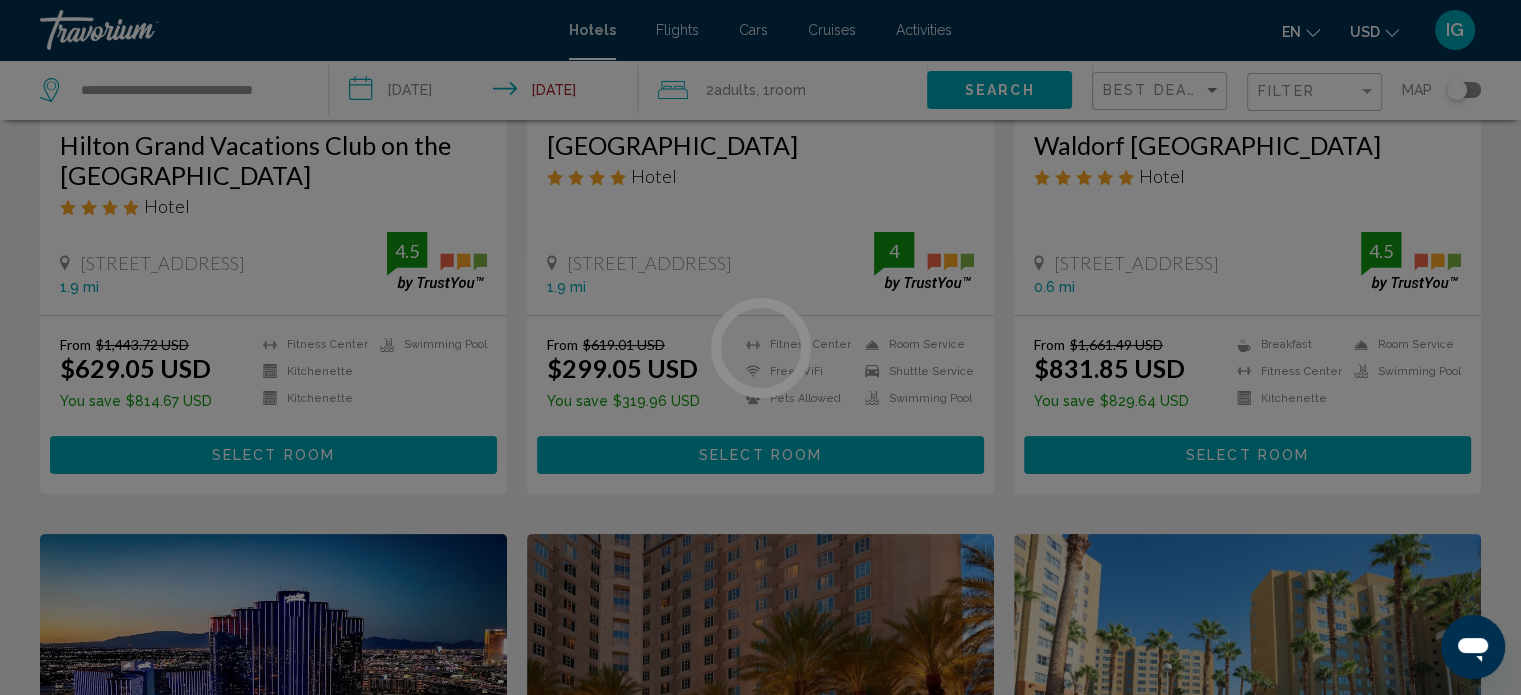scroll, scrollTop: 0, scrollLeft: 0, axis: both 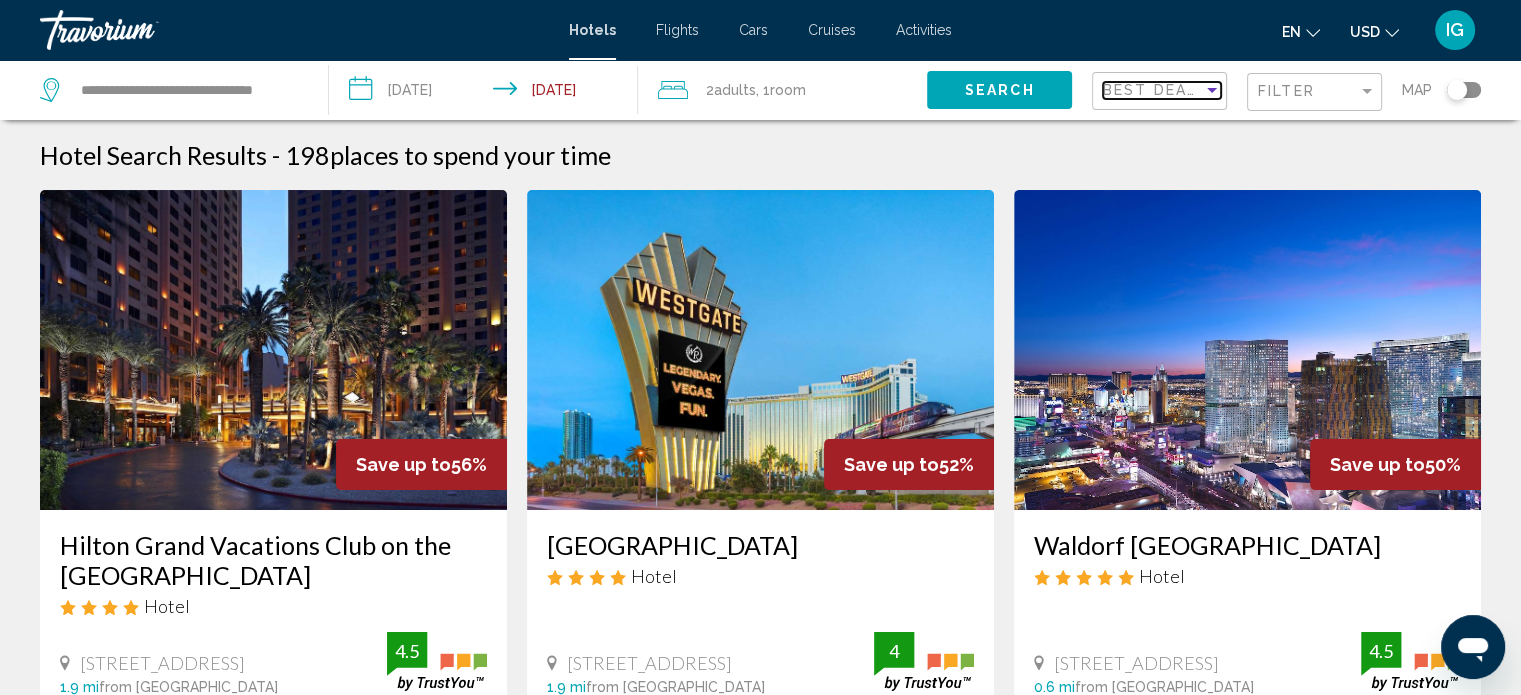 click on "Best Deals" at bounding box center (1155, 90) 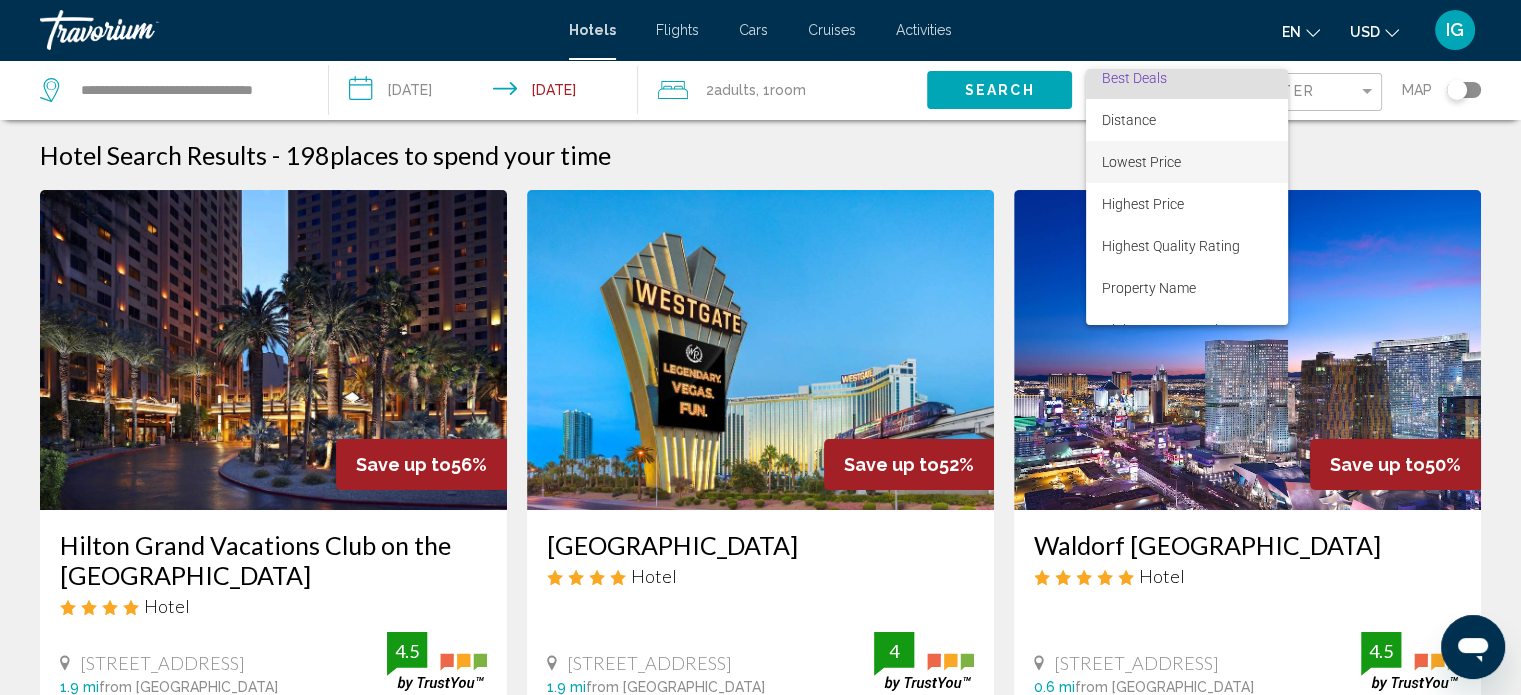 scroll, scrollTop: 0, scrollLeft: 0, axis: both 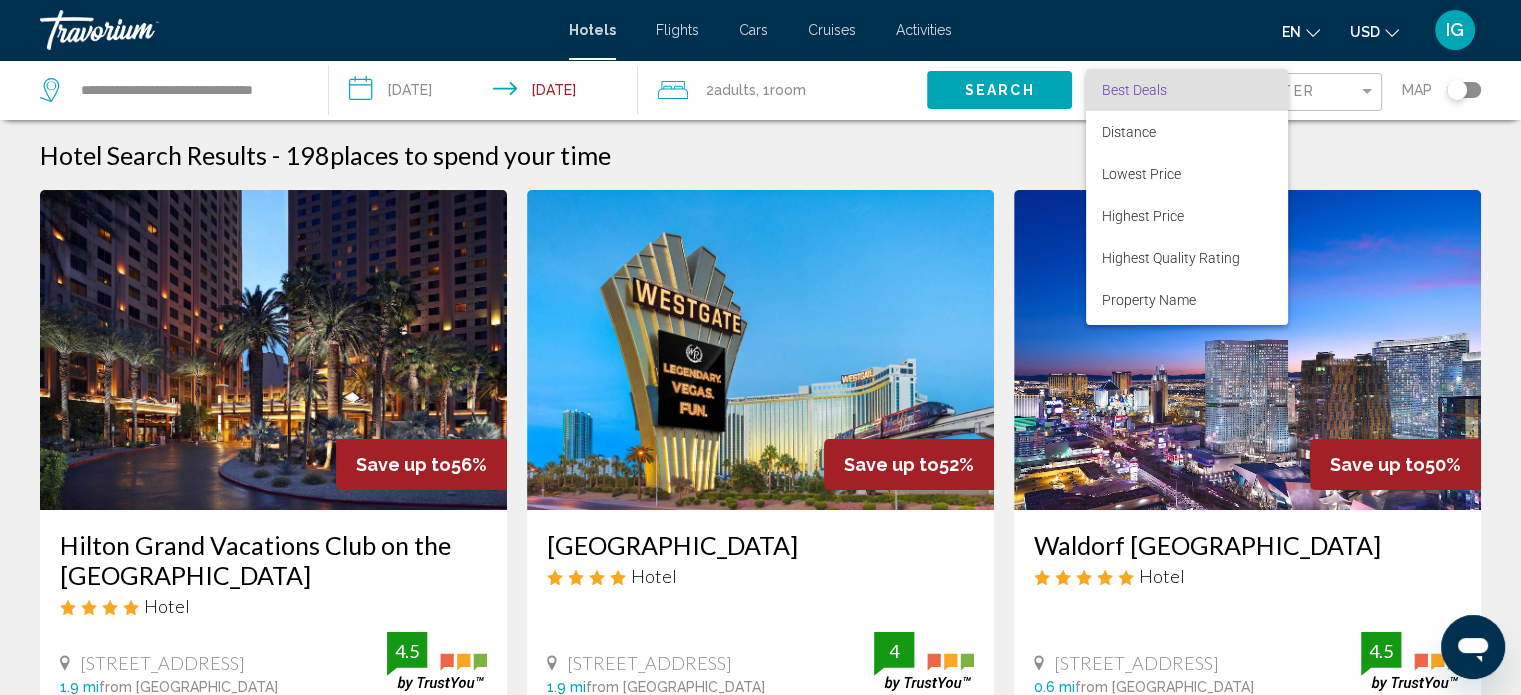 click on "Best Deals" at bounding box center [1187, 90] 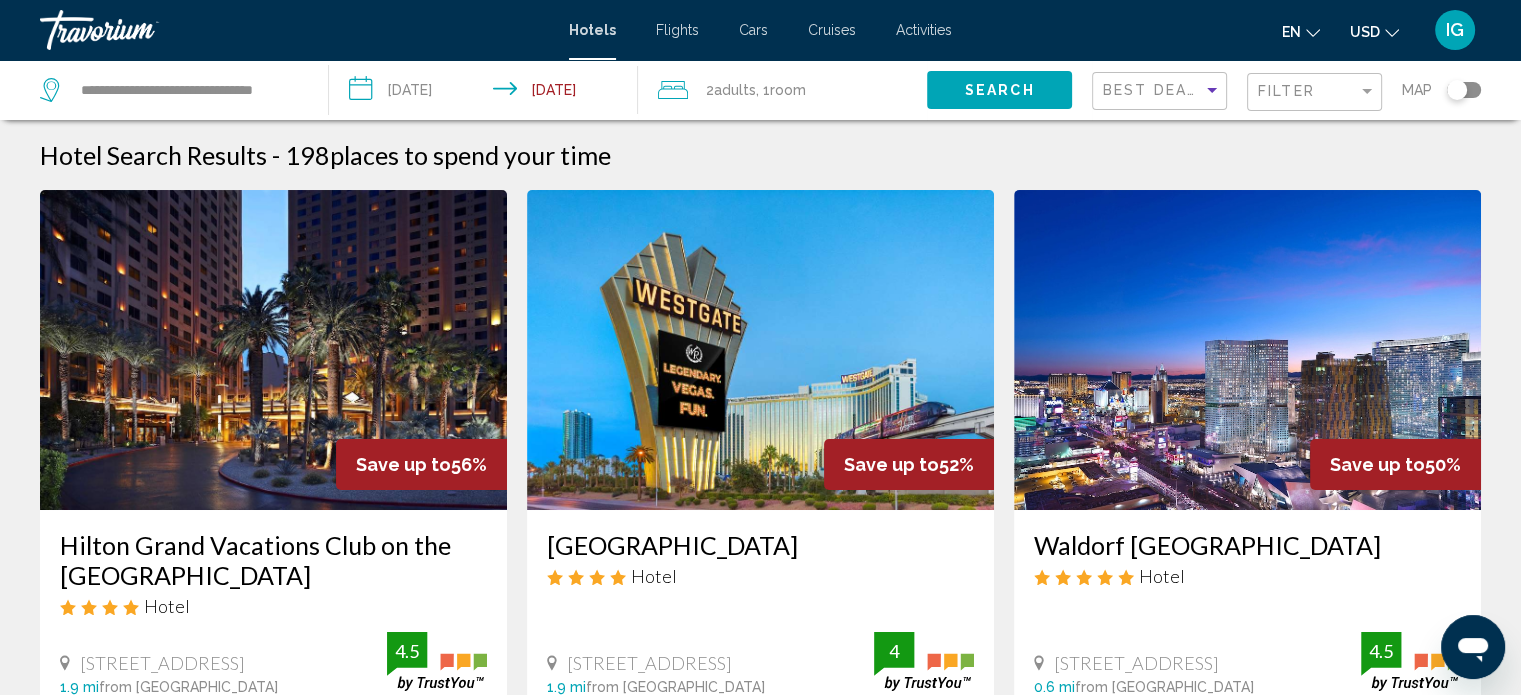 click on "Search" 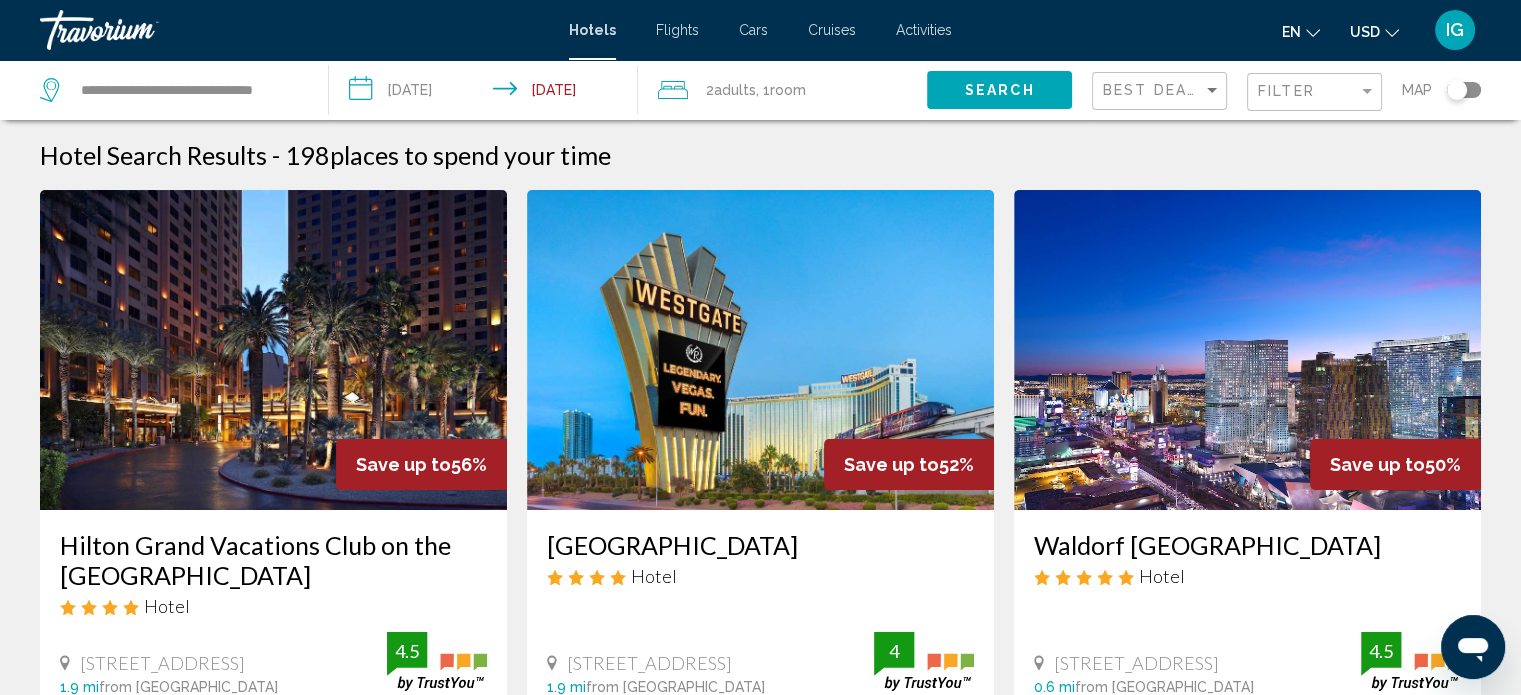 click 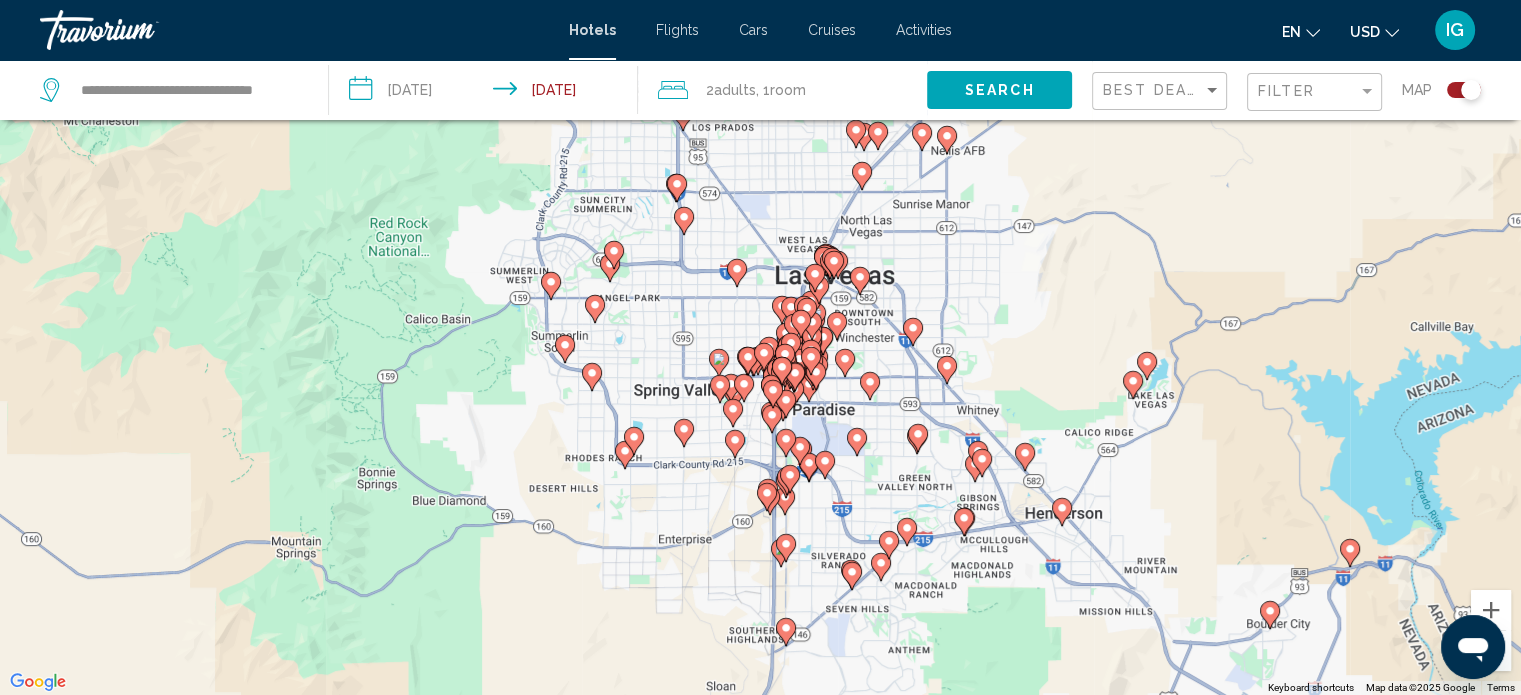 click 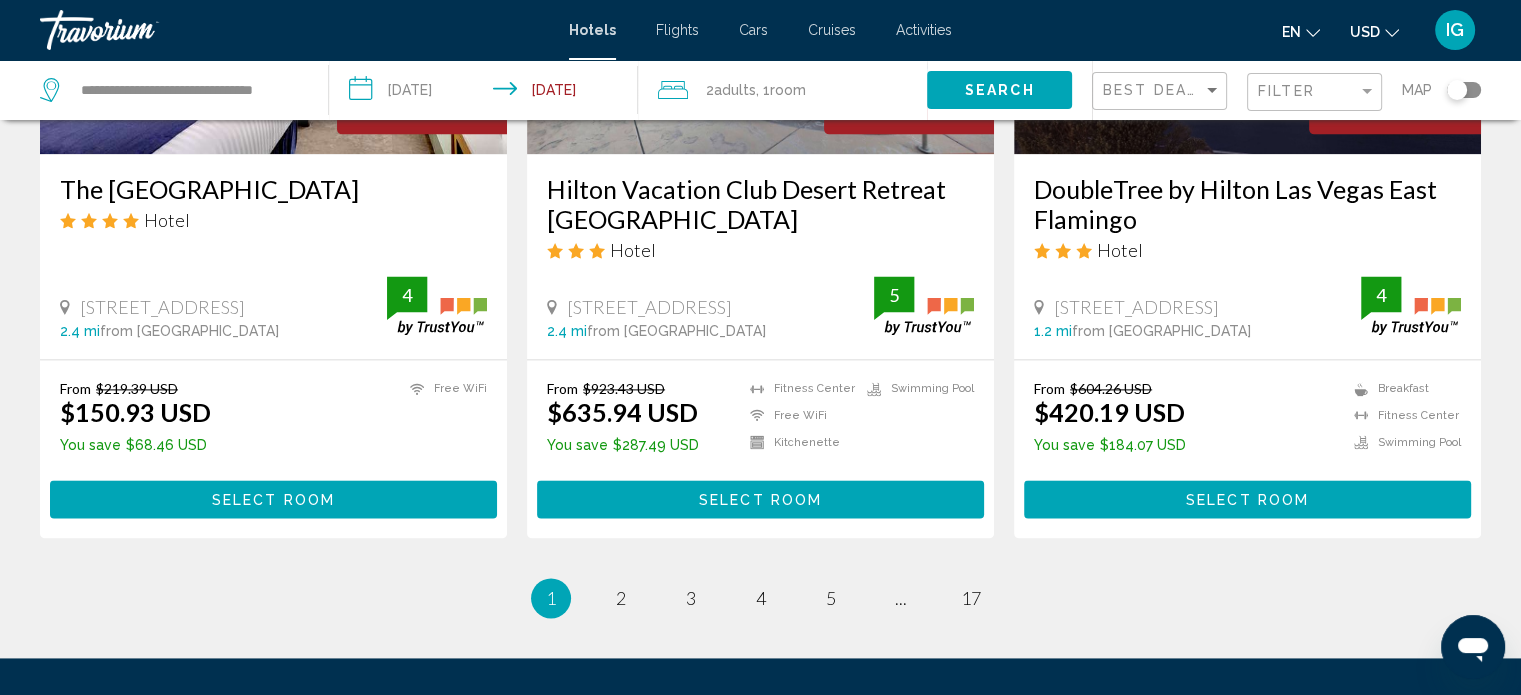 scroll, scrollTop: 2740, scrollLeft: 0, axis: vertical 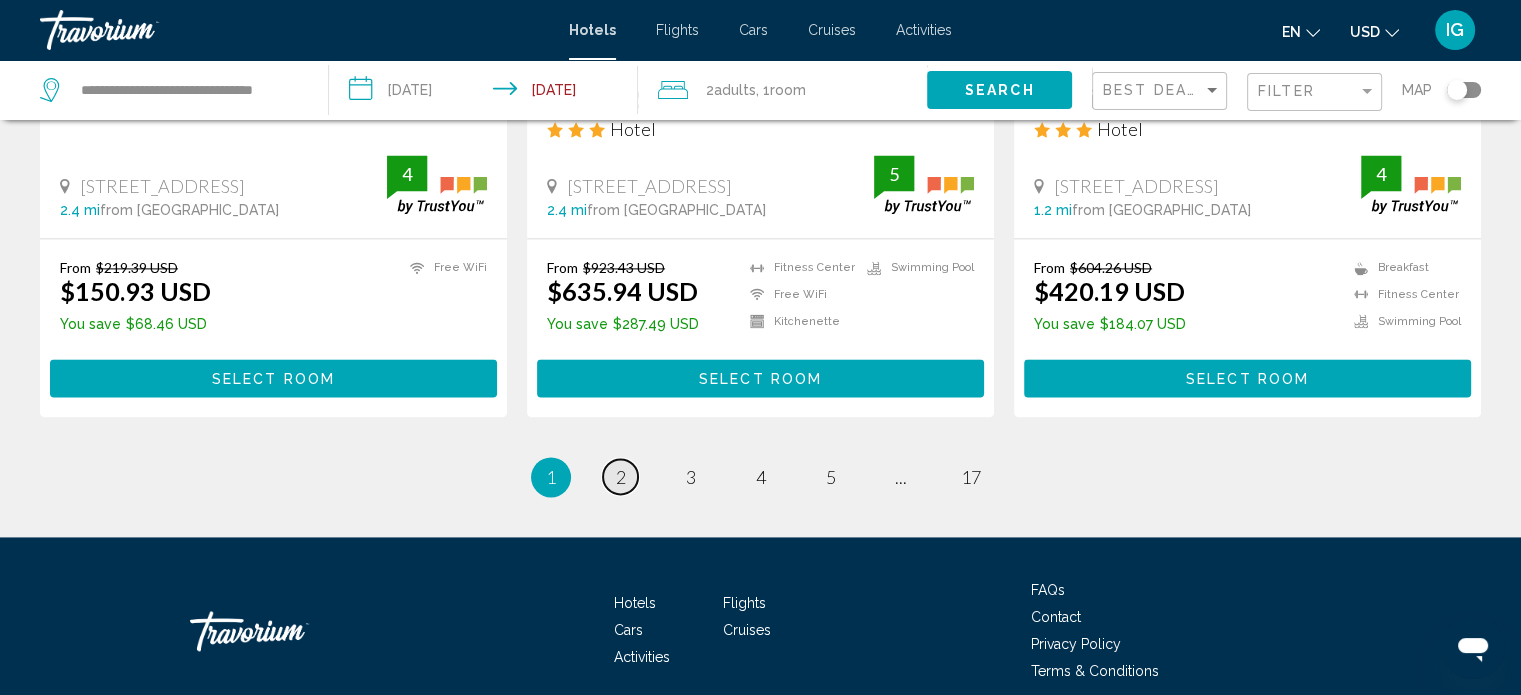 click on "page  2" at bounding box center (620, 476) 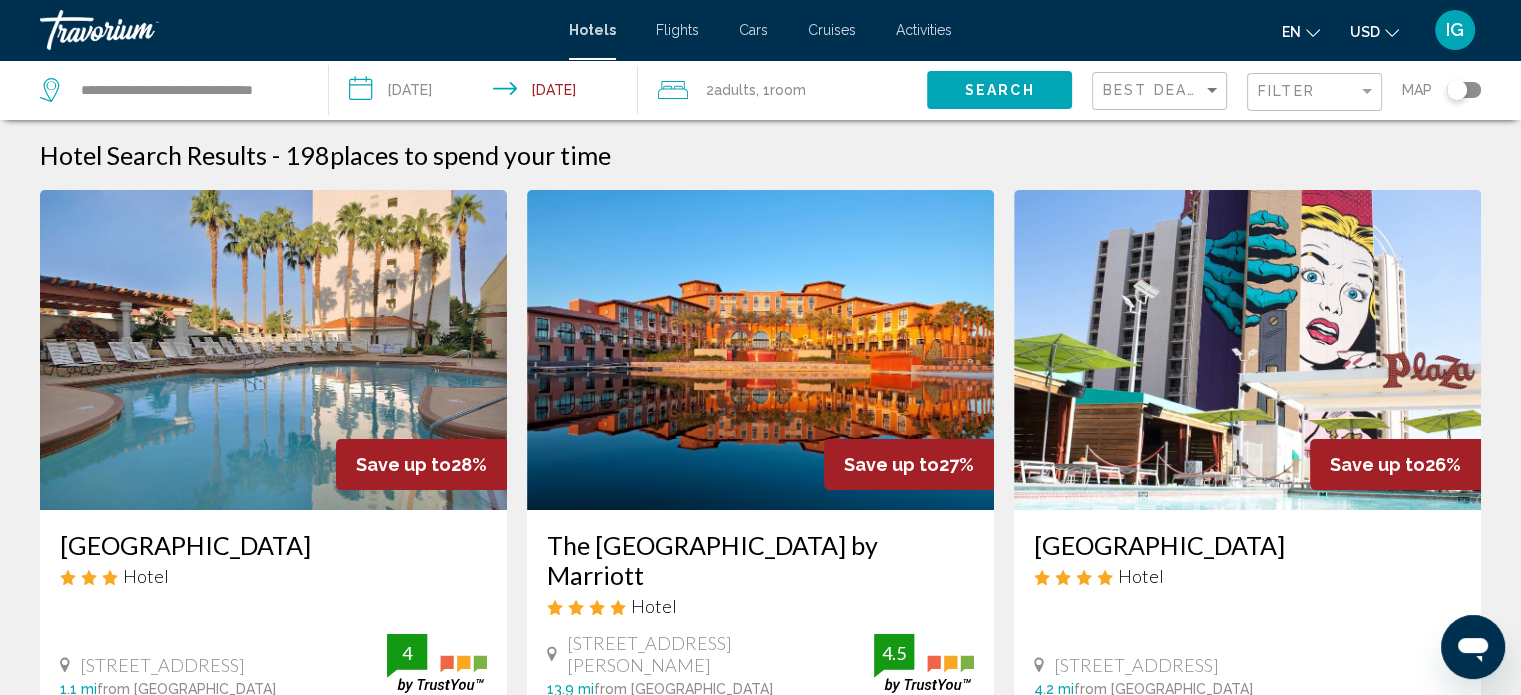 scroll, scrollTop: 100, scrollLeft: 0, axis: vertical 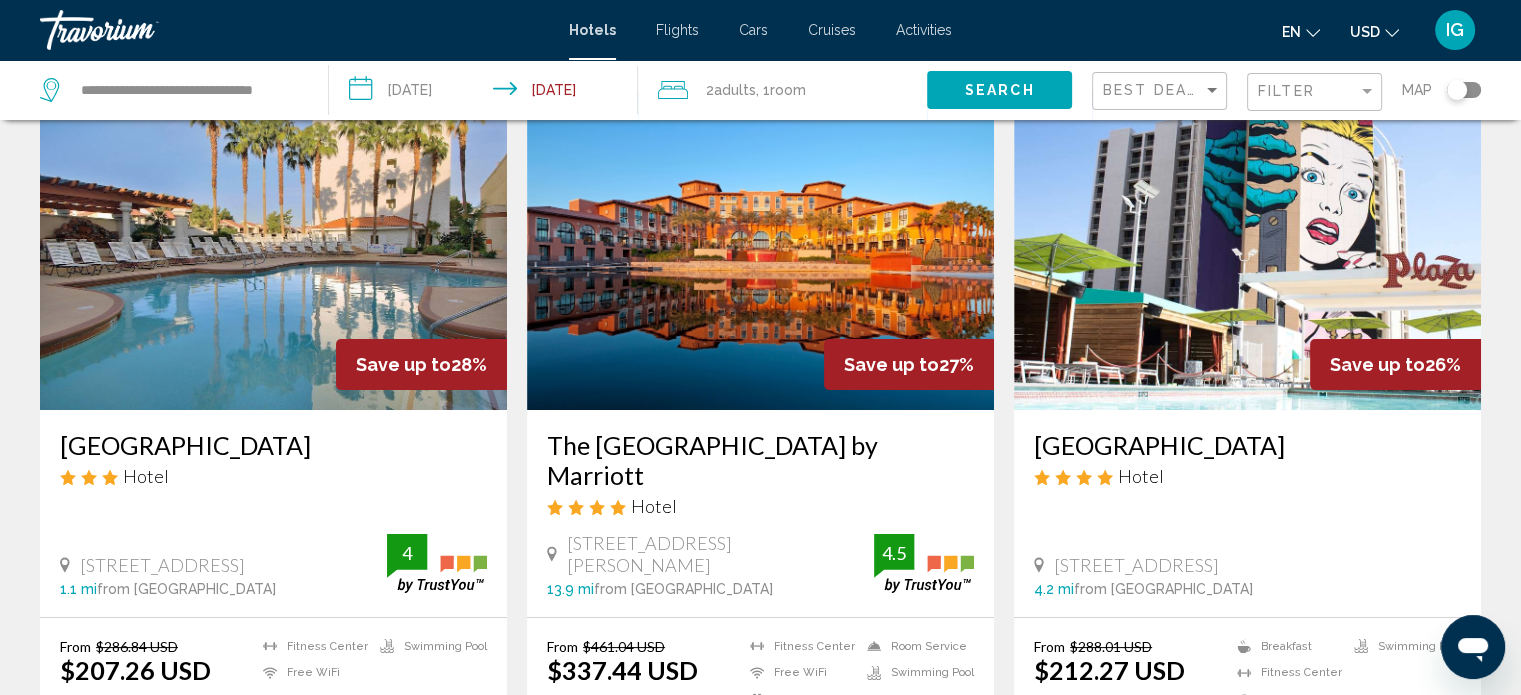 click at bounding box center (760, 250) 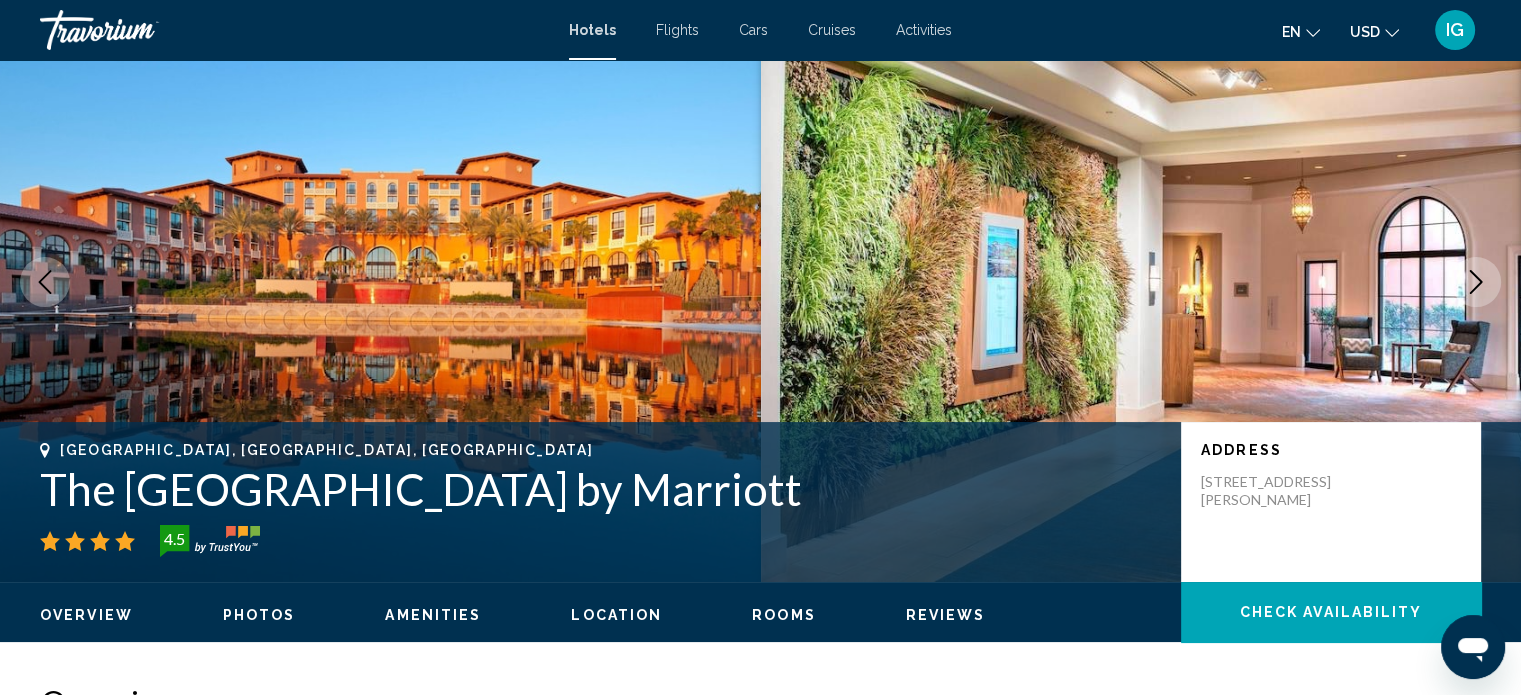 scroll, scrollTop: 112, scrollLeft: 0, axis: vertical 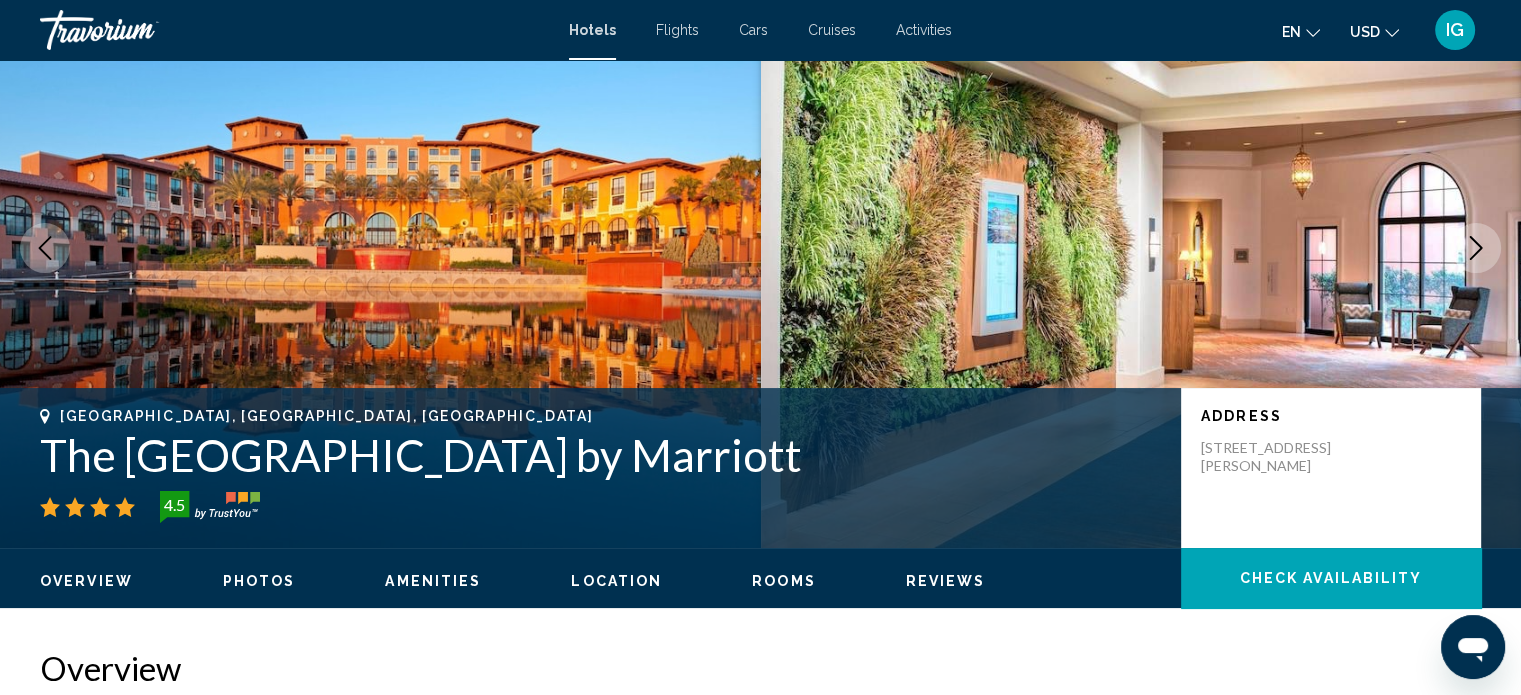 click 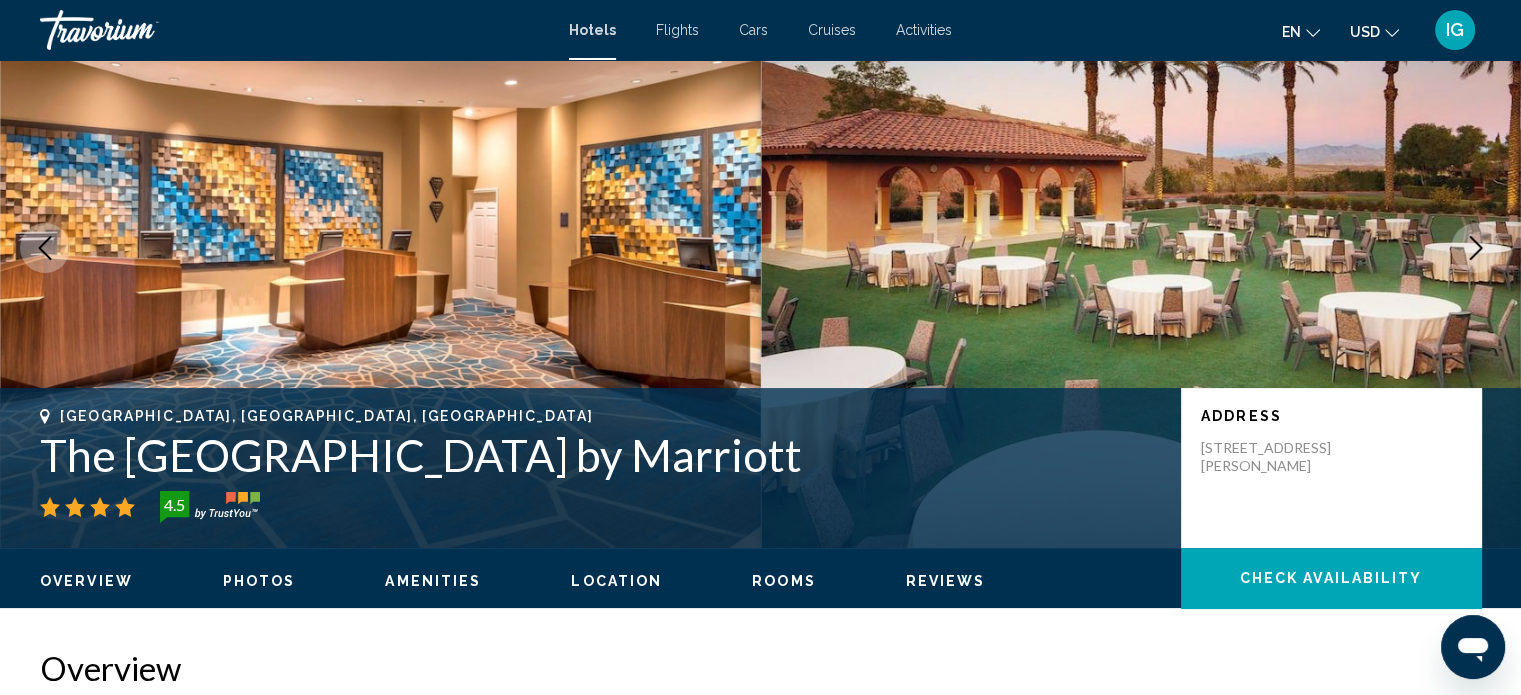 click 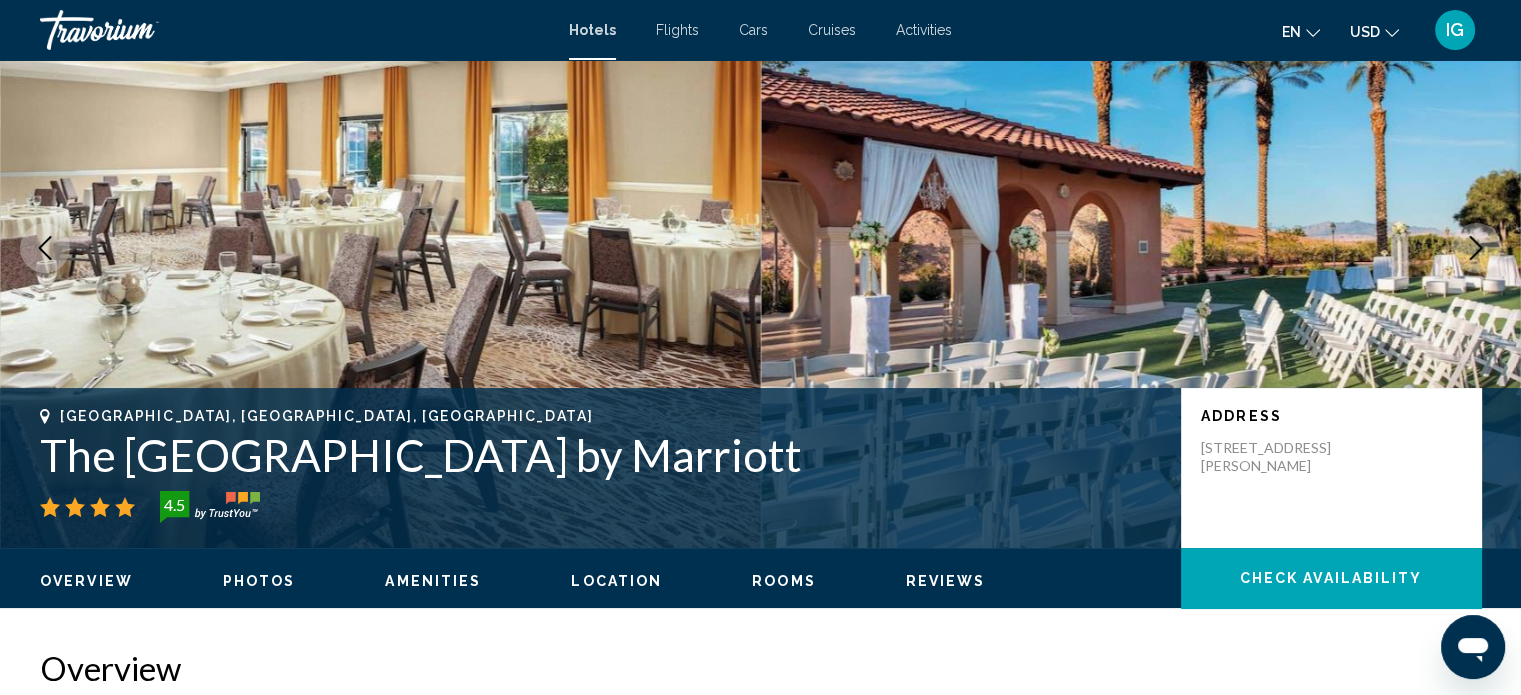 click 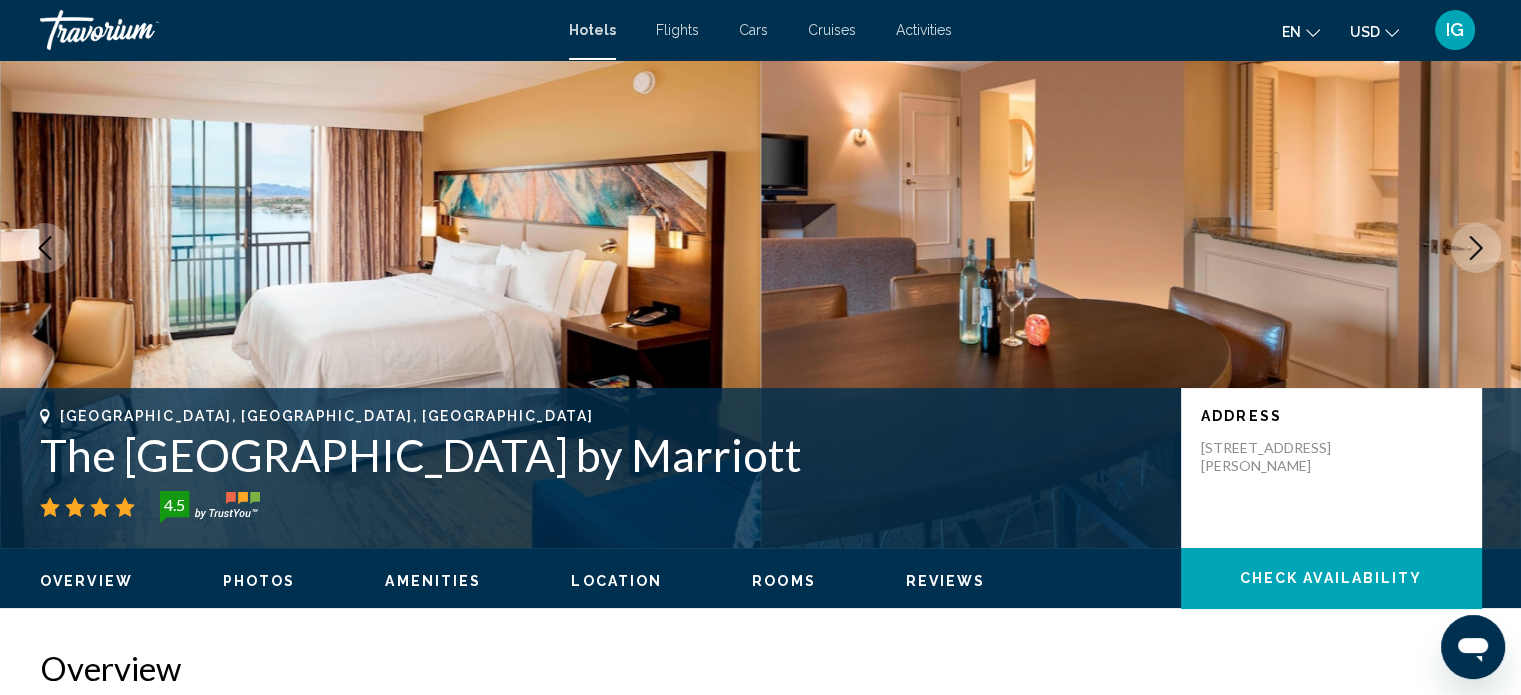 click 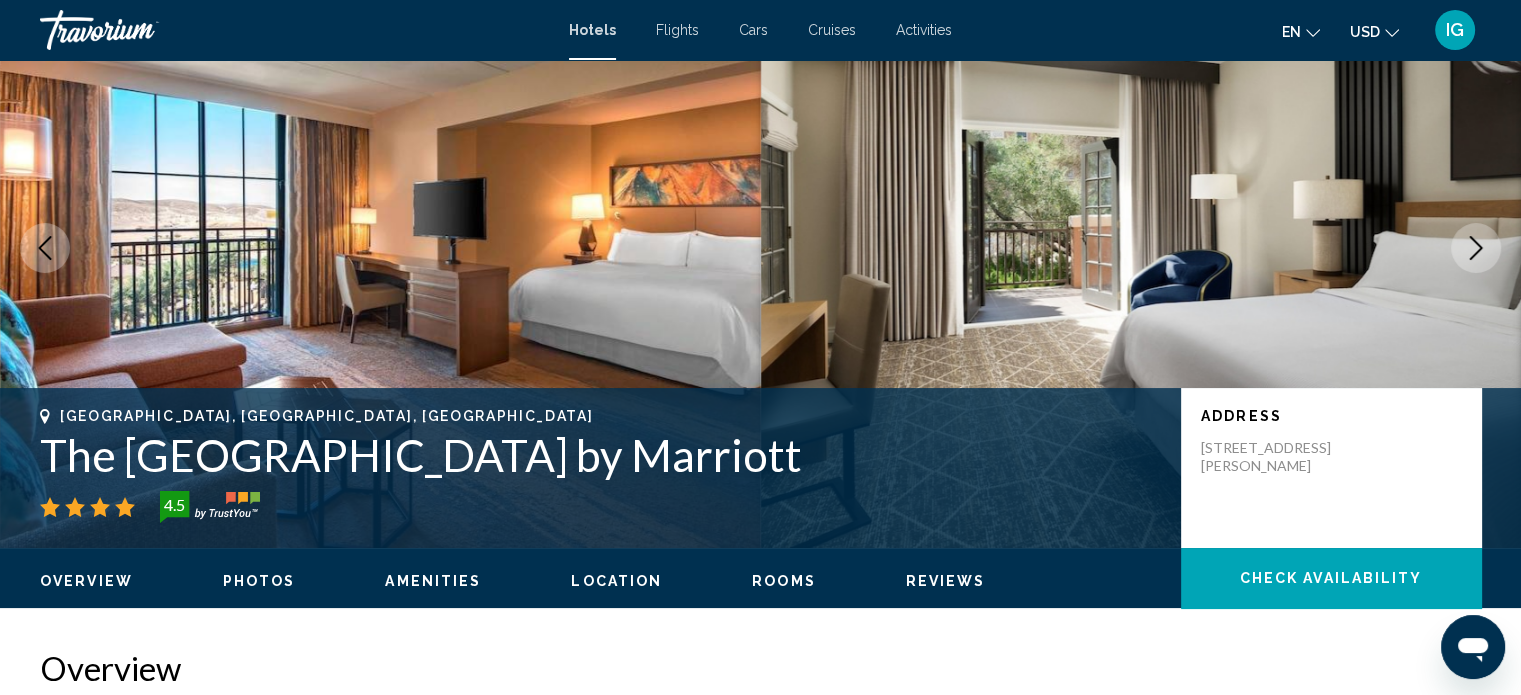 click 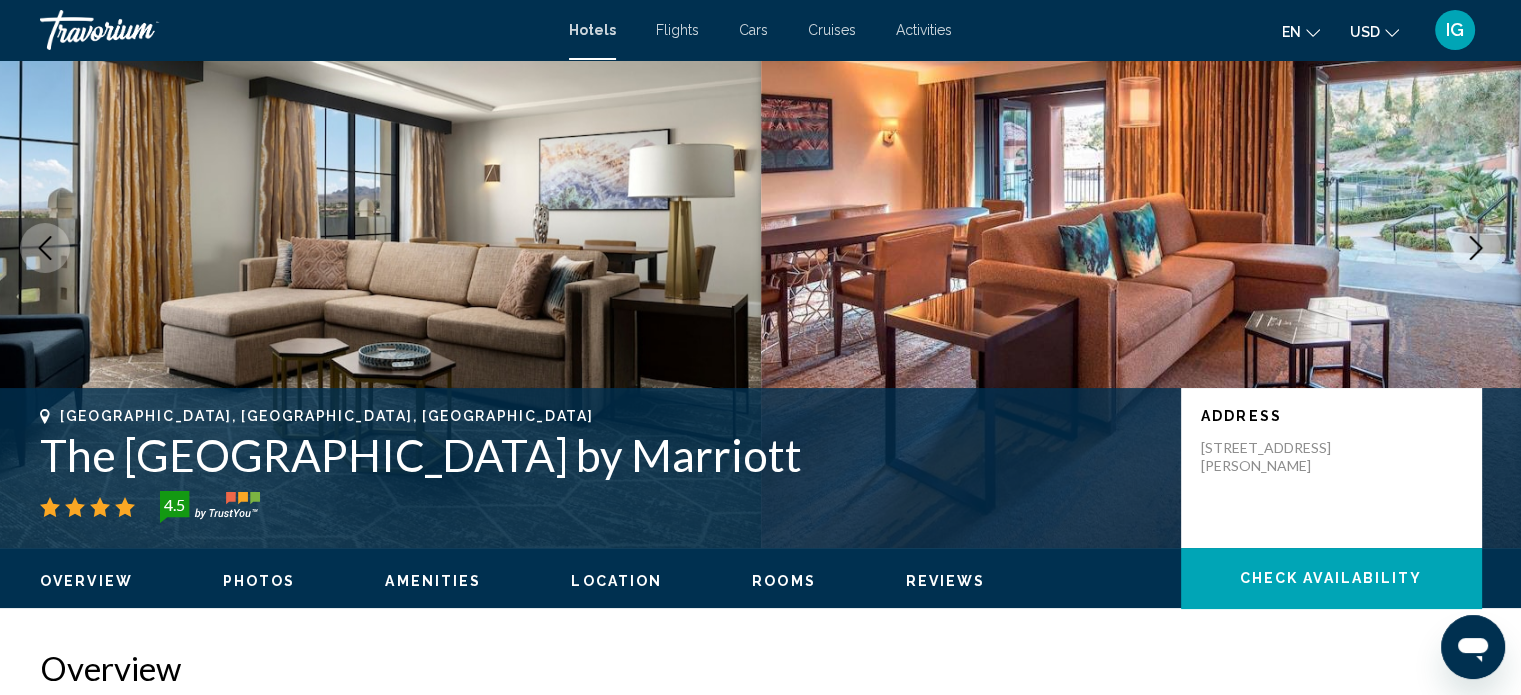 click 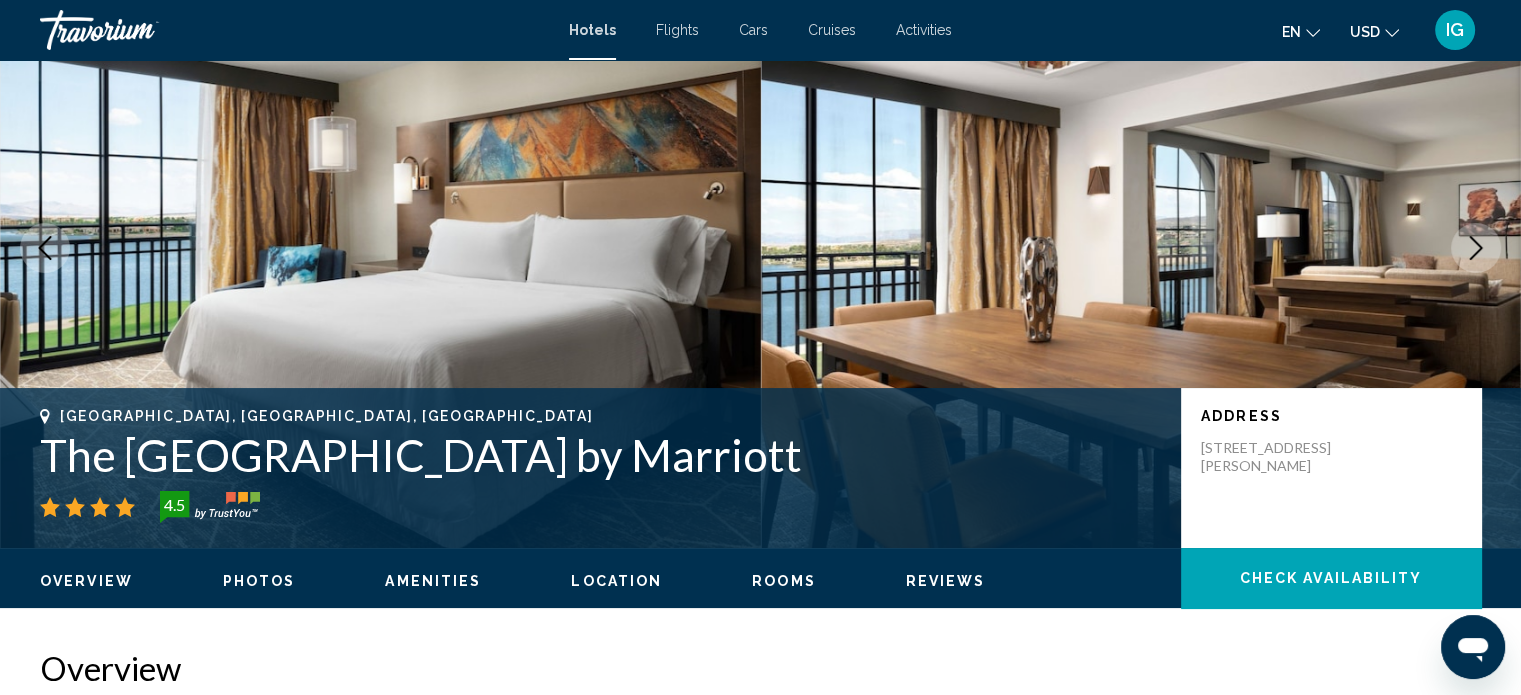 click 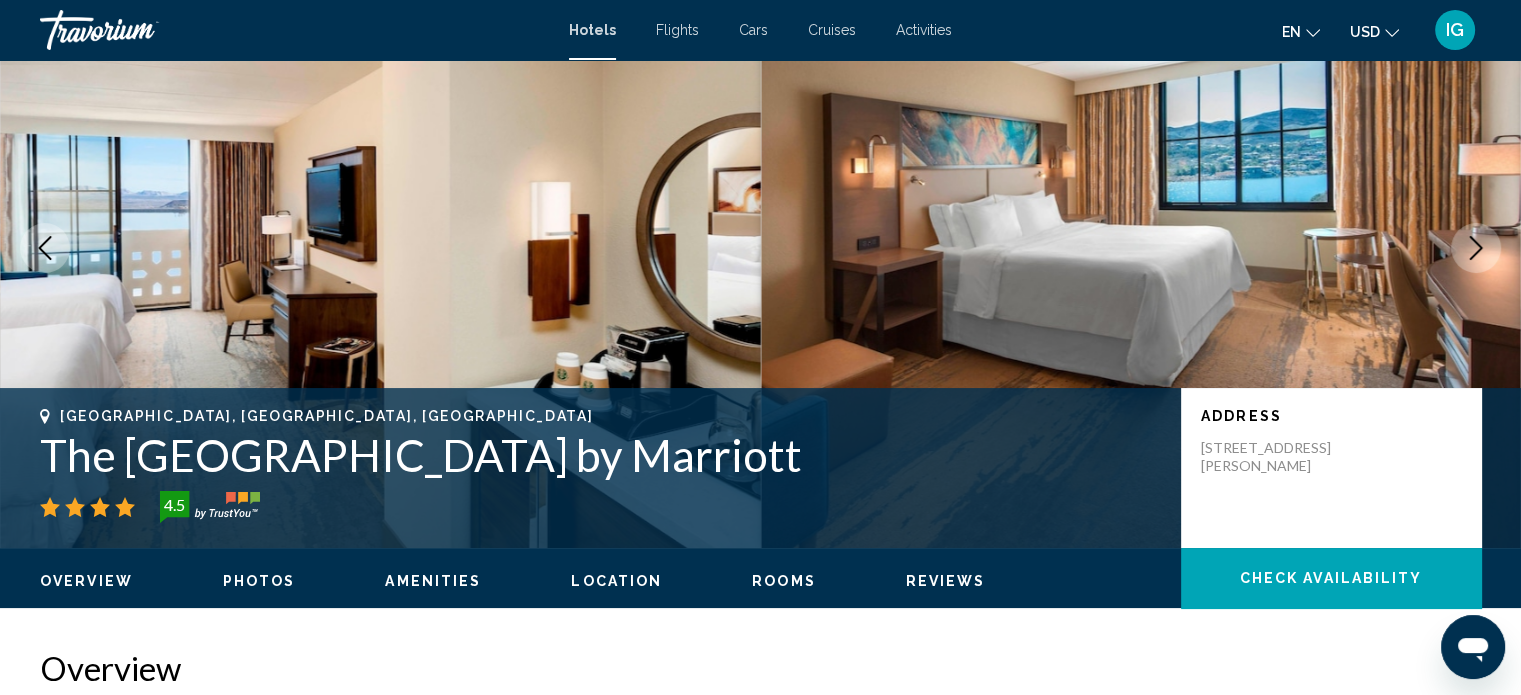 click 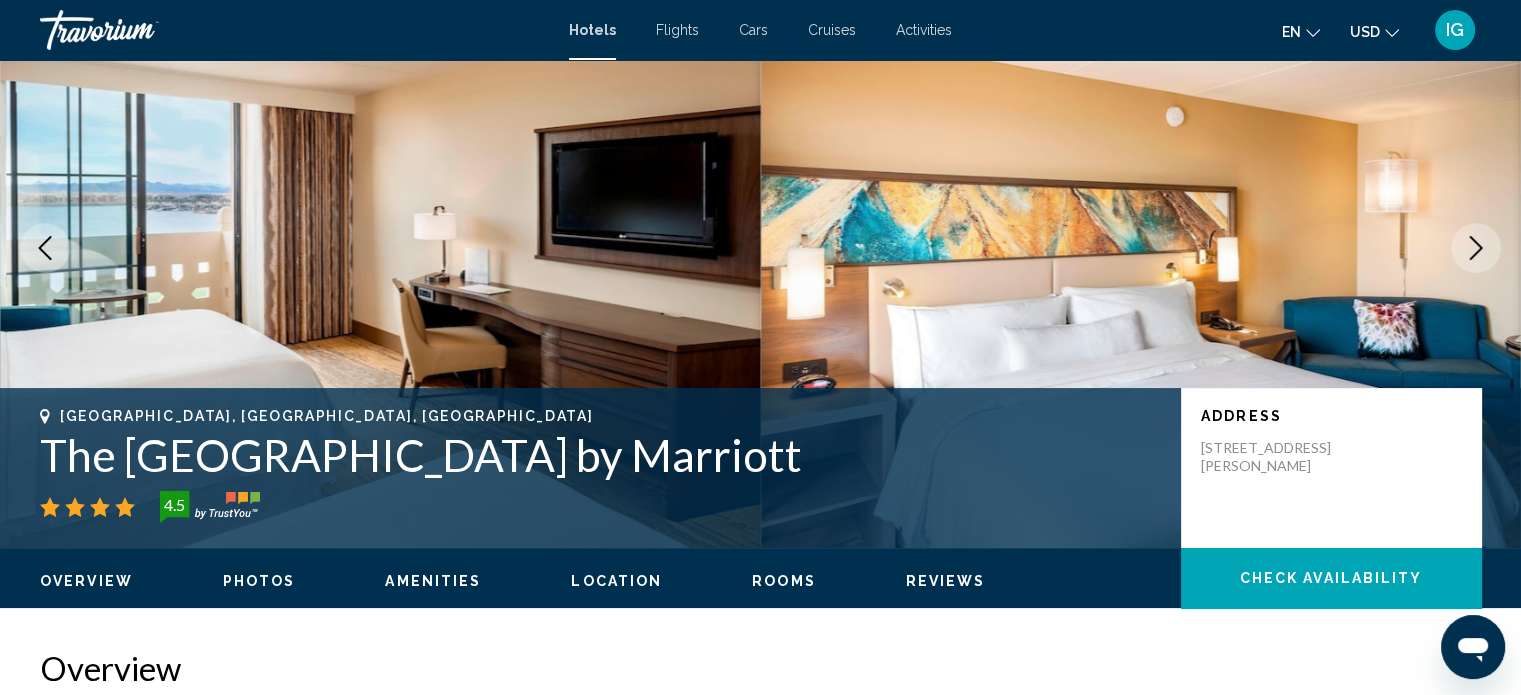 click 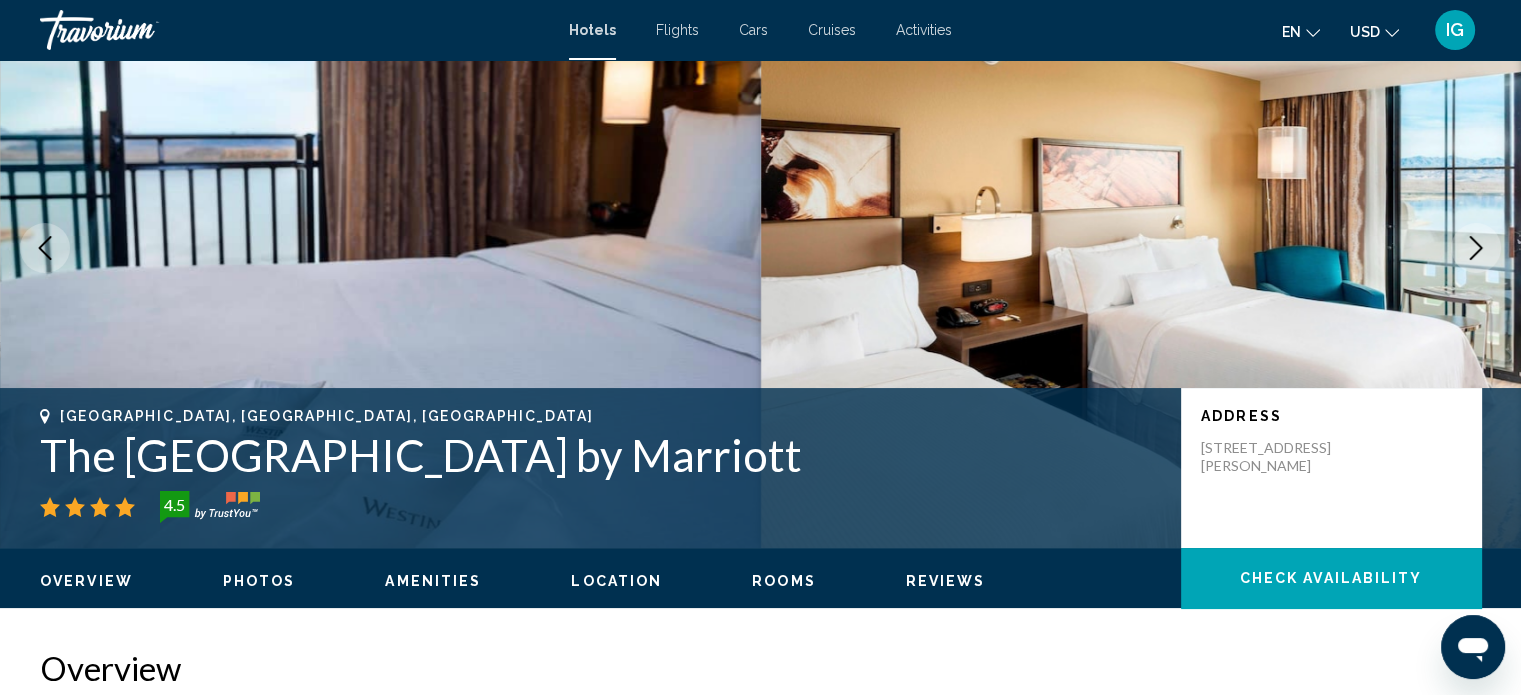 click 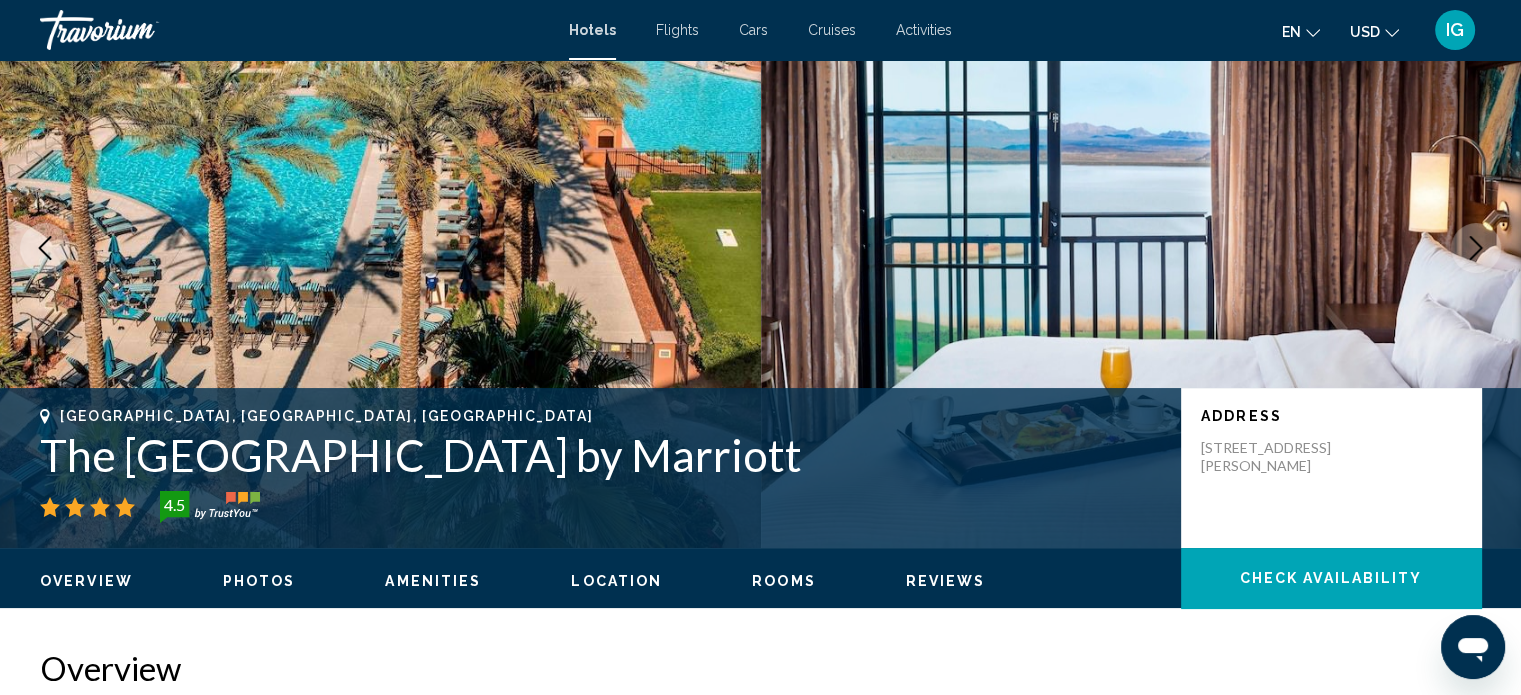 click 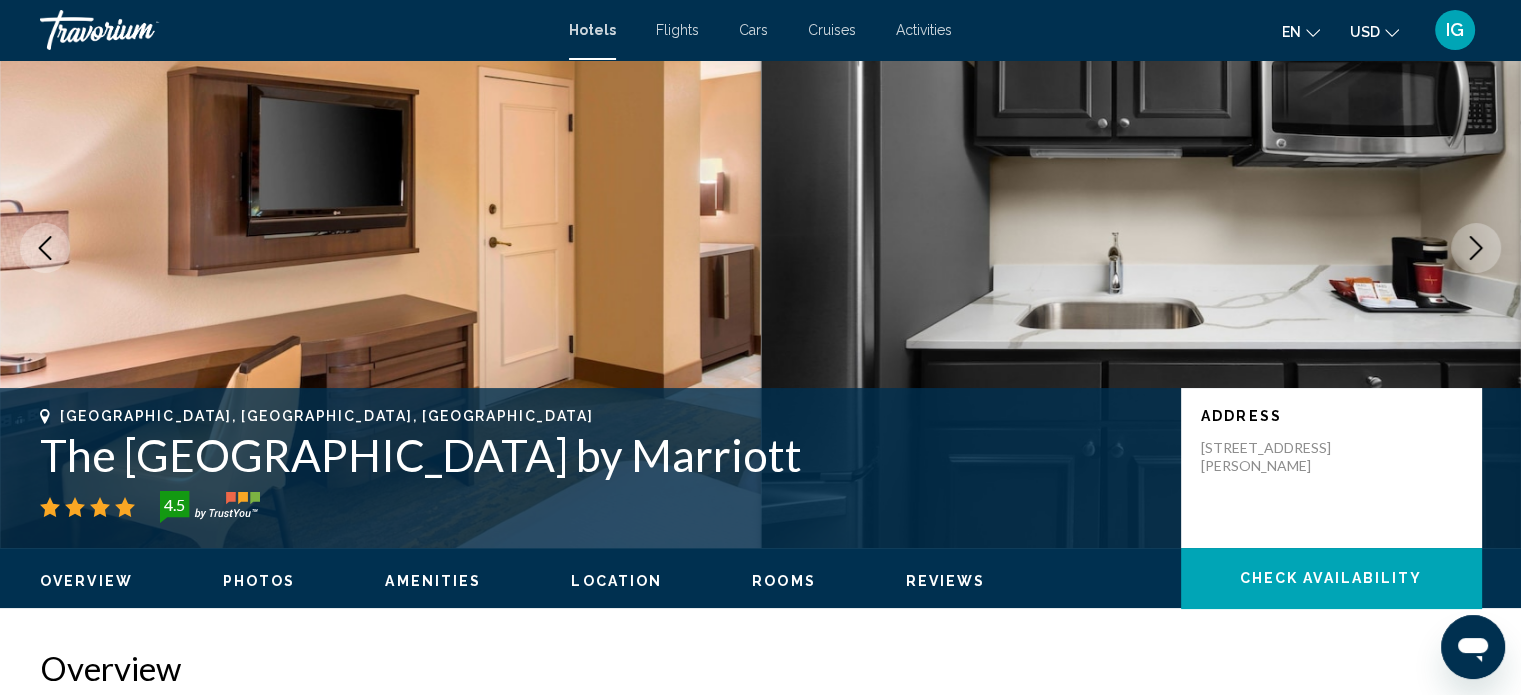 click 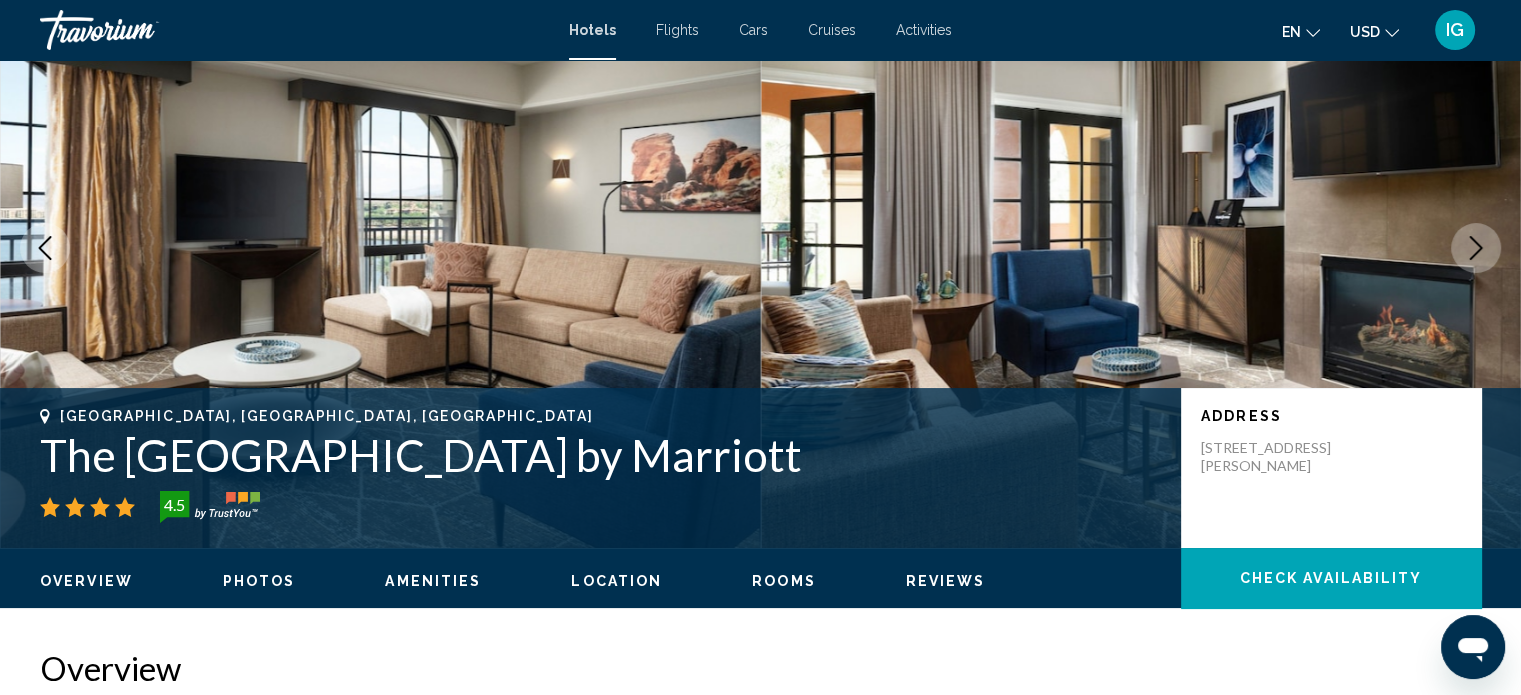 click 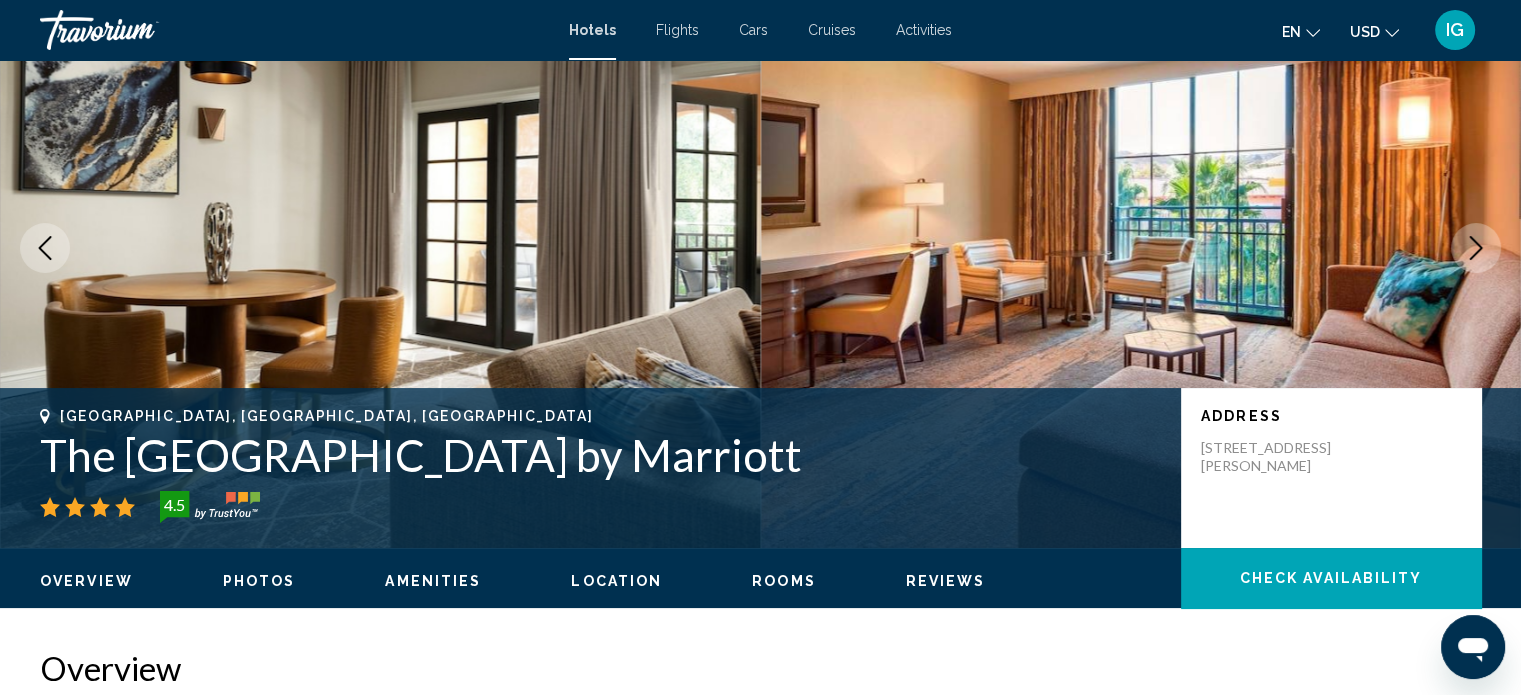 click 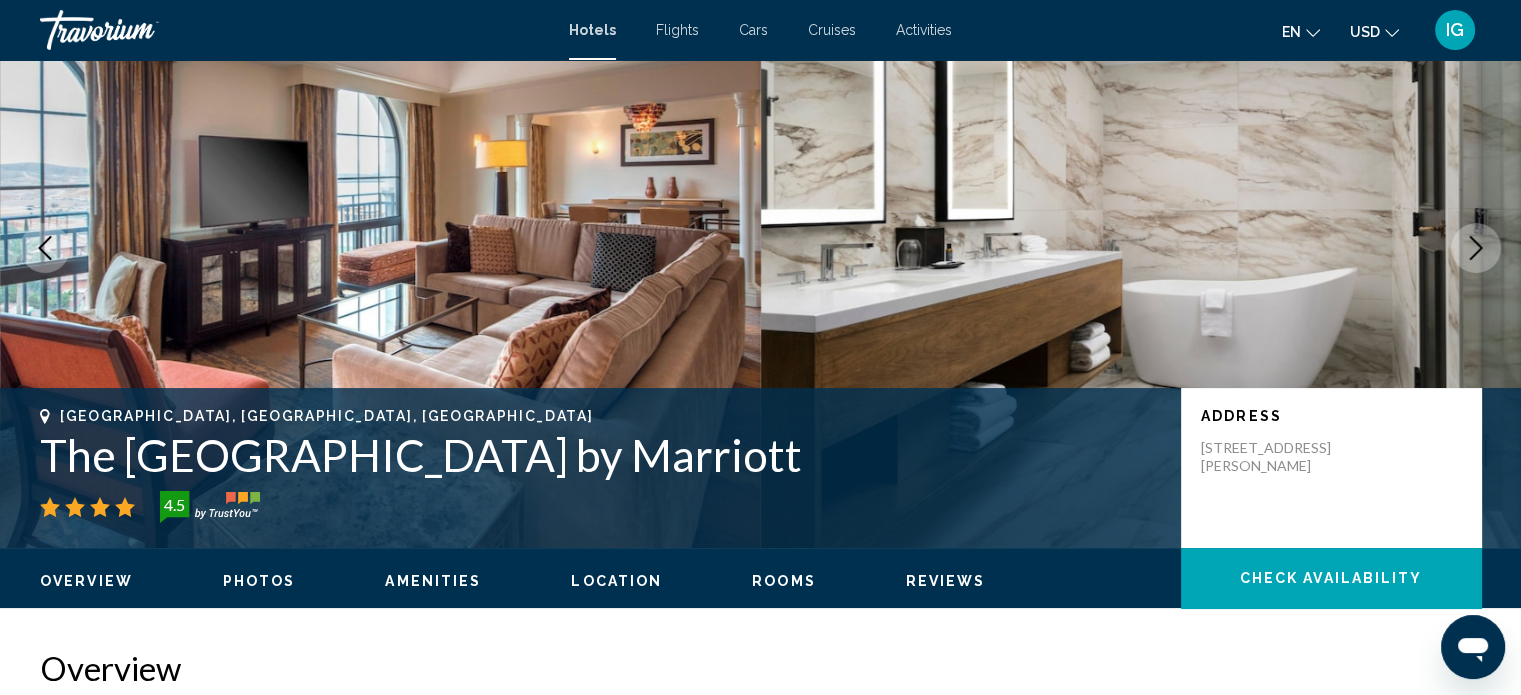 click 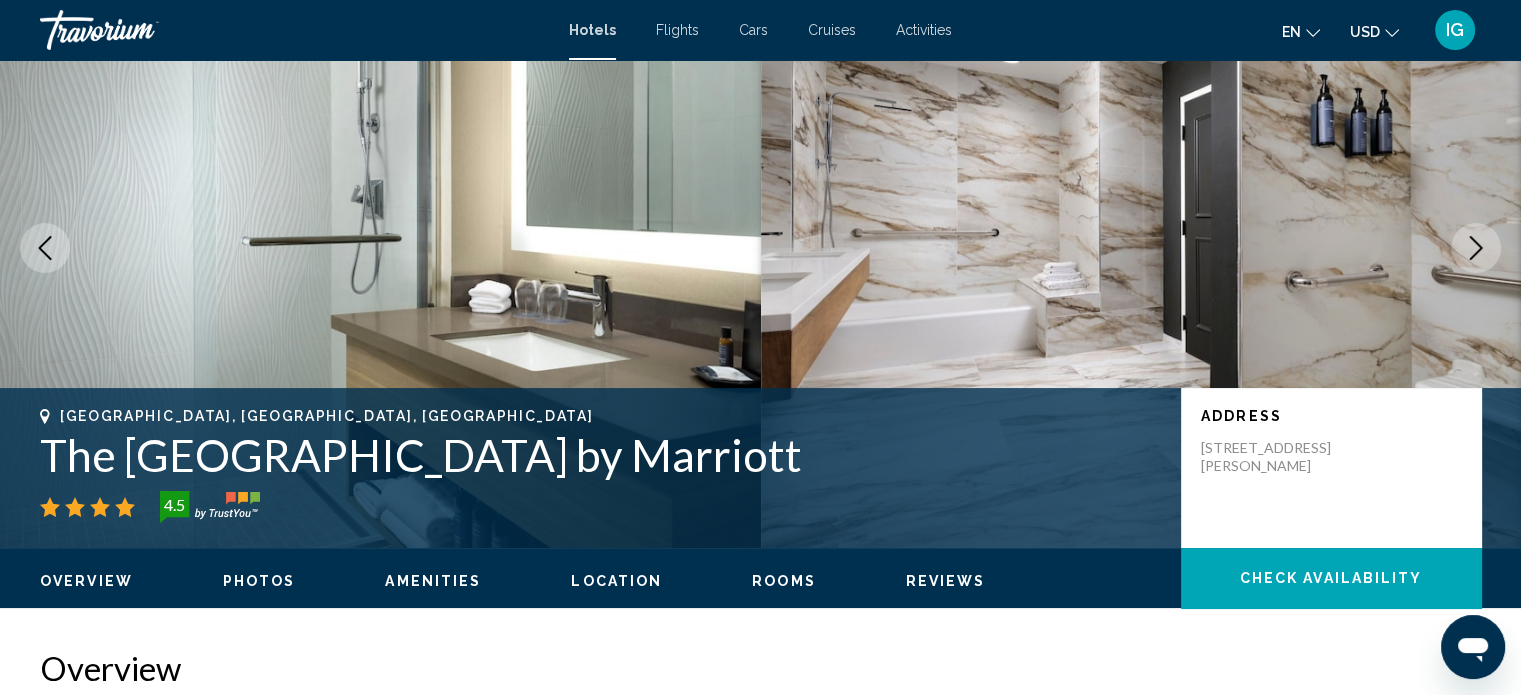 click 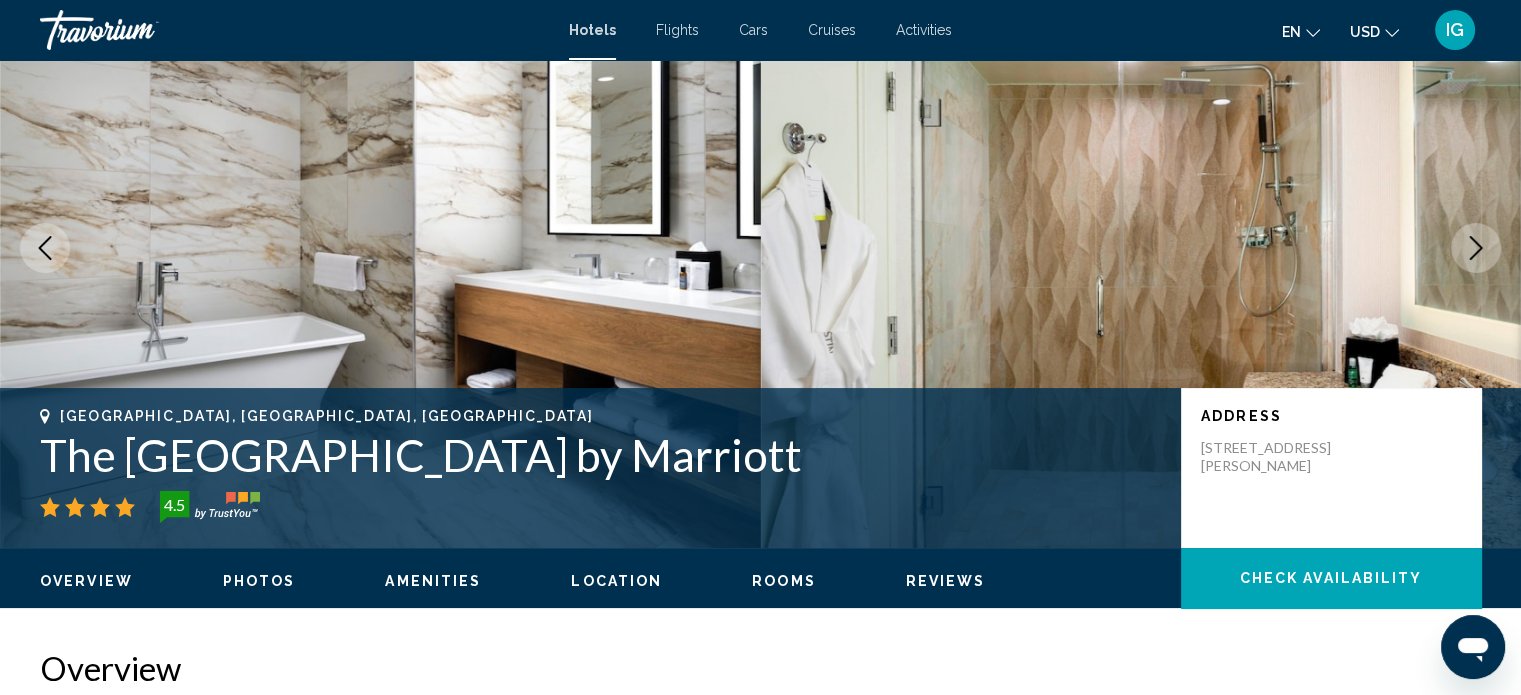 click 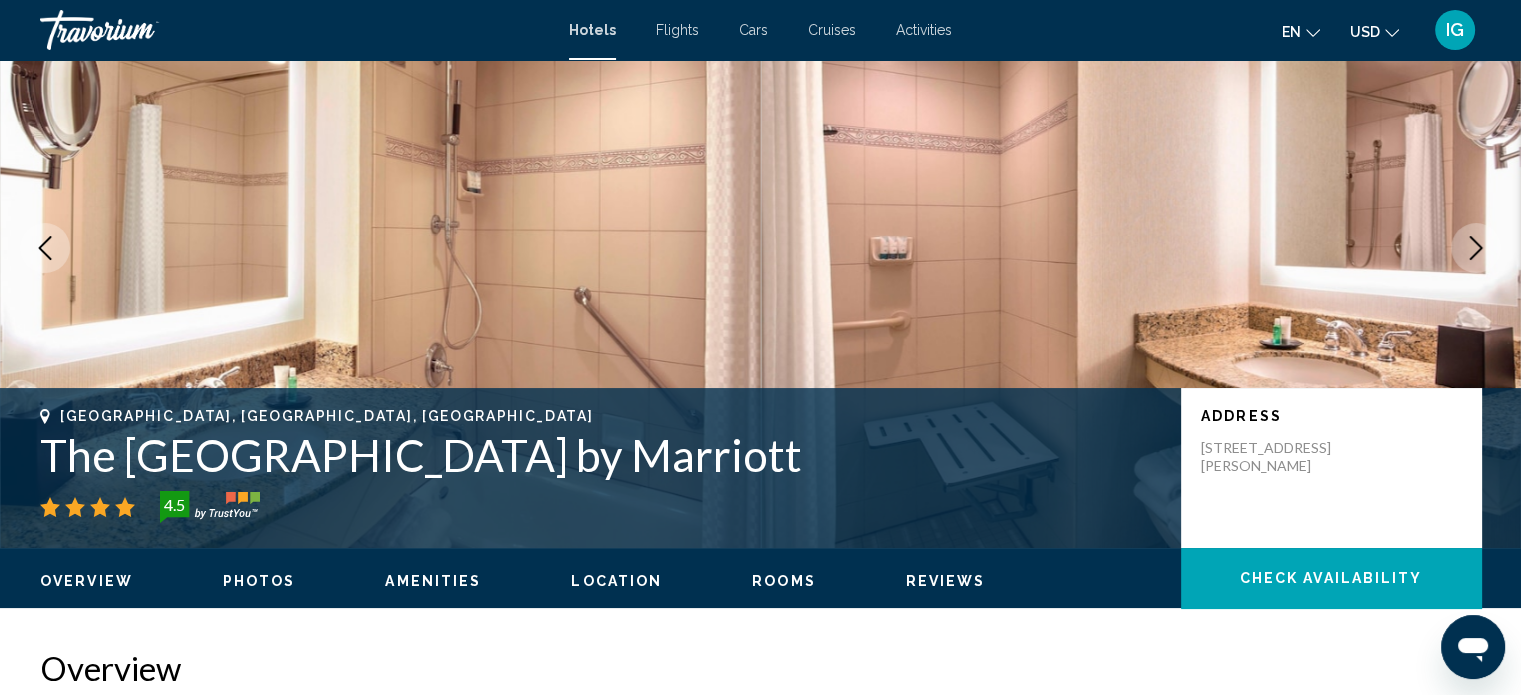 click 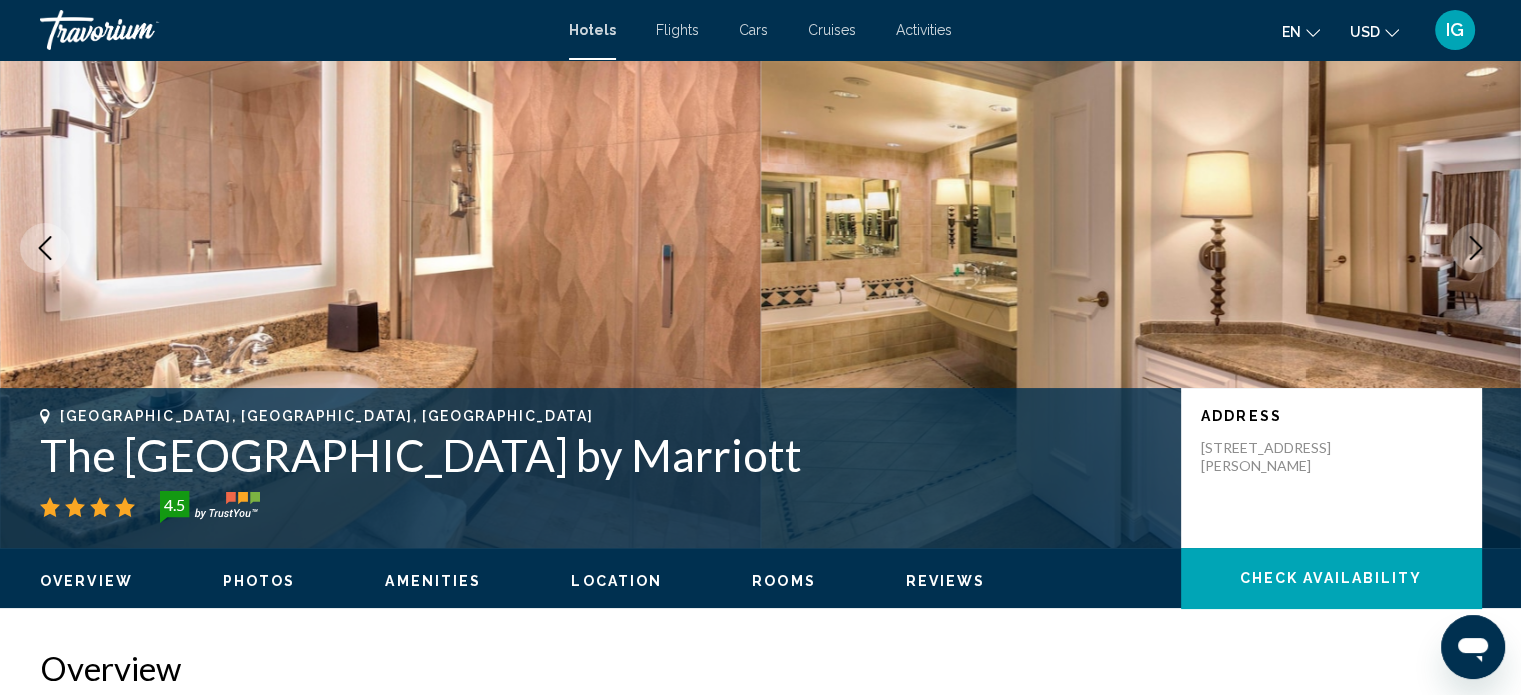 click 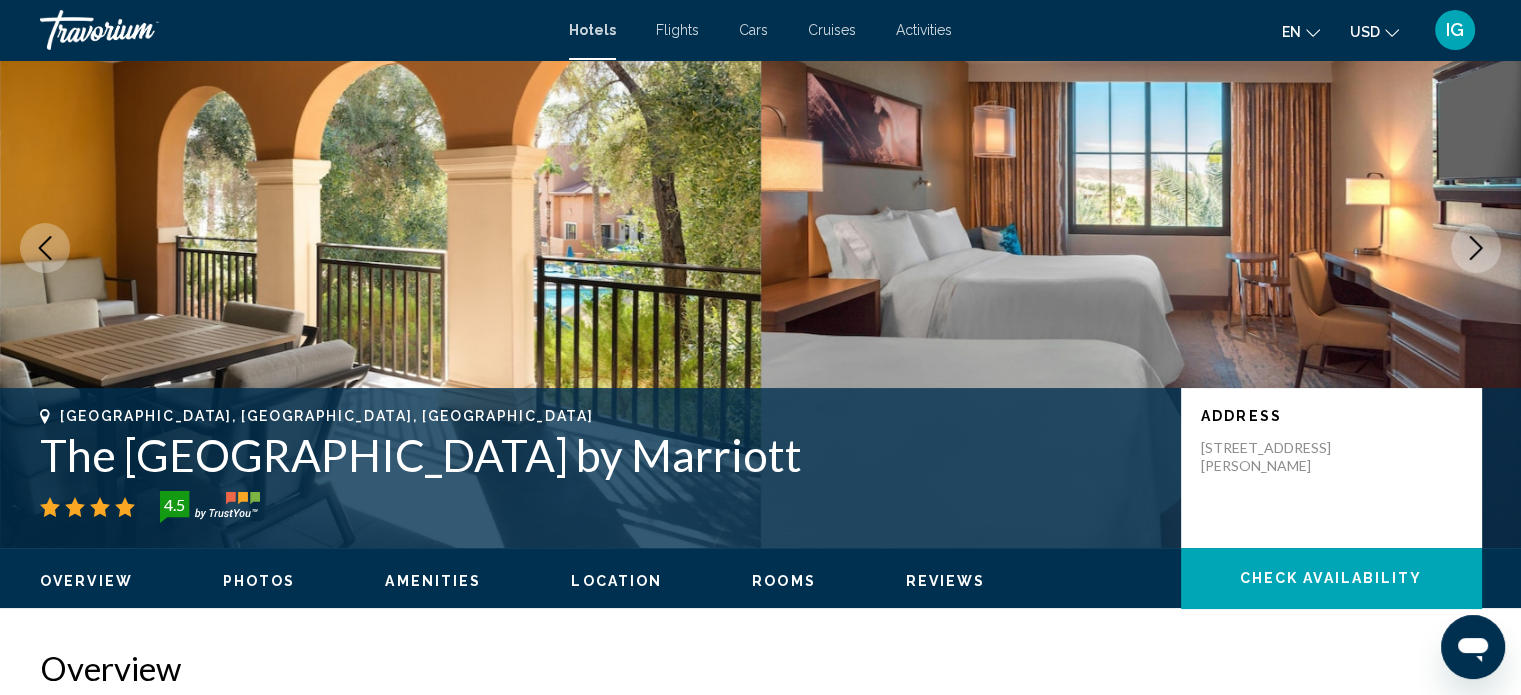click 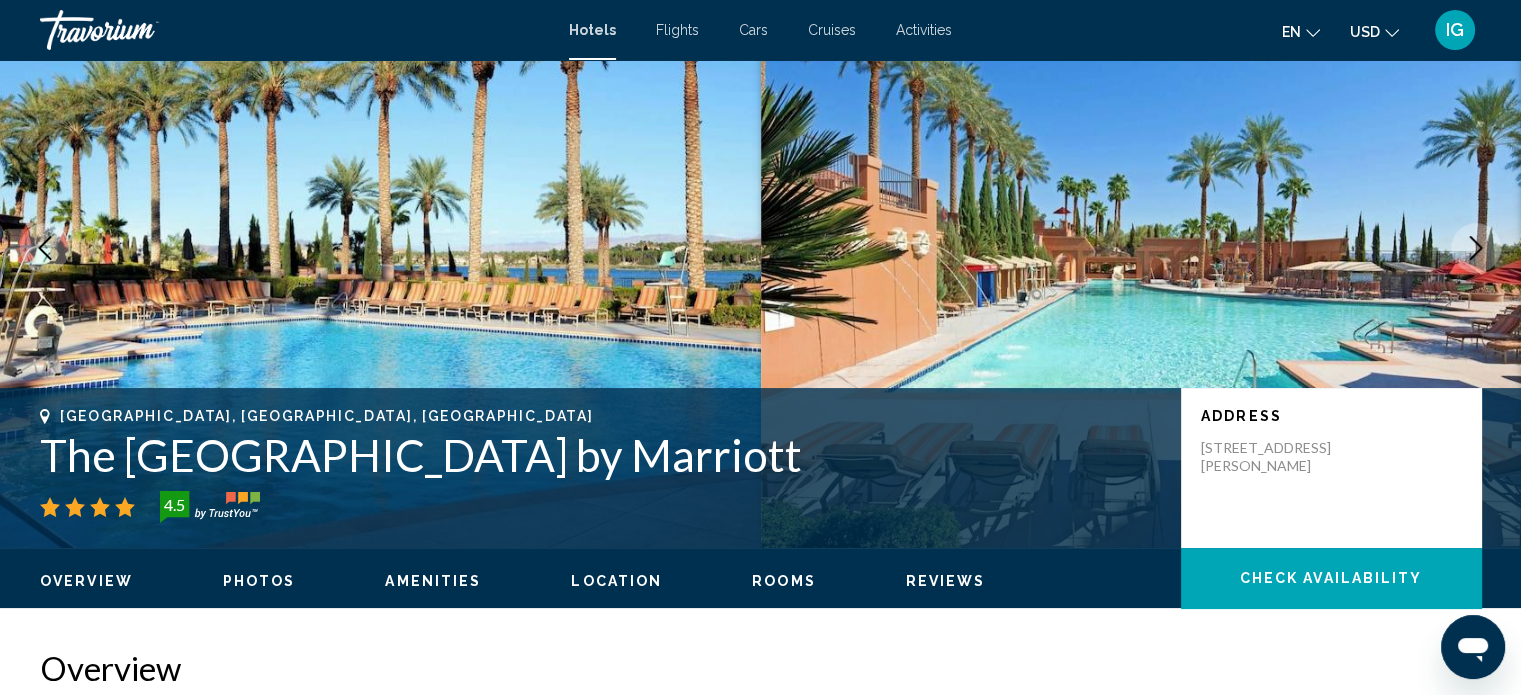 click 